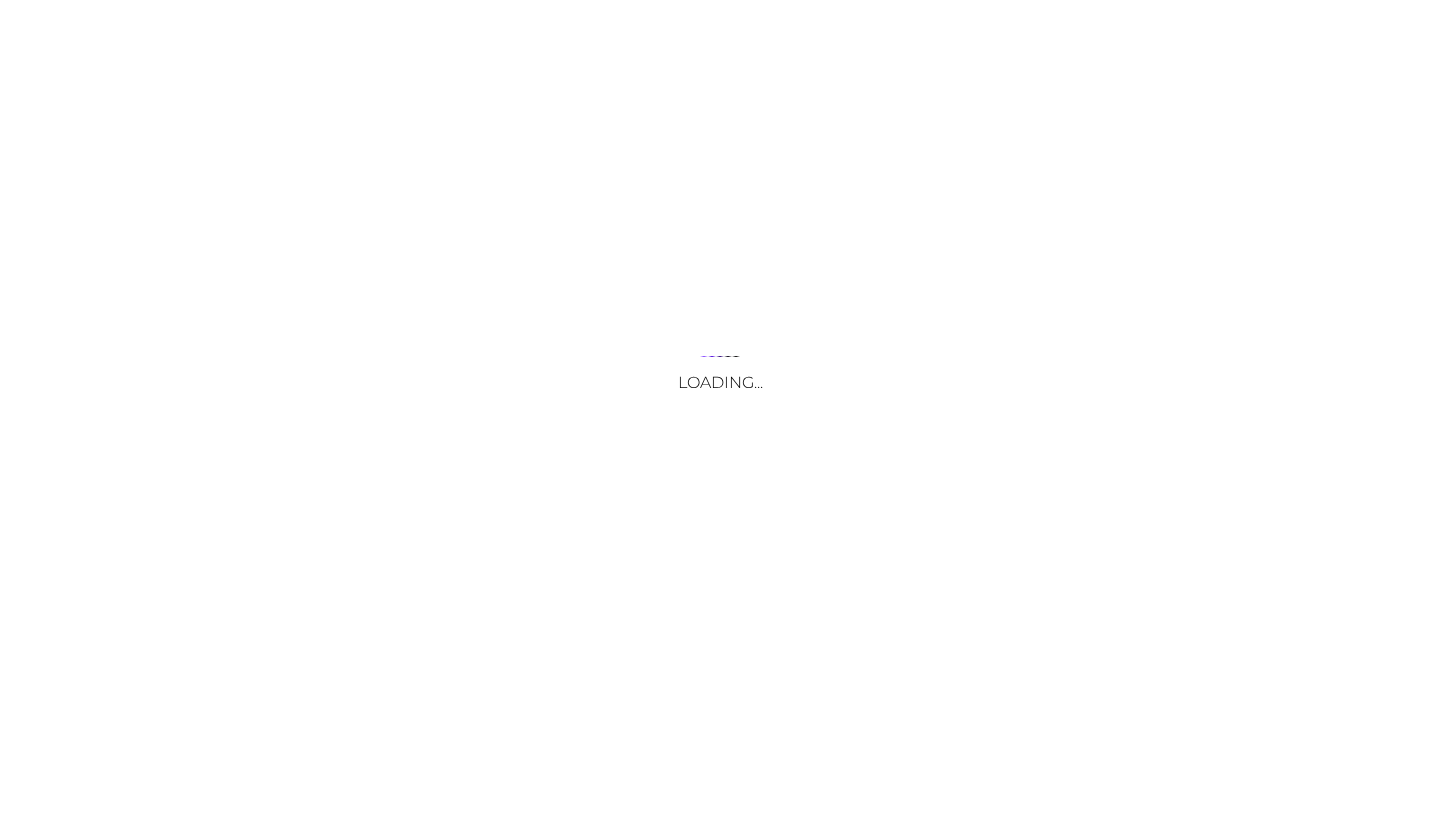 scroll, scrollTop: 0, scrollLeft: 0, axis: both 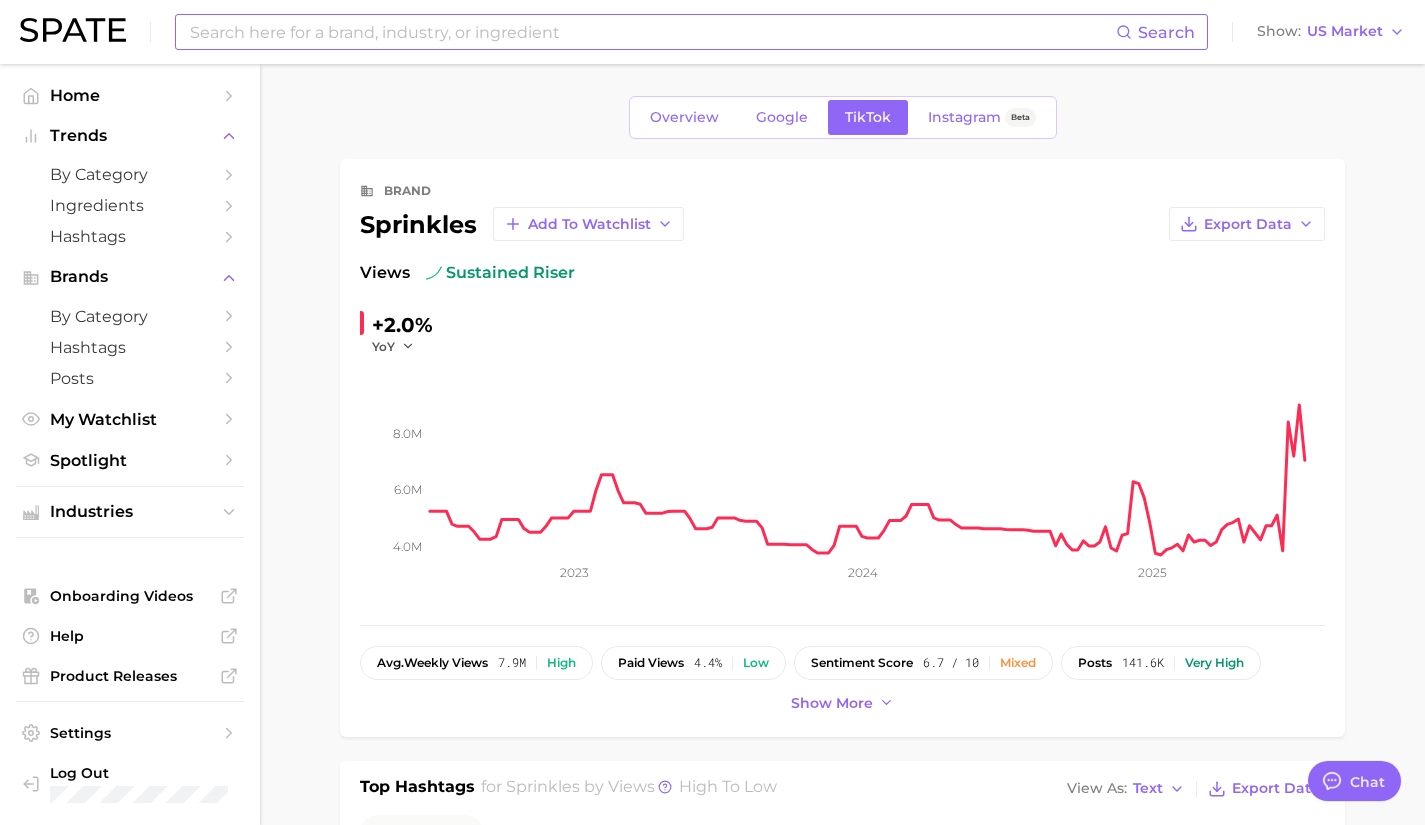 click at bounding box center (652, 32) 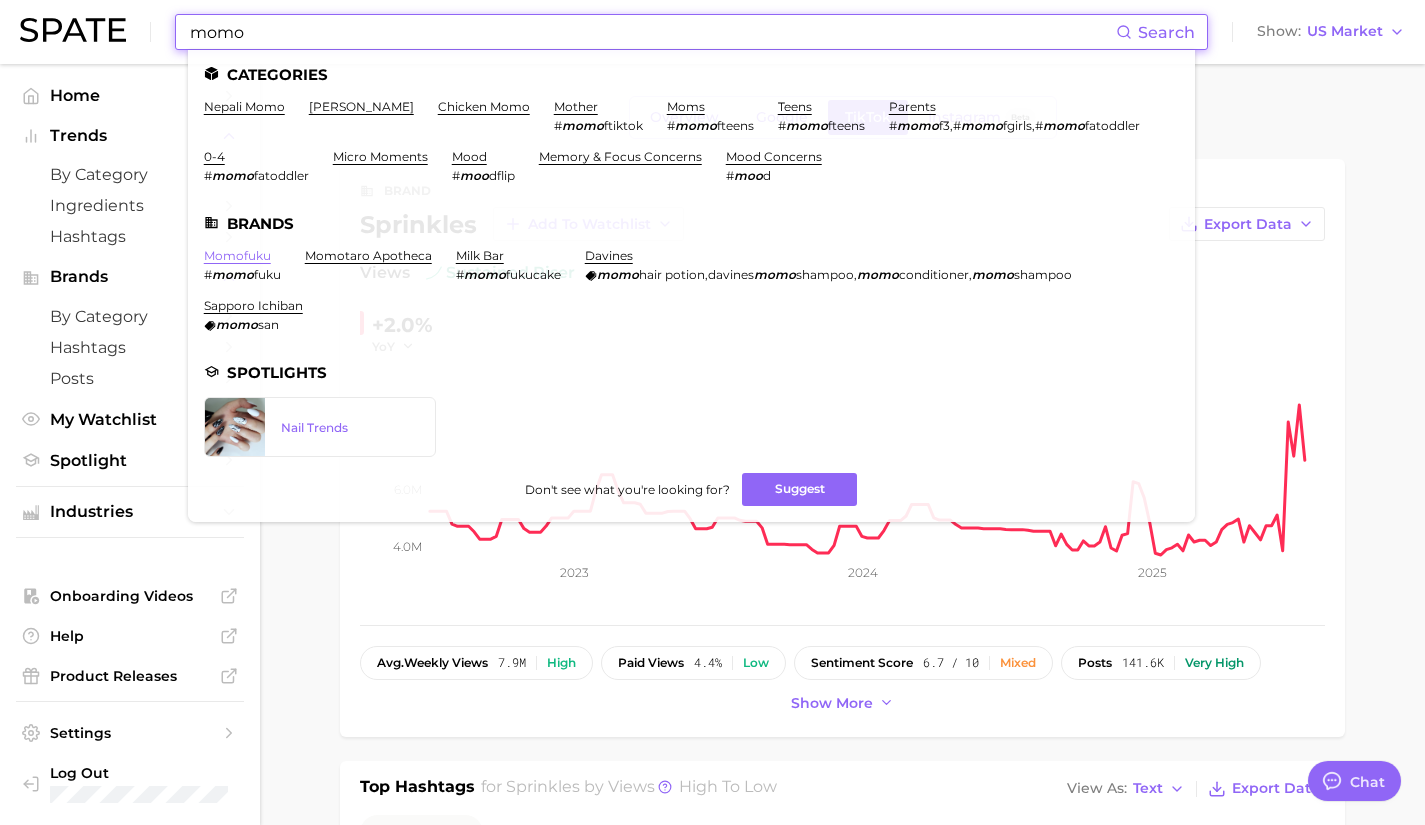type on "momo" 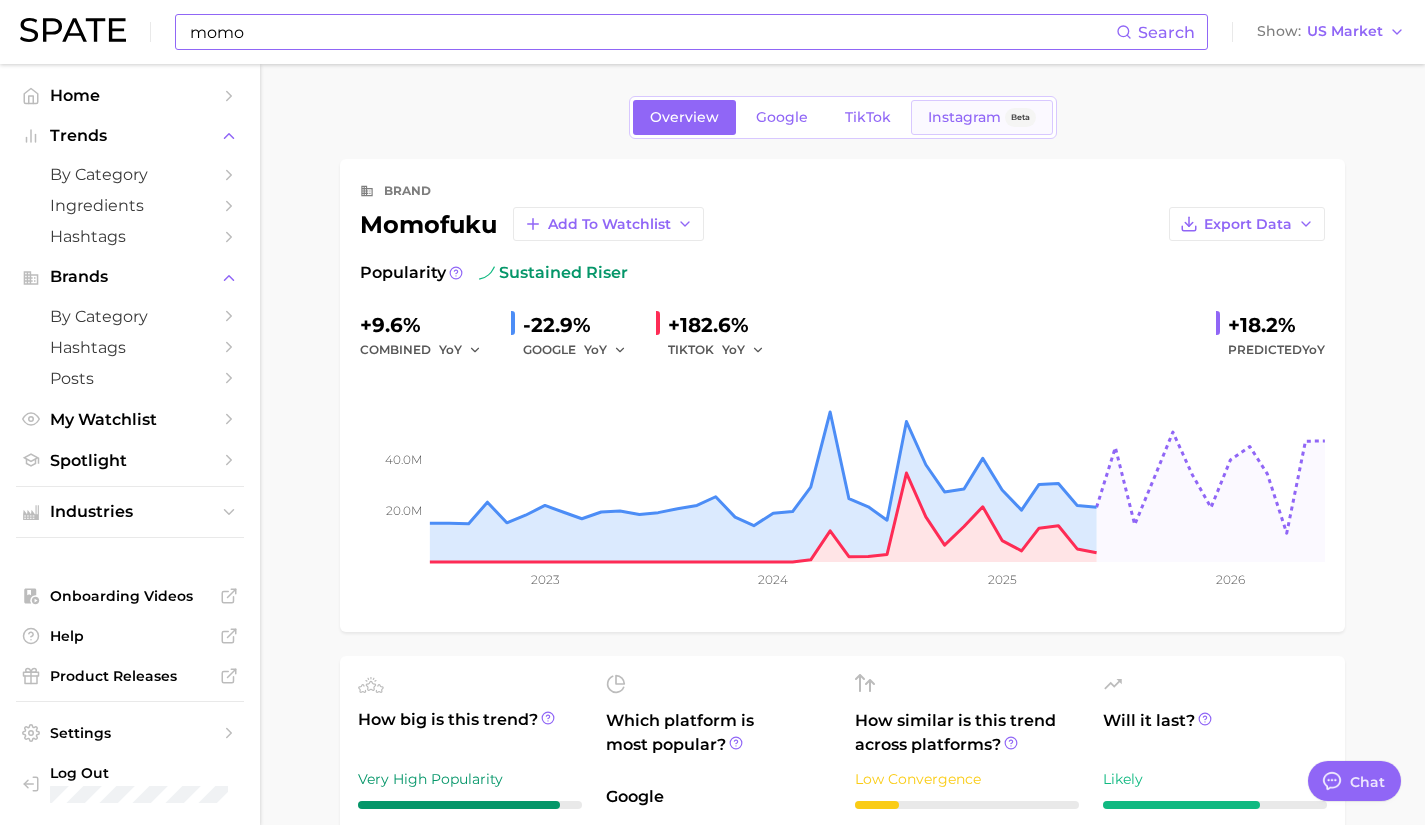click on "Instagram Beta" at bounding box center [982, 117] 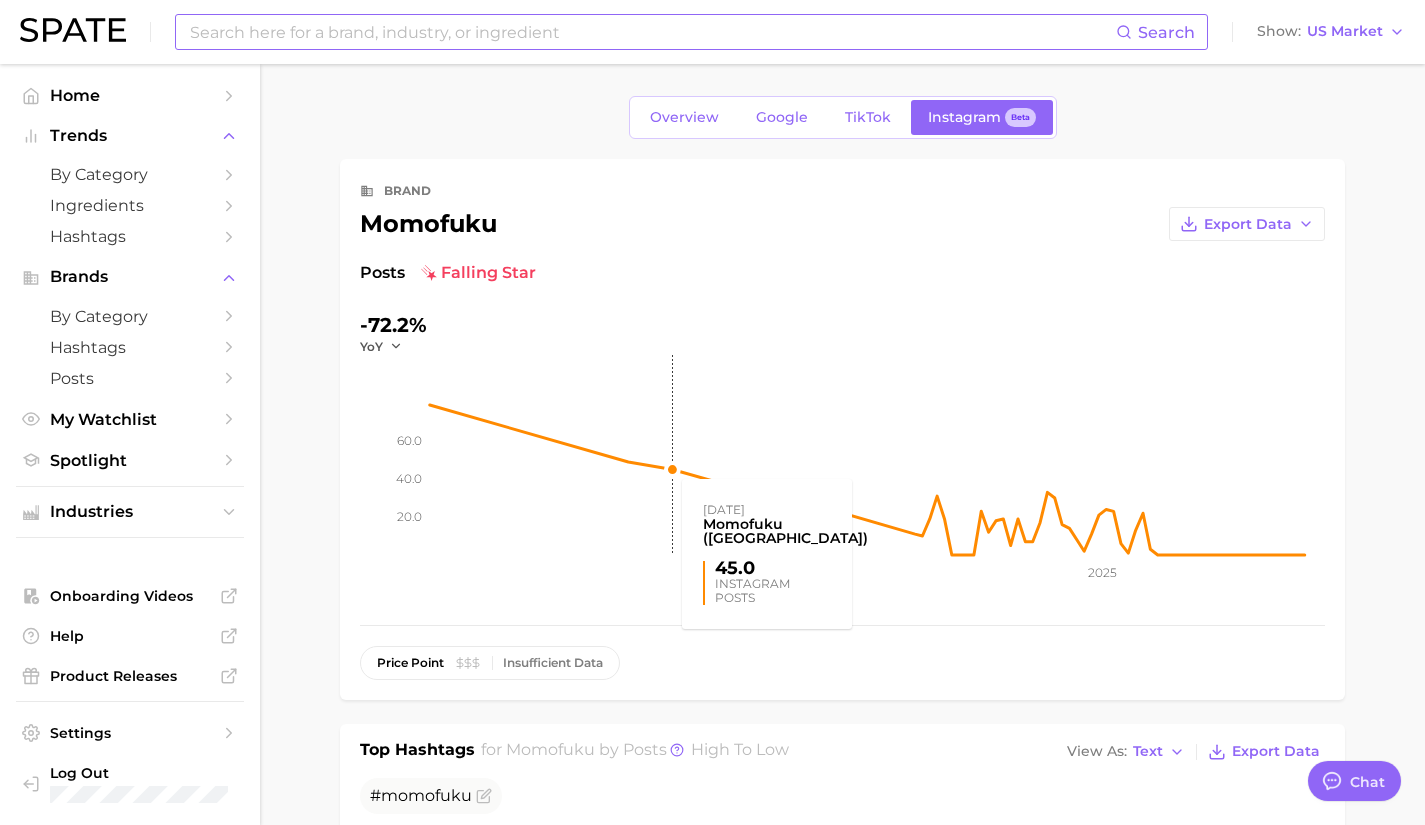 scroll, scrollTop: 1, scrollLeft: 0, axis: vertical 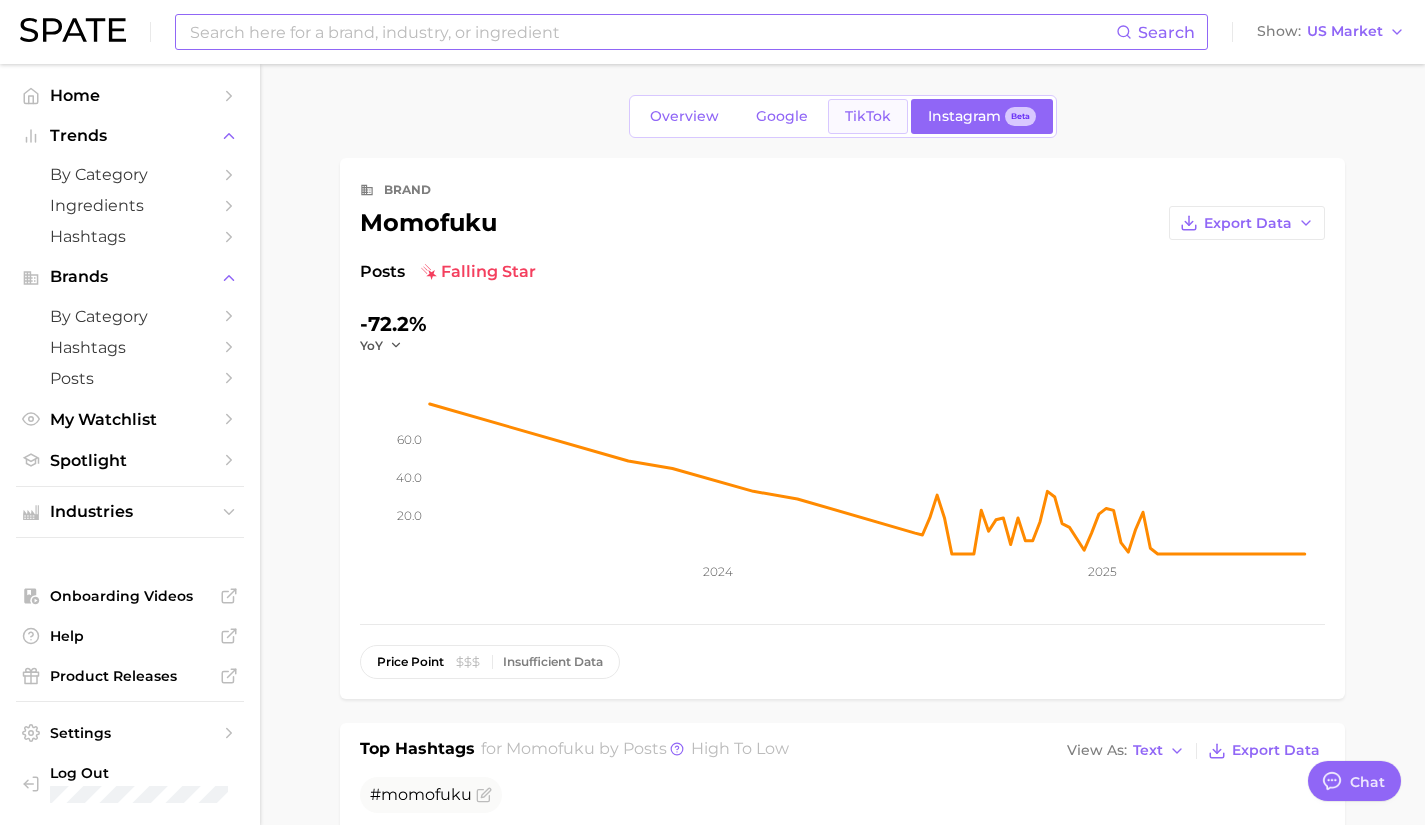 click on "TikTok" at bounding box center (868, 116) 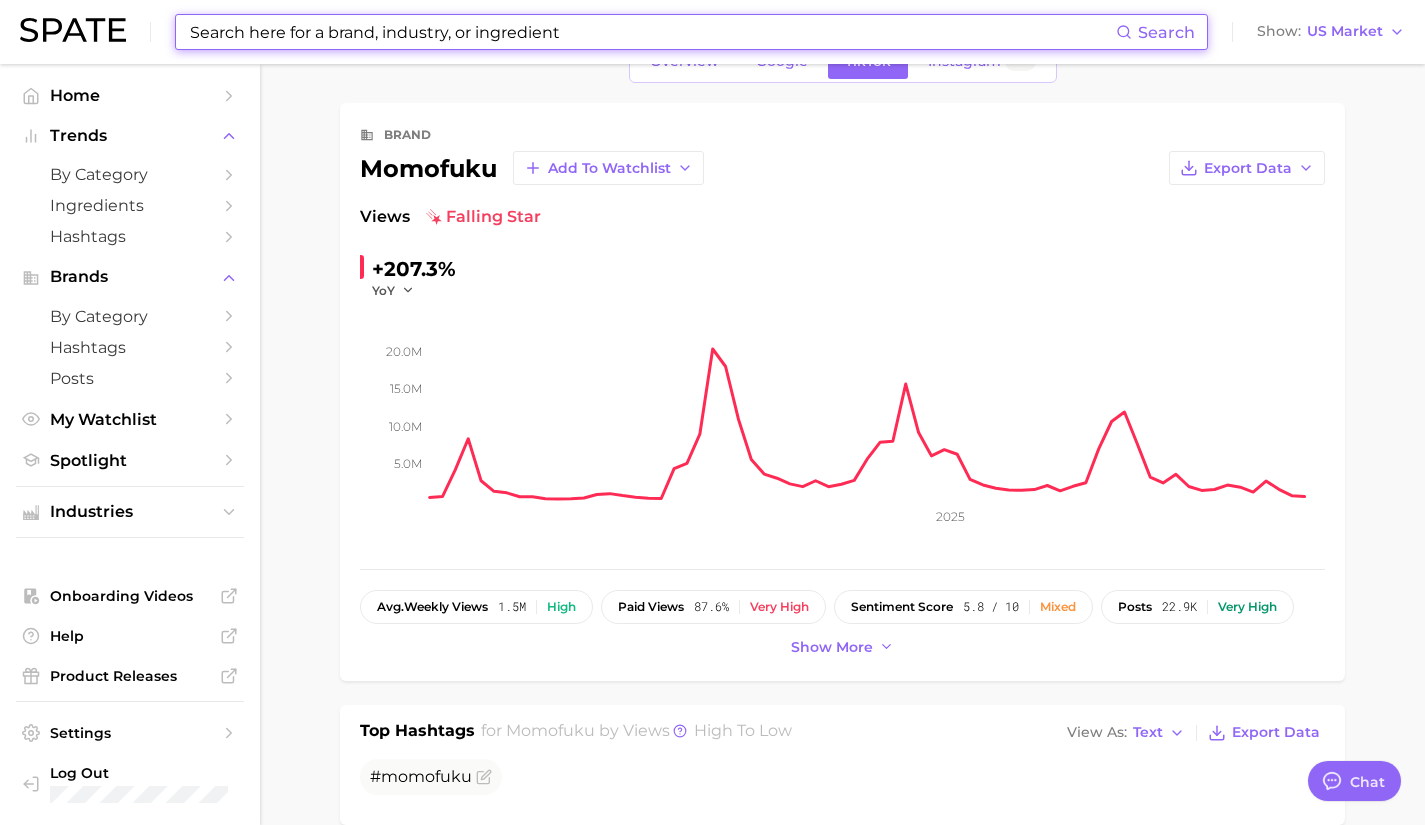 scroll, scrollTop: 47, scrollLeft: 0, axis: vertical 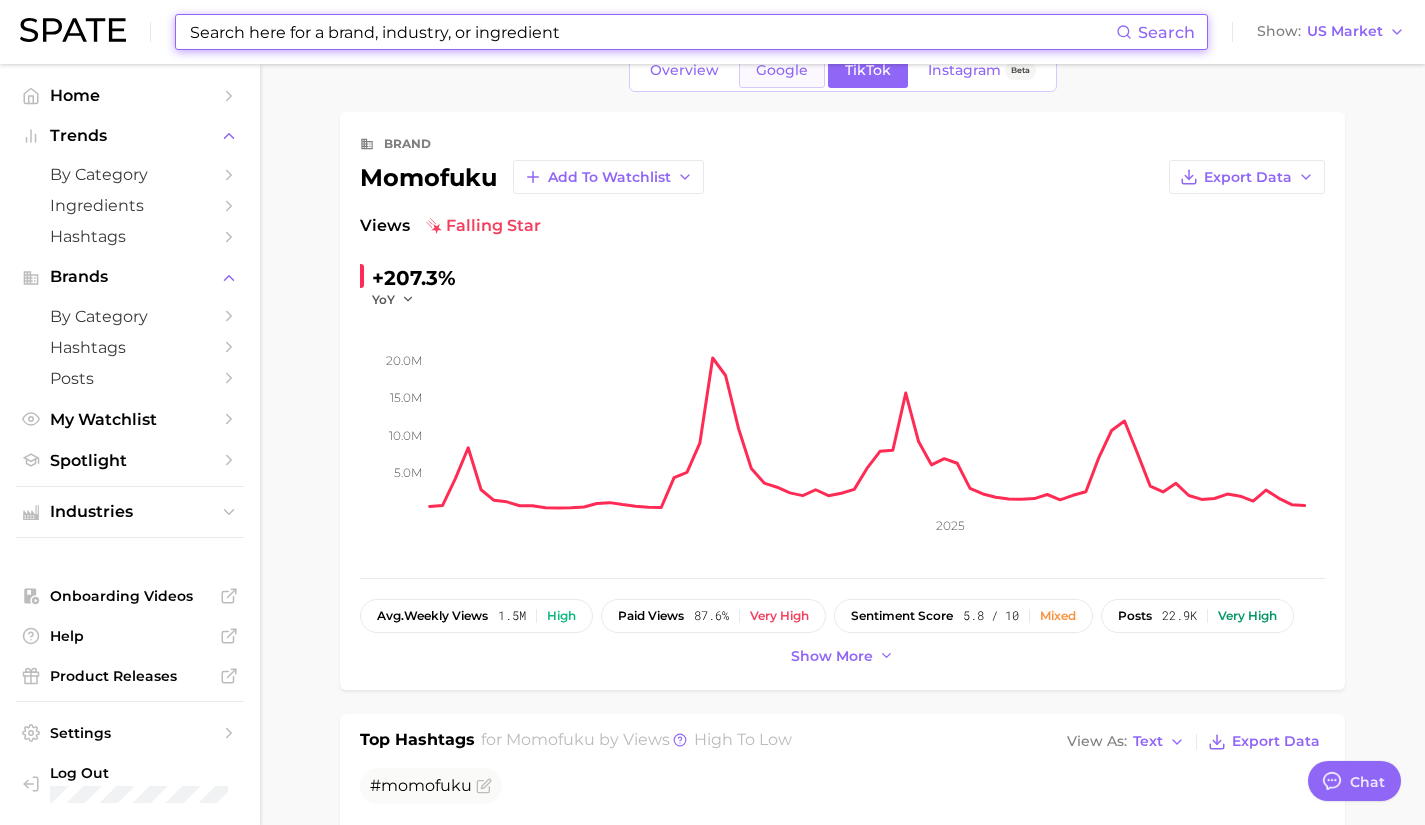 click on "Google" at bounding box center (782, 70) 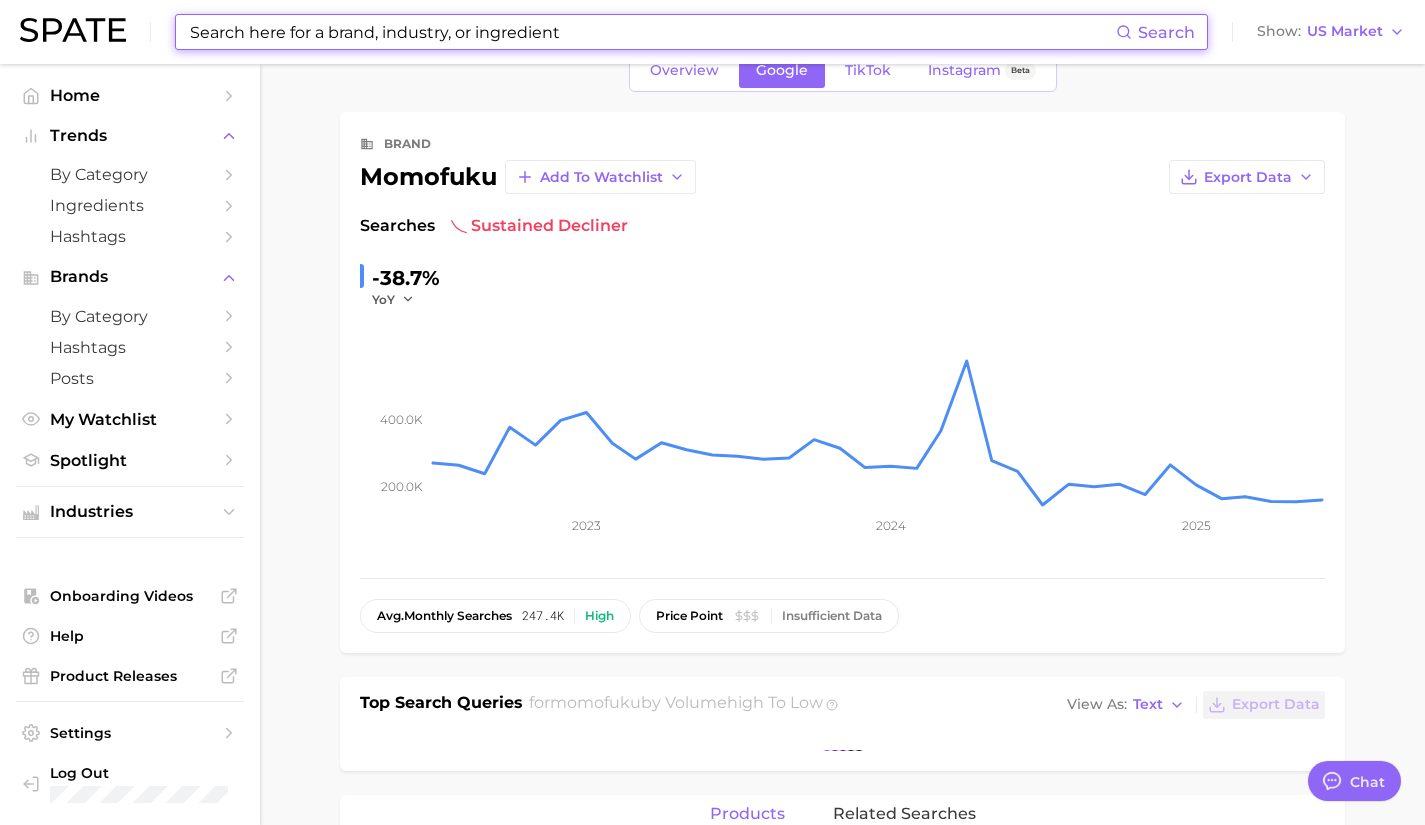 scroll, scrollTop: 0, scrollLeft: 0, axis: both 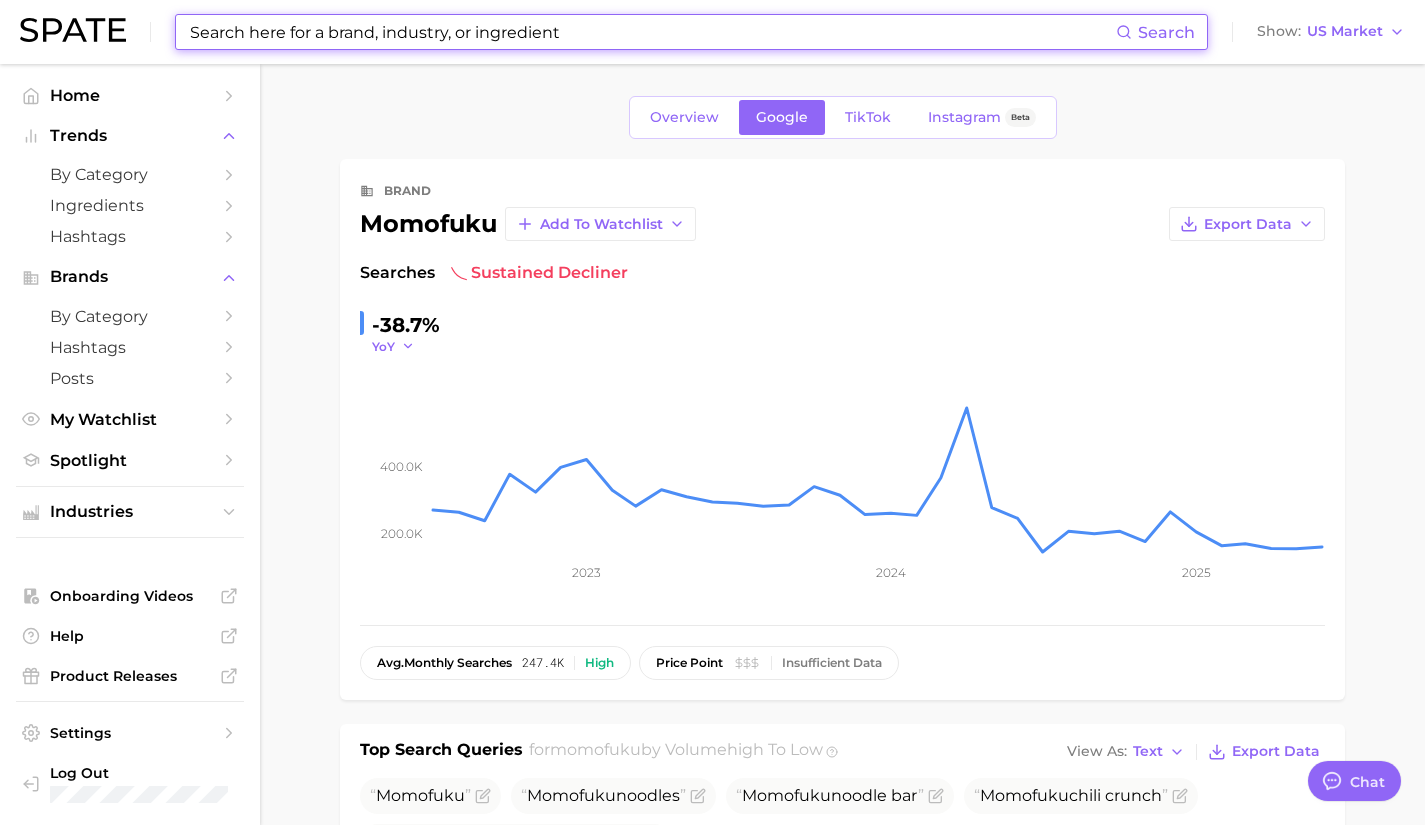 click on "YoY" at bounding box center (393, 346) 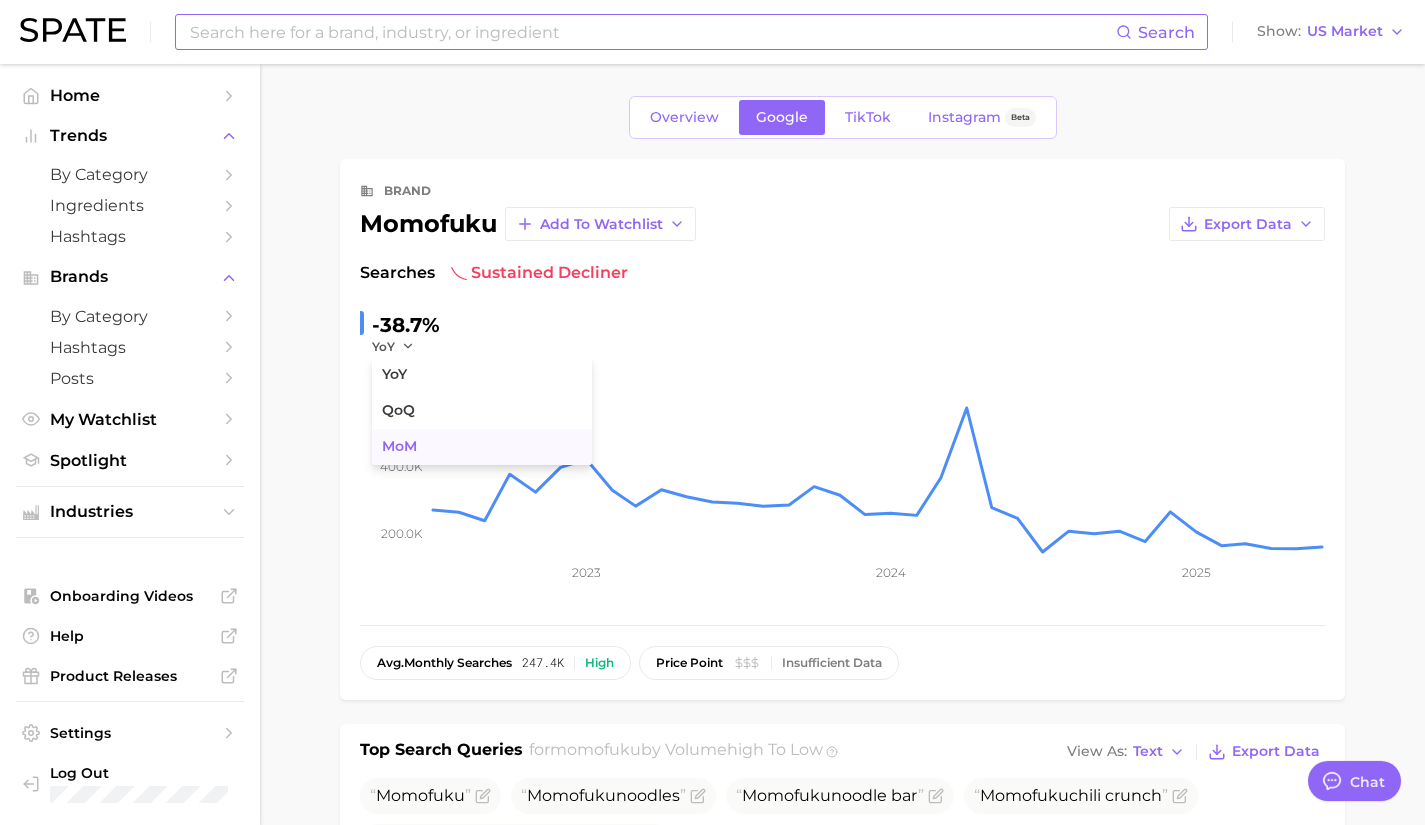 click on "MoM" at bounding box center (399, 446) 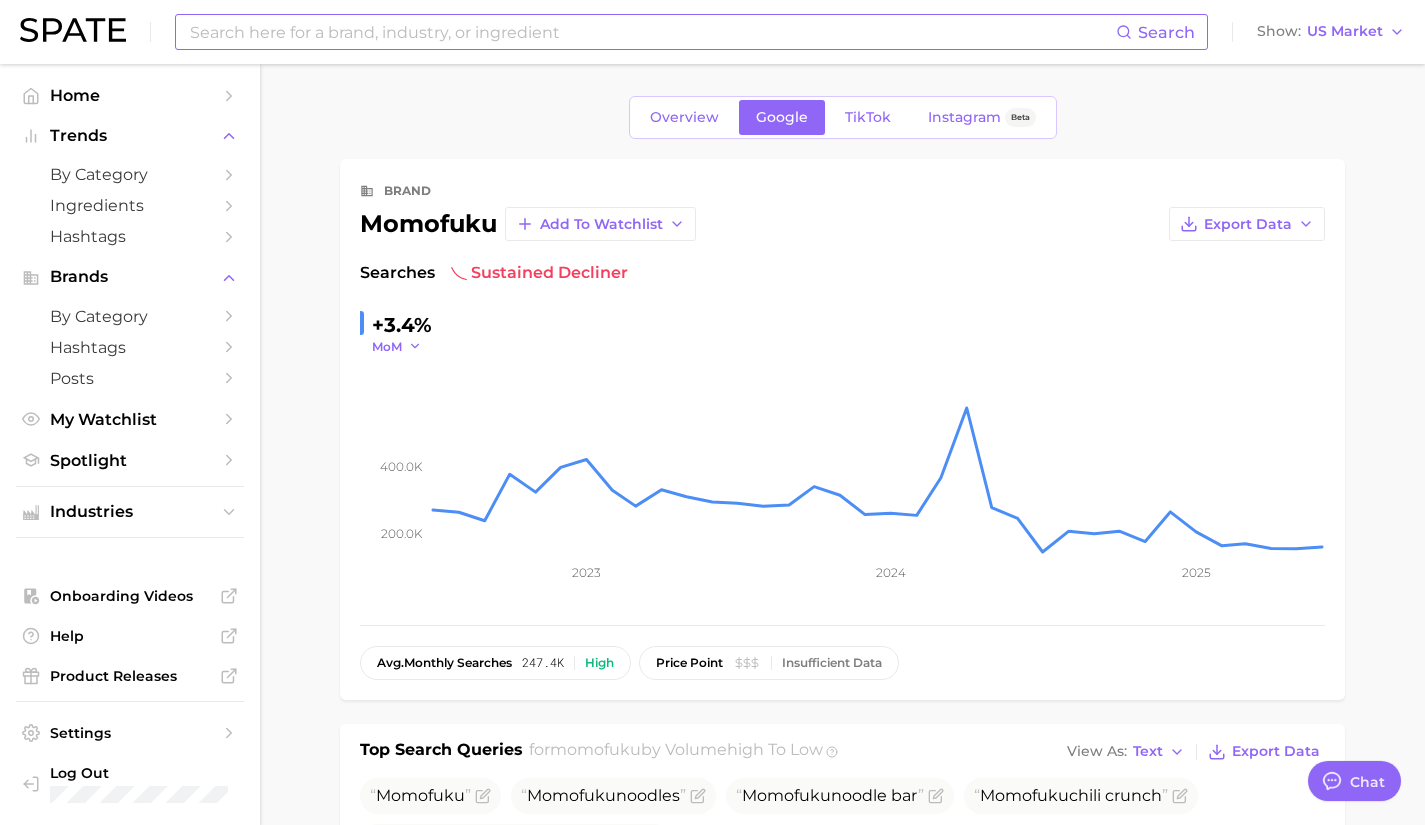 click on "MoM" at bounding box center (397, 346) 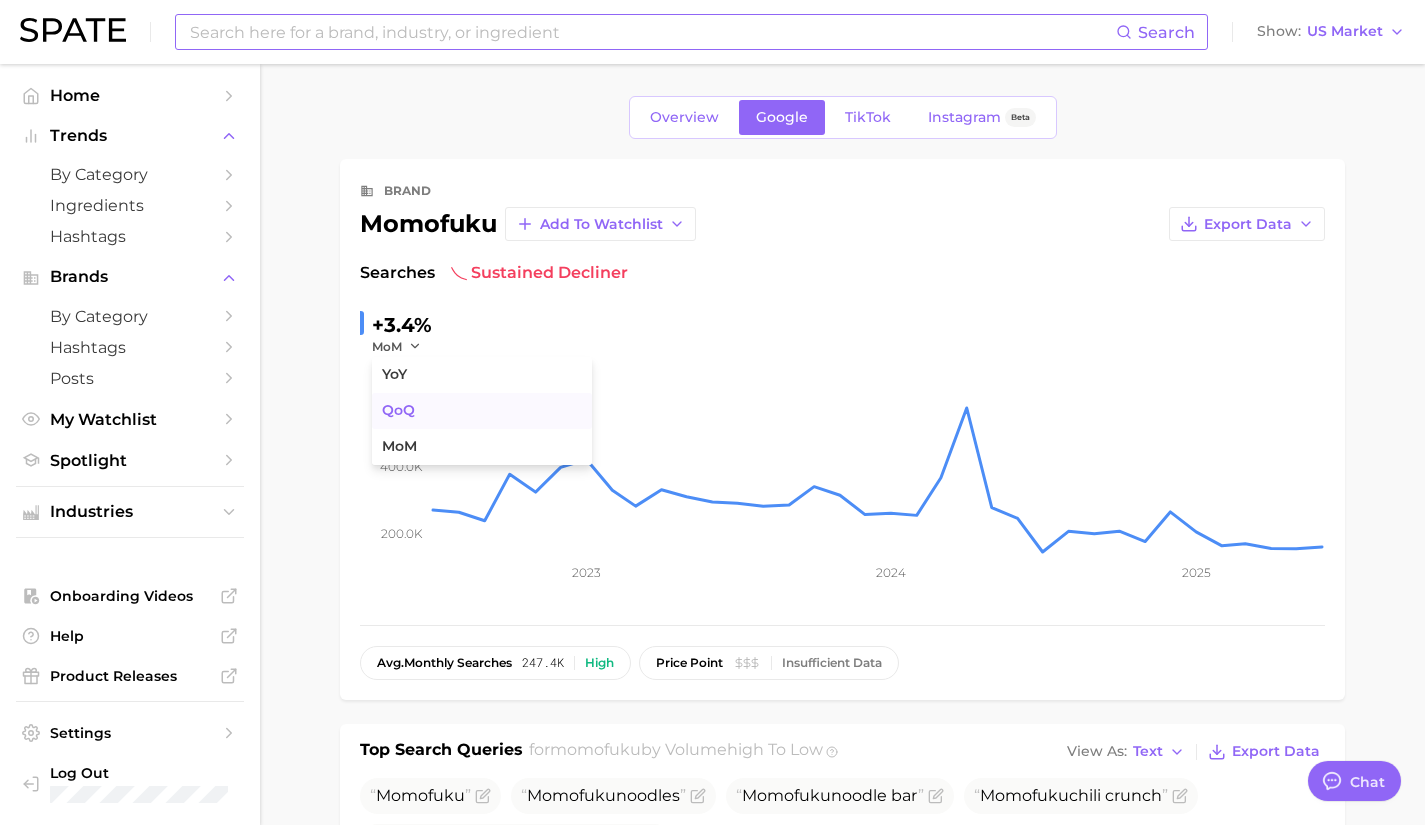 click on "QoQ" at bounding box center (398, 410) 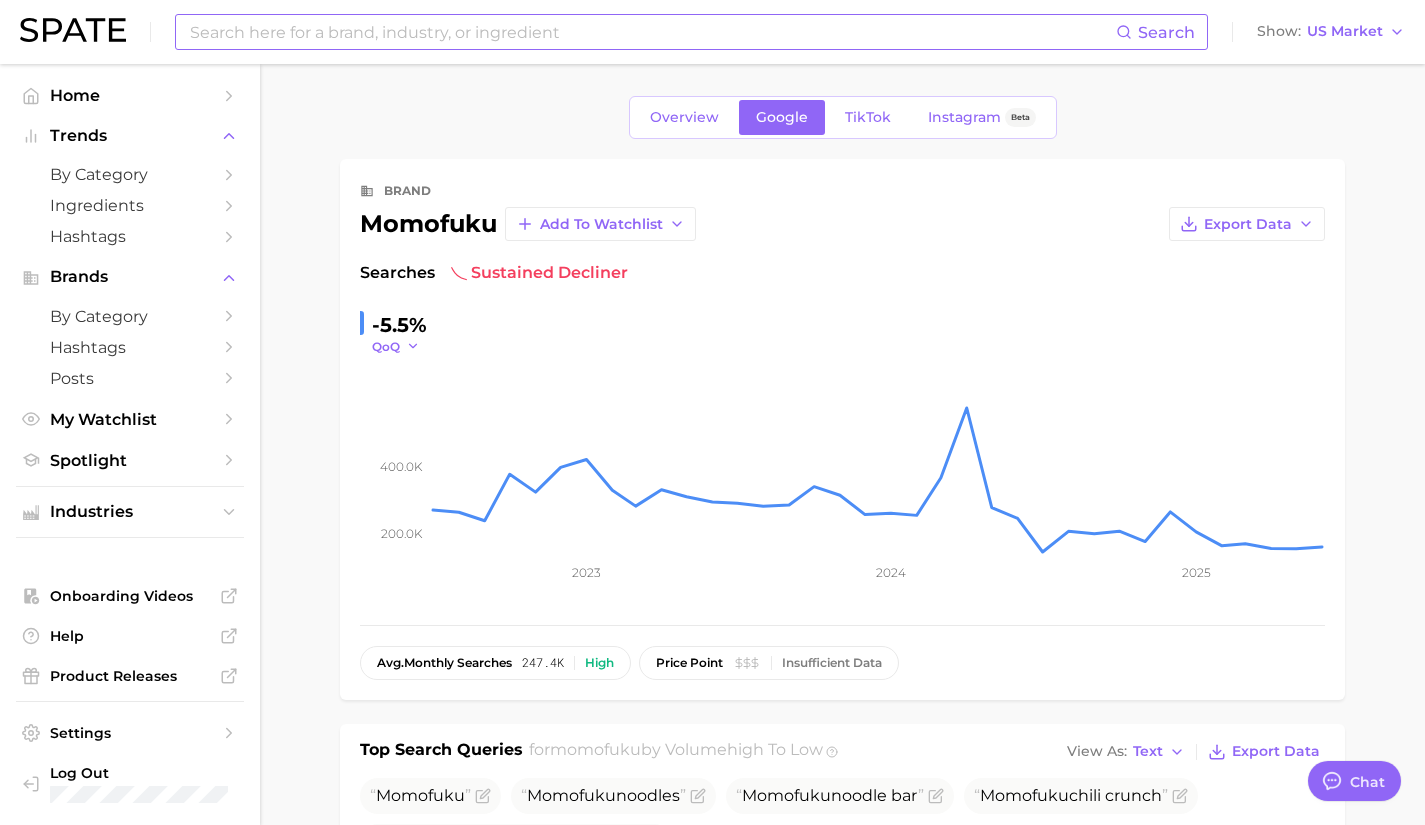click on "QoQ" at bounding box center [396, 346] 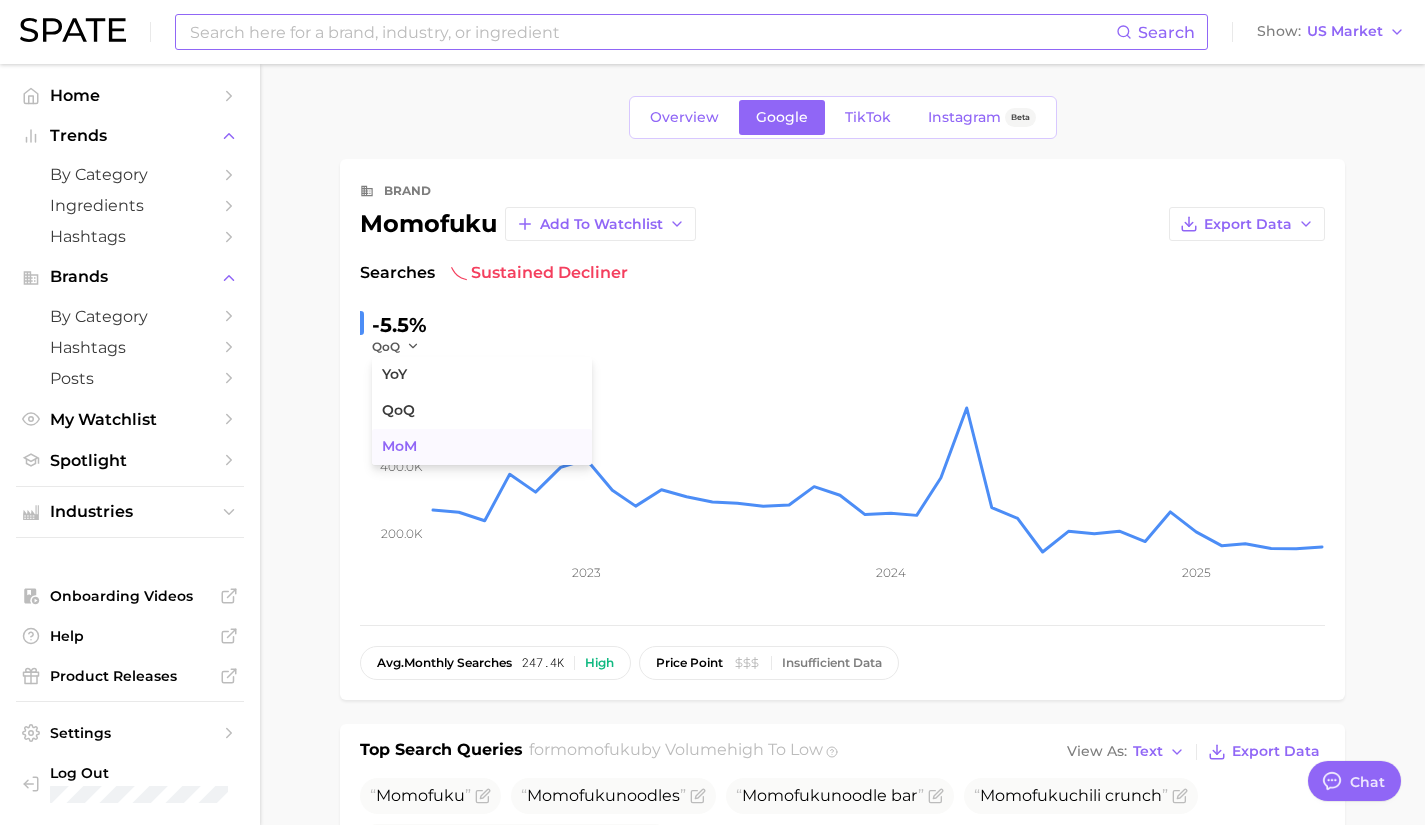 click on "MoM" at bounding box center [399, 446] 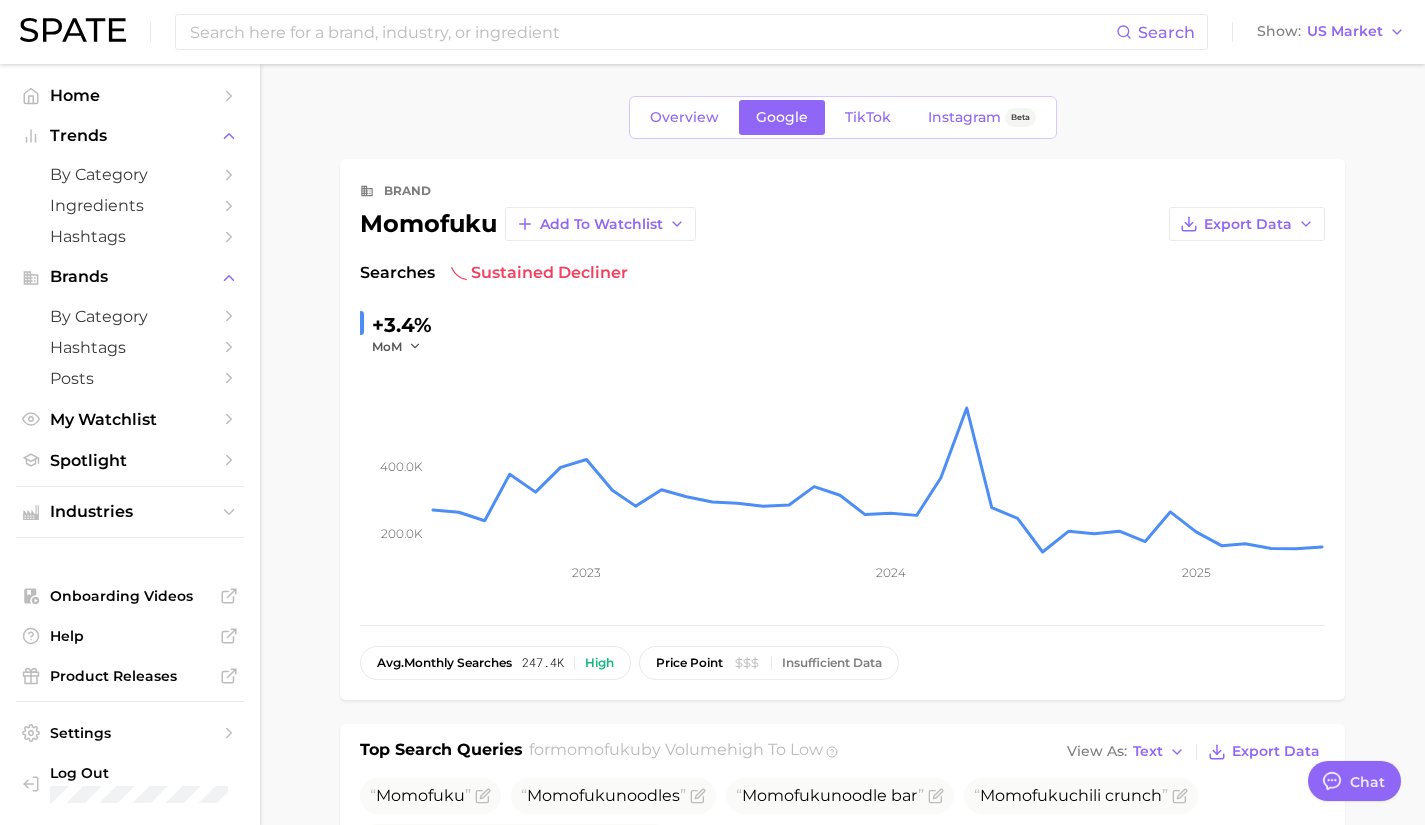 type 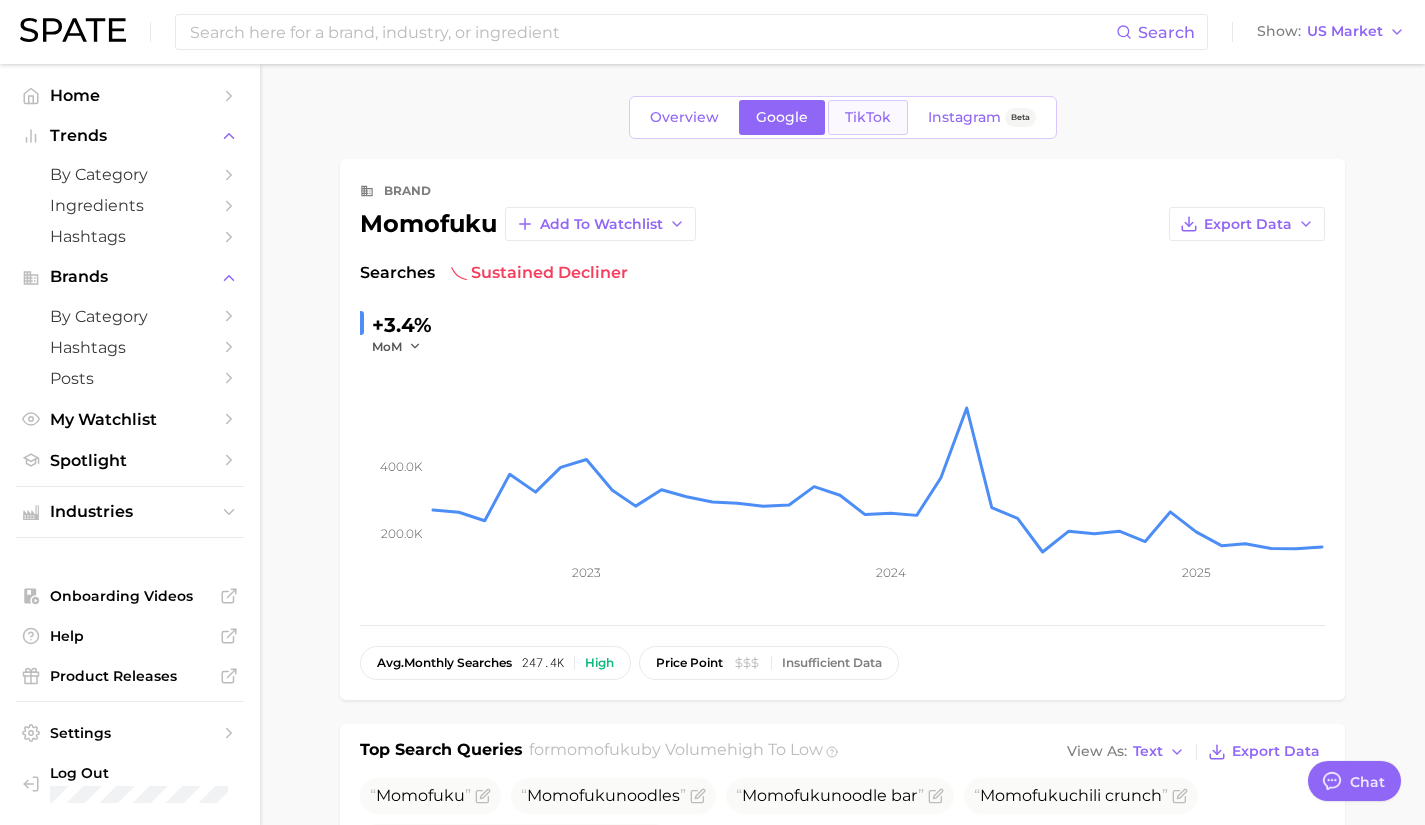 click on "TikTok" at bounding box center [868, 117] 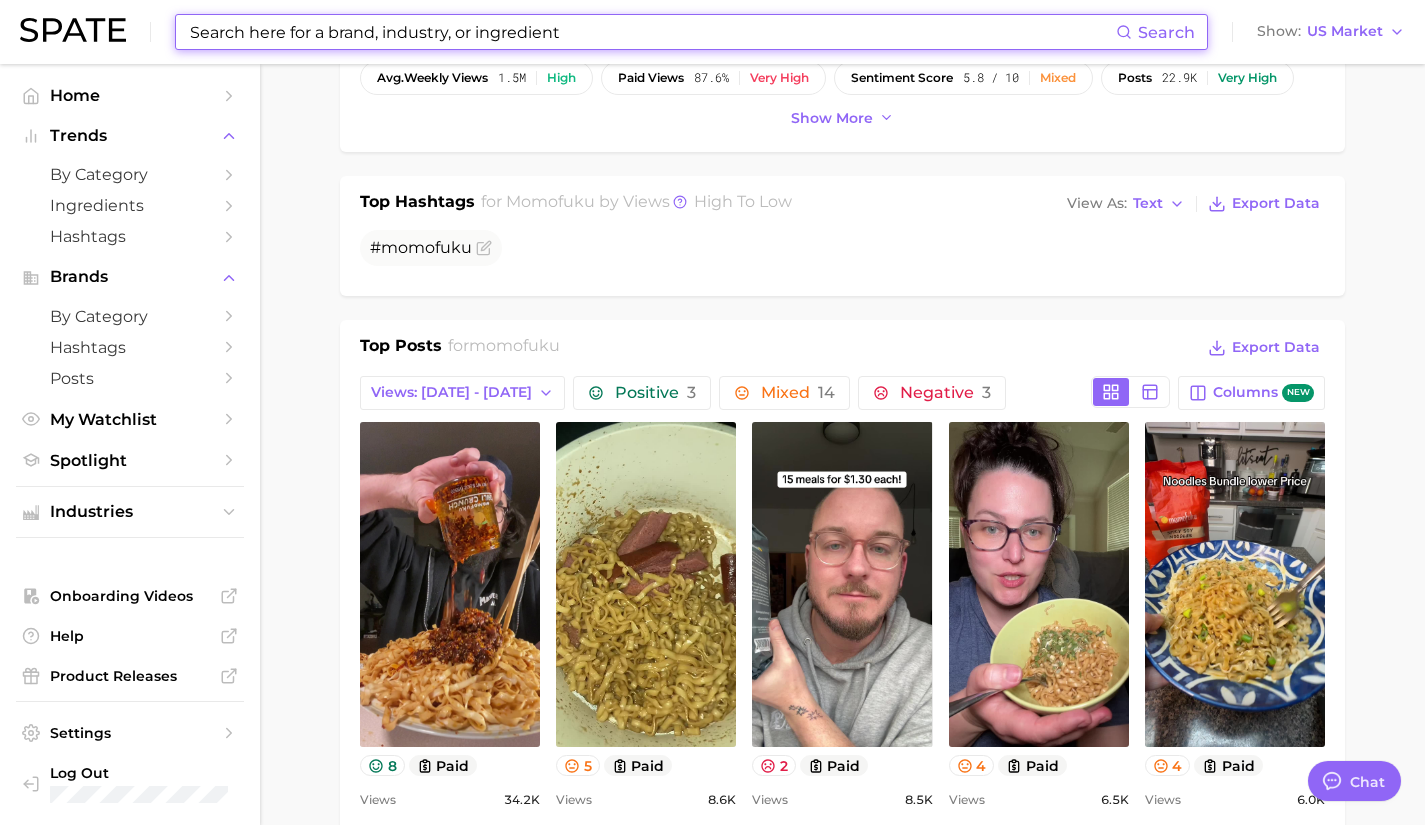 scroll, scrollTop: 767, scrollLeft: 0, axis: vertical 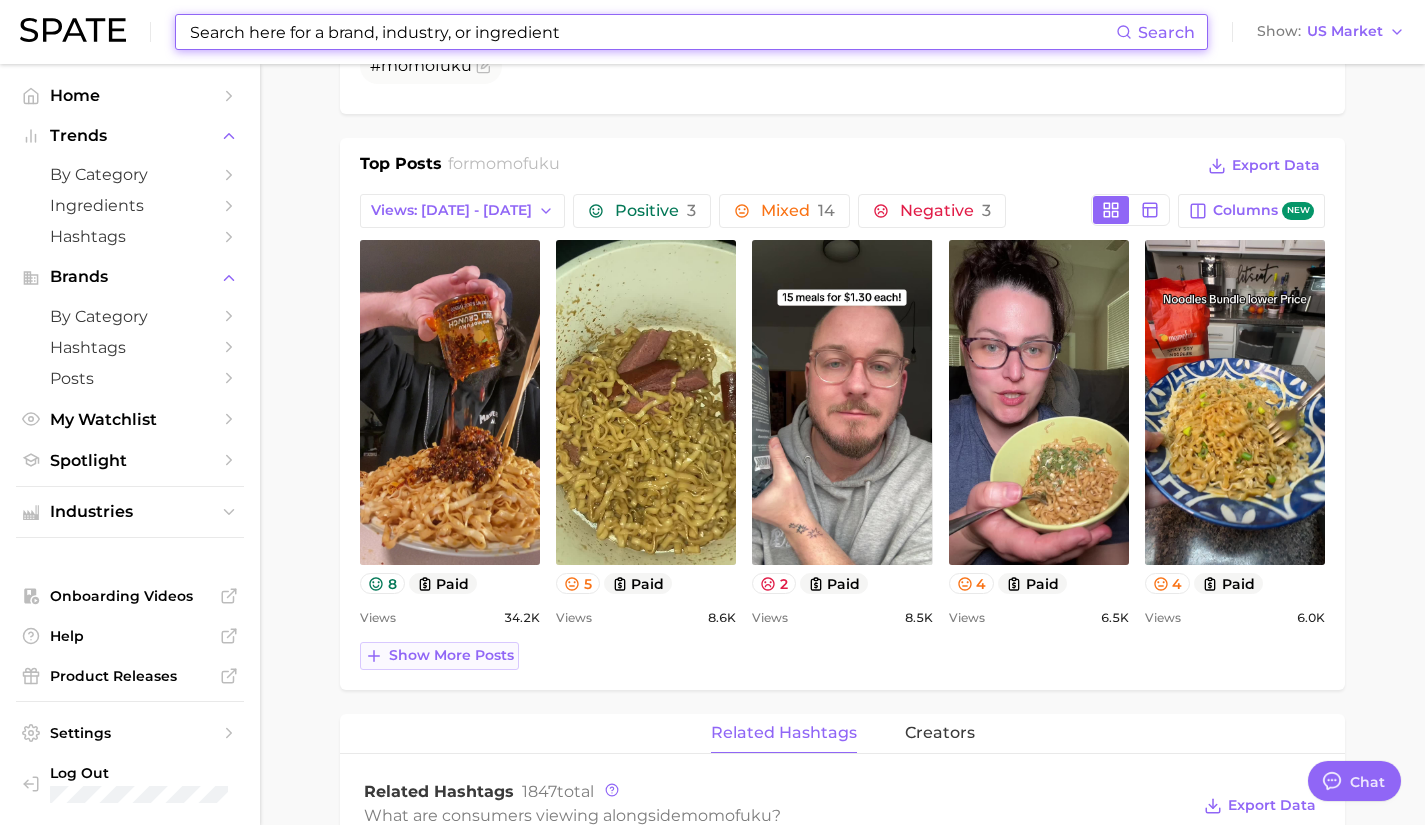 click on "Show more posts" at bounding box center (451, 655) 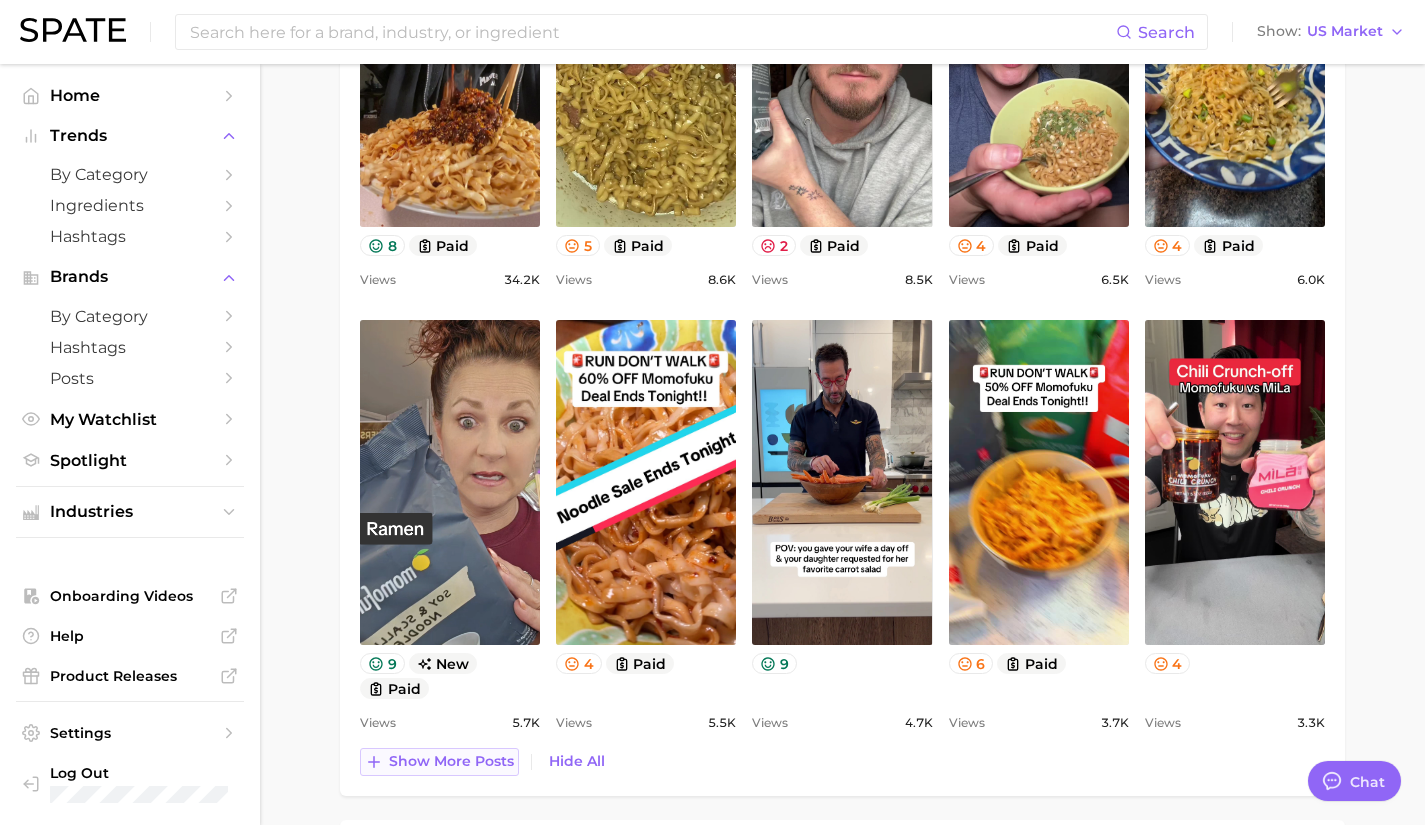 scroll, scrollTop: 0, scrollLeft: 0, axis: both 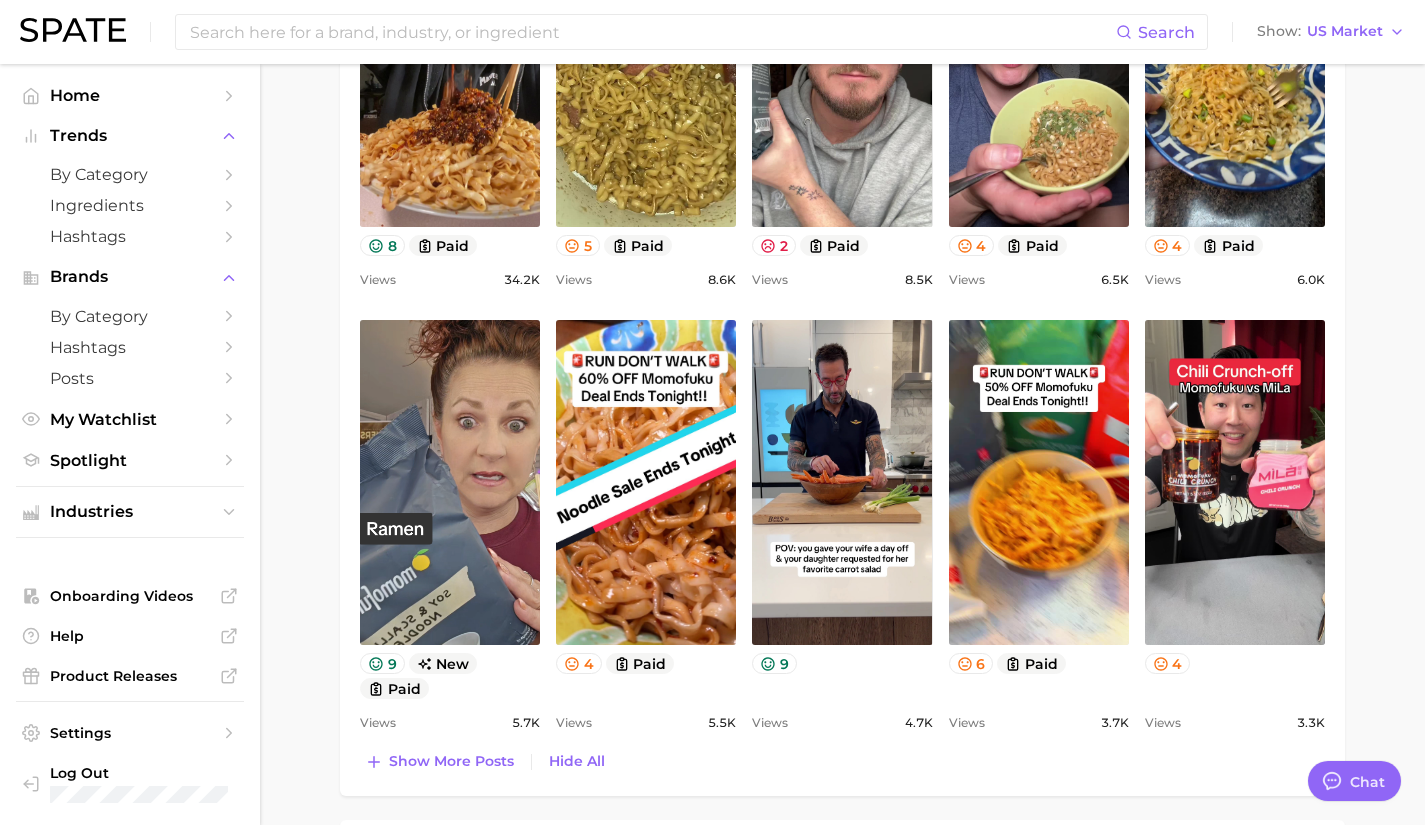 type 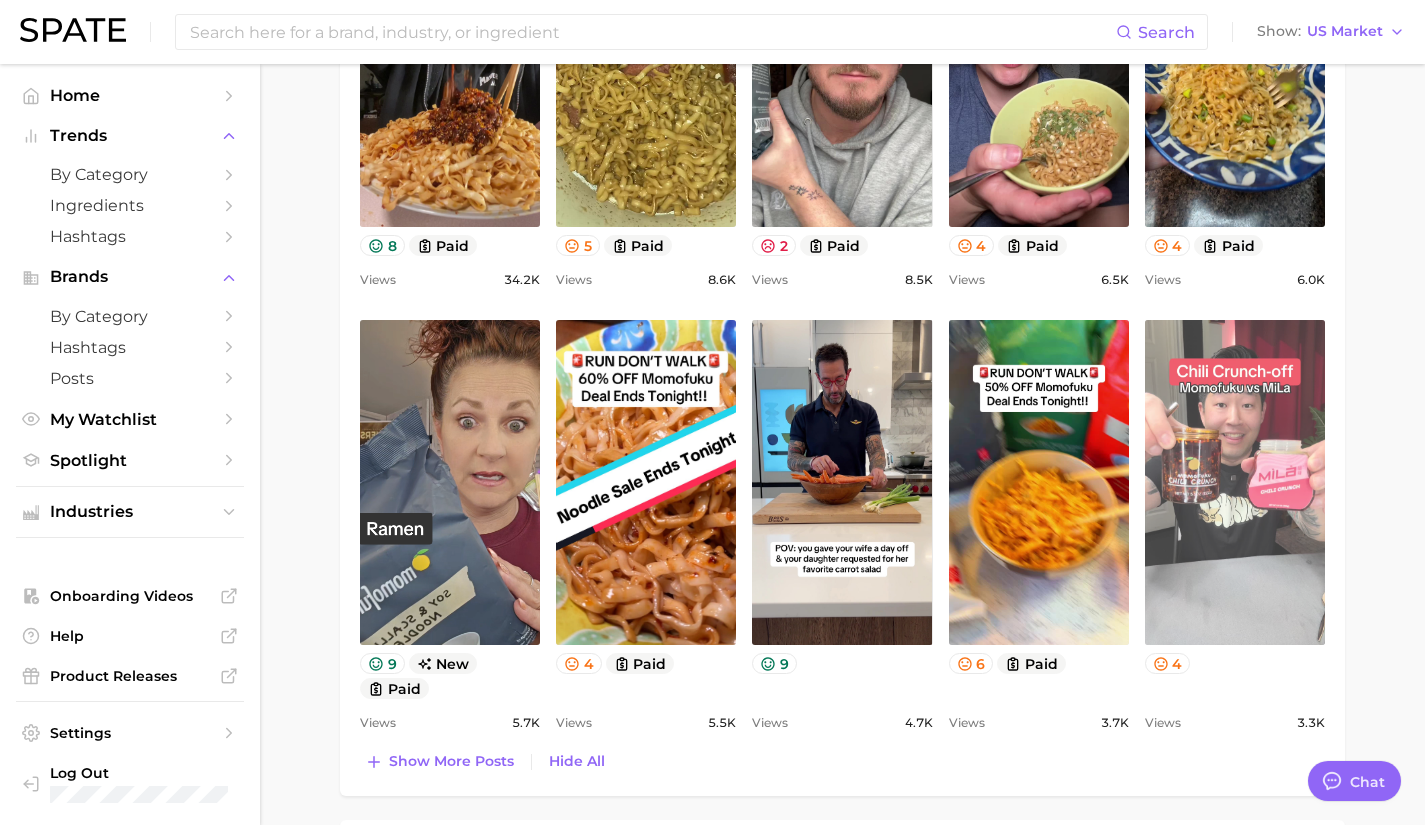 scroll, scrollTop: 758, scrollLeft: 0, axis: vertical 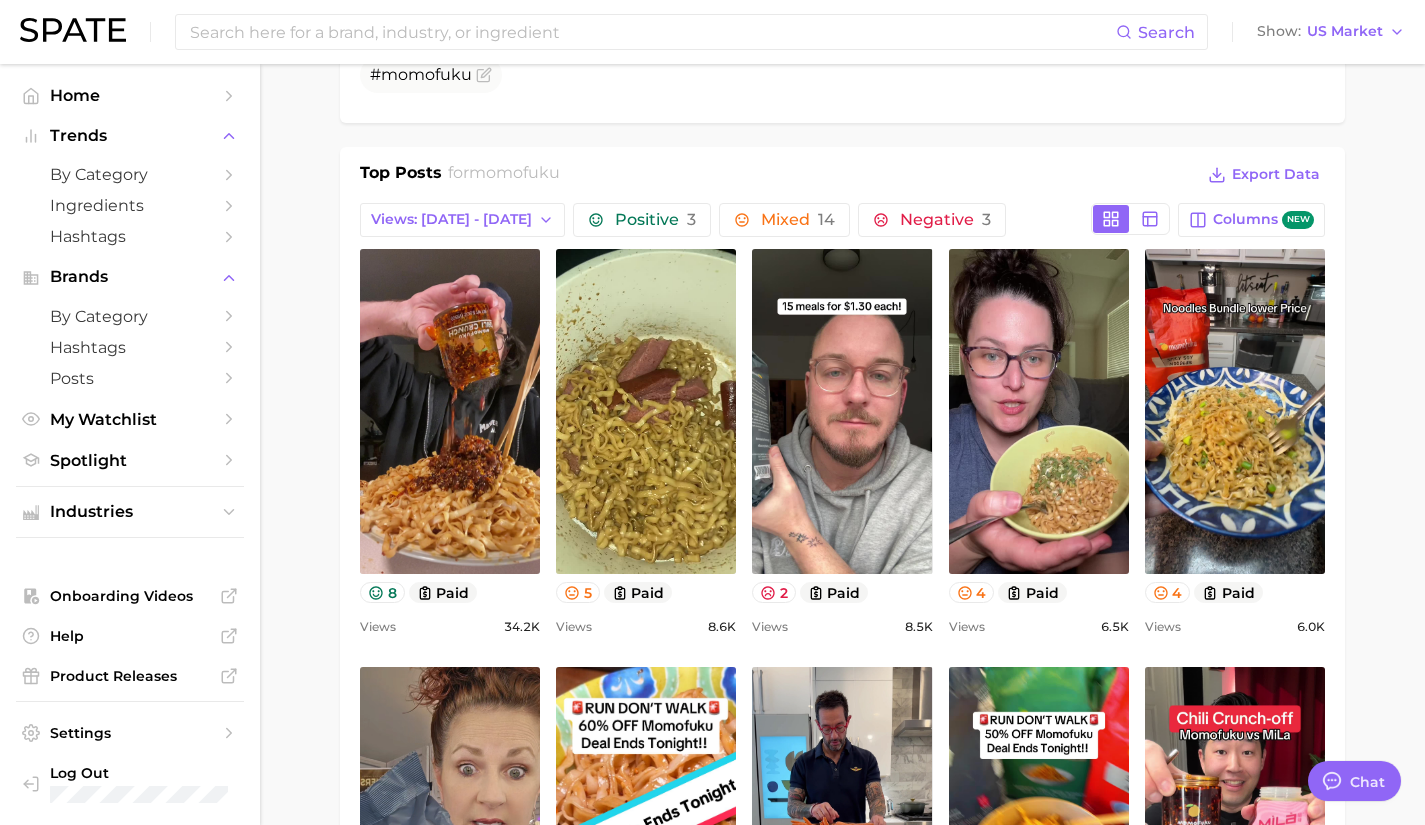 click on "Overview Google TikTok Instagram Beta brand momofuku Add to Watchlist Export Data Views falling star +207.3% YoY 5.0m 10.0m 15.0m 20.0m 2025 avg.  weekly views 1.5m High paid views 87.6% Very high sentiment score 5.8 / 10 Mixed posts 22.9k Very high engagement 2.0% Very low TikTok shop 56.3% Very high price point Insufficient Data Show more Top Hashtags for   momofuku   by Views   high to low View As Text Export Data # momofuku Top Posts for  momofuku Export Data Views: [DATE] -  [DATE] Positive 3 Mixed 14 Negative 3 Columns new view post on TikTok 8 paid Views 34.2k view post on TikTok 5 paid Views 8.6k view post on TikTok 2 paid Views 8.5k view post on TikTok 4 paid Views 6.5k view post on TikTok 4 paid Views 6.0k view post on TikTok 9 new paid Views 5.7k view post on TikTok 4 paid Views 5.5k view post on TikTok 9 Views 4.7k view post on TikTok 6 paid Views 3.7k view post on TikTok 4 Views 3.3k Show more posts Hide All related hashtags creators Related Hashtags 1847  total What are consumers viewing alongside  ?" at bounding box center (842, 862) 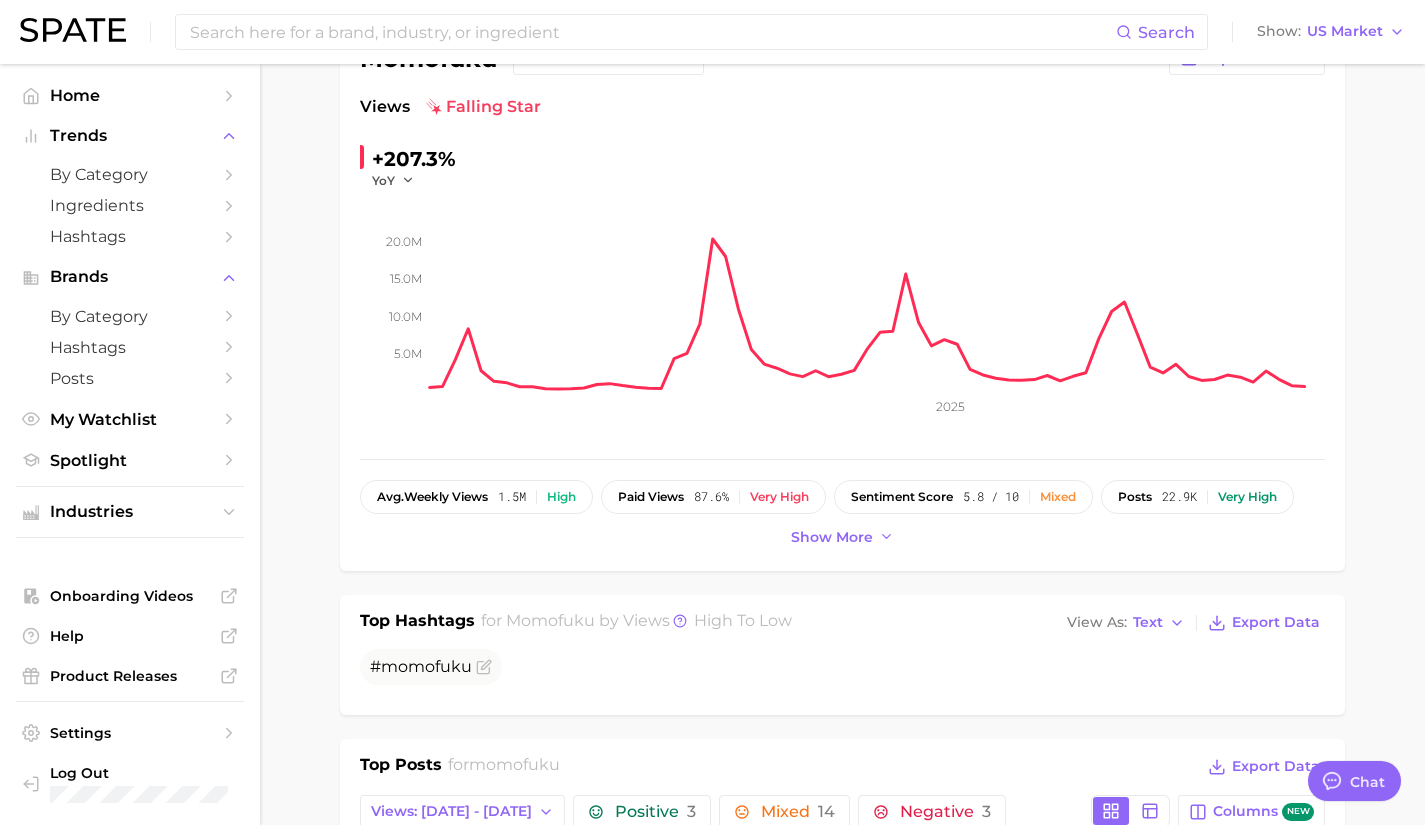 scroll, scrollTop: 0, scrollLeft: 0, axis: both 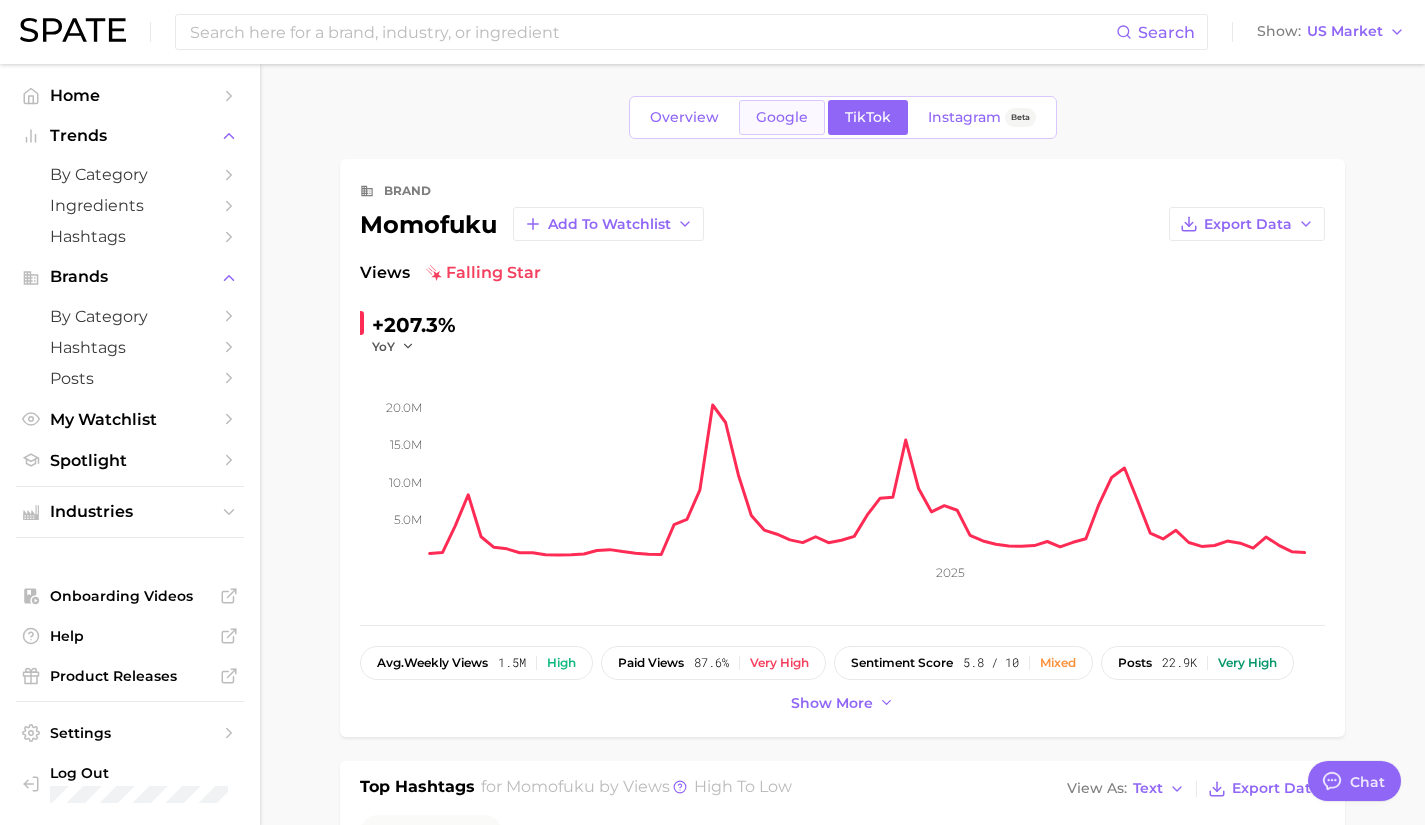 click on "Google" at bounding box center [782, 117] 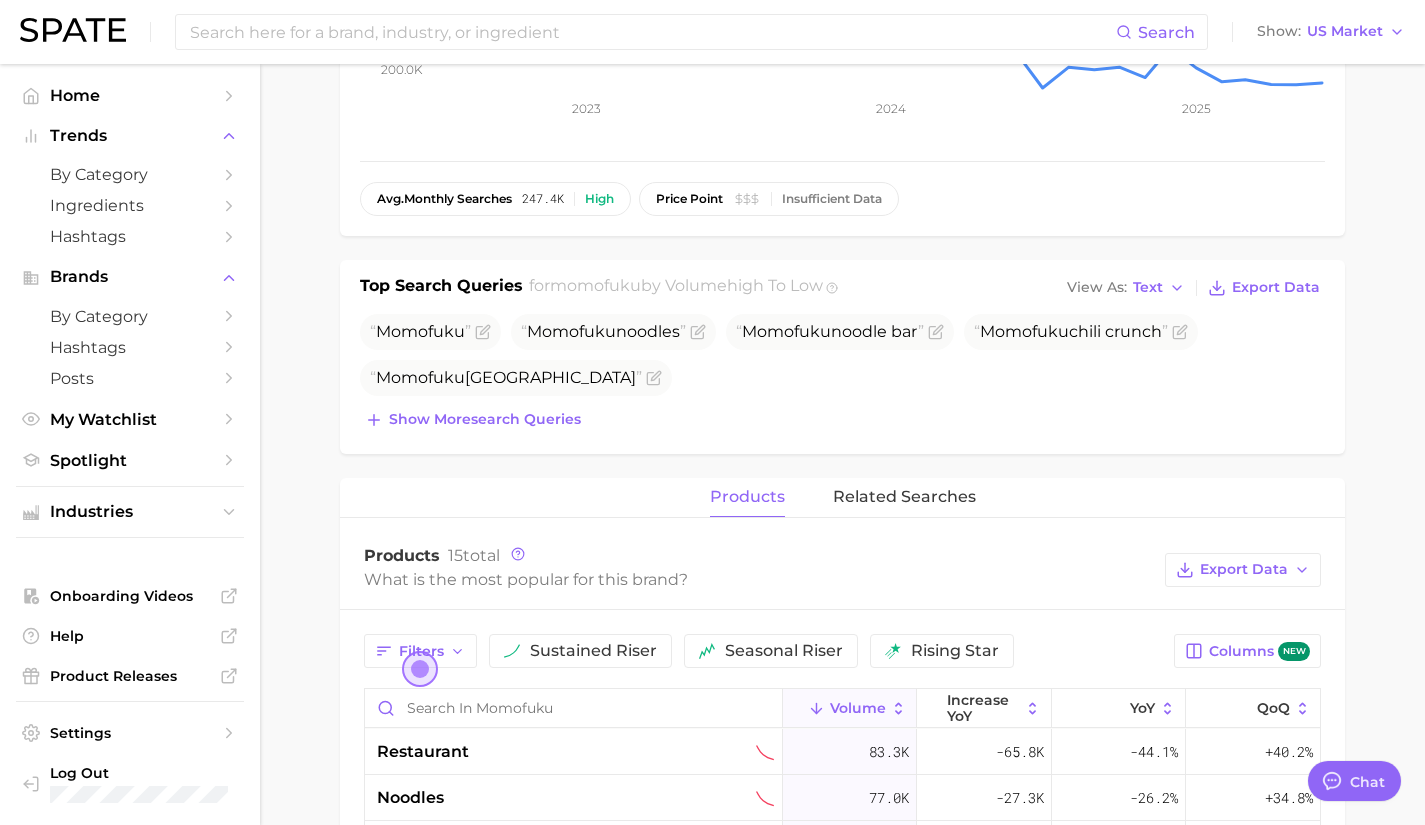 scroll, scrollTop: 465, scrollLeft: 0, axis: vertical 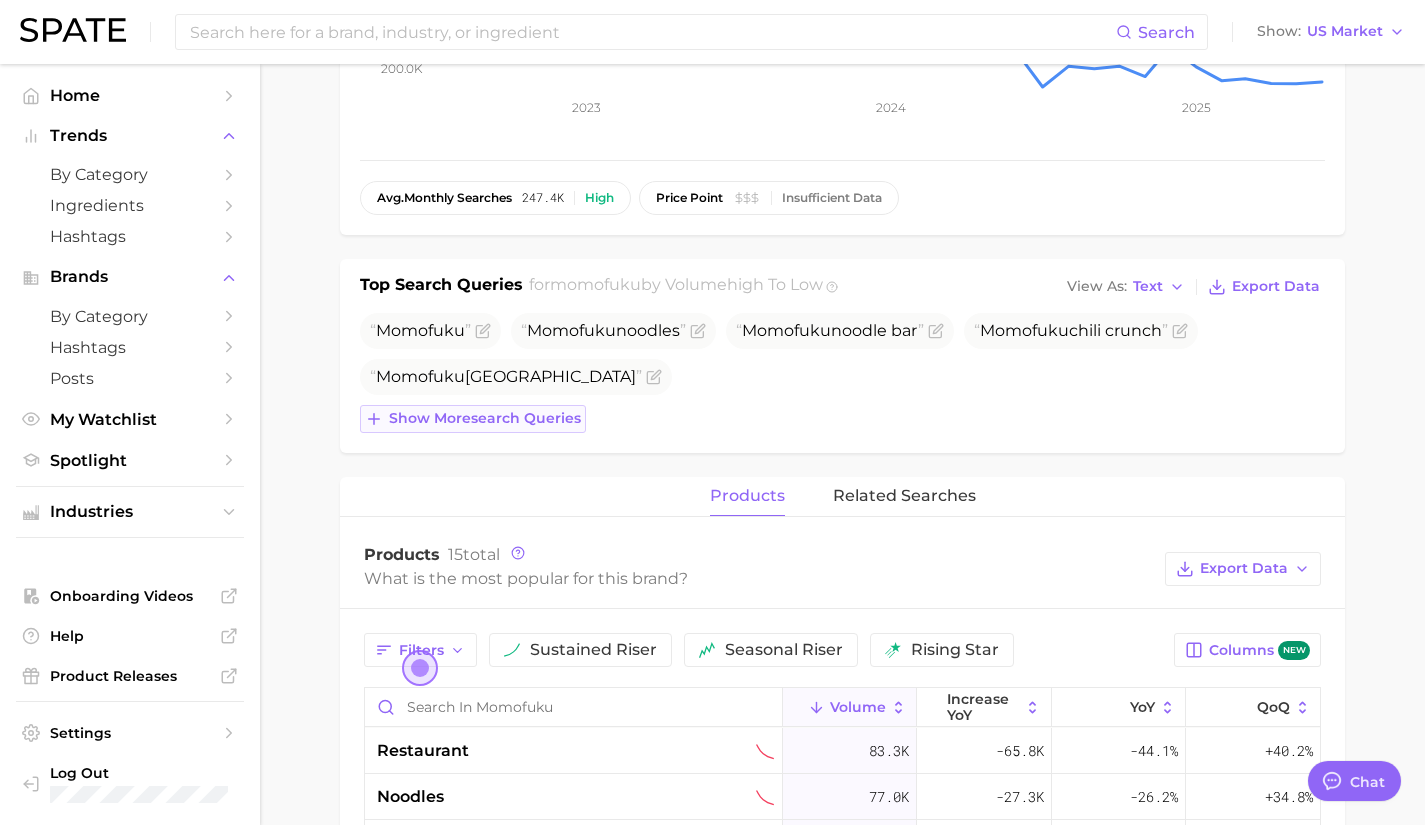 click on "Show more  search queries" at bounding box center (485, 418) 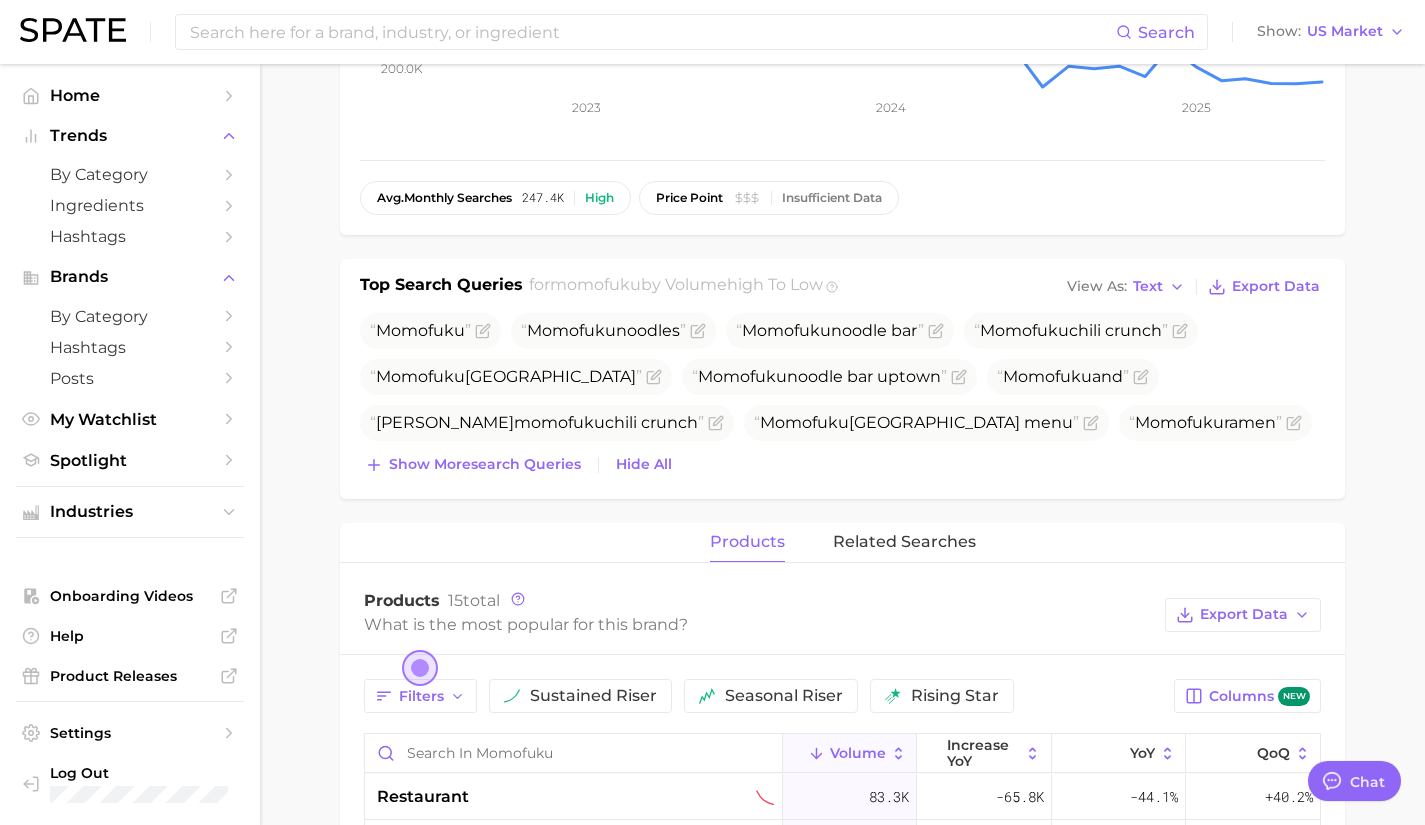 type 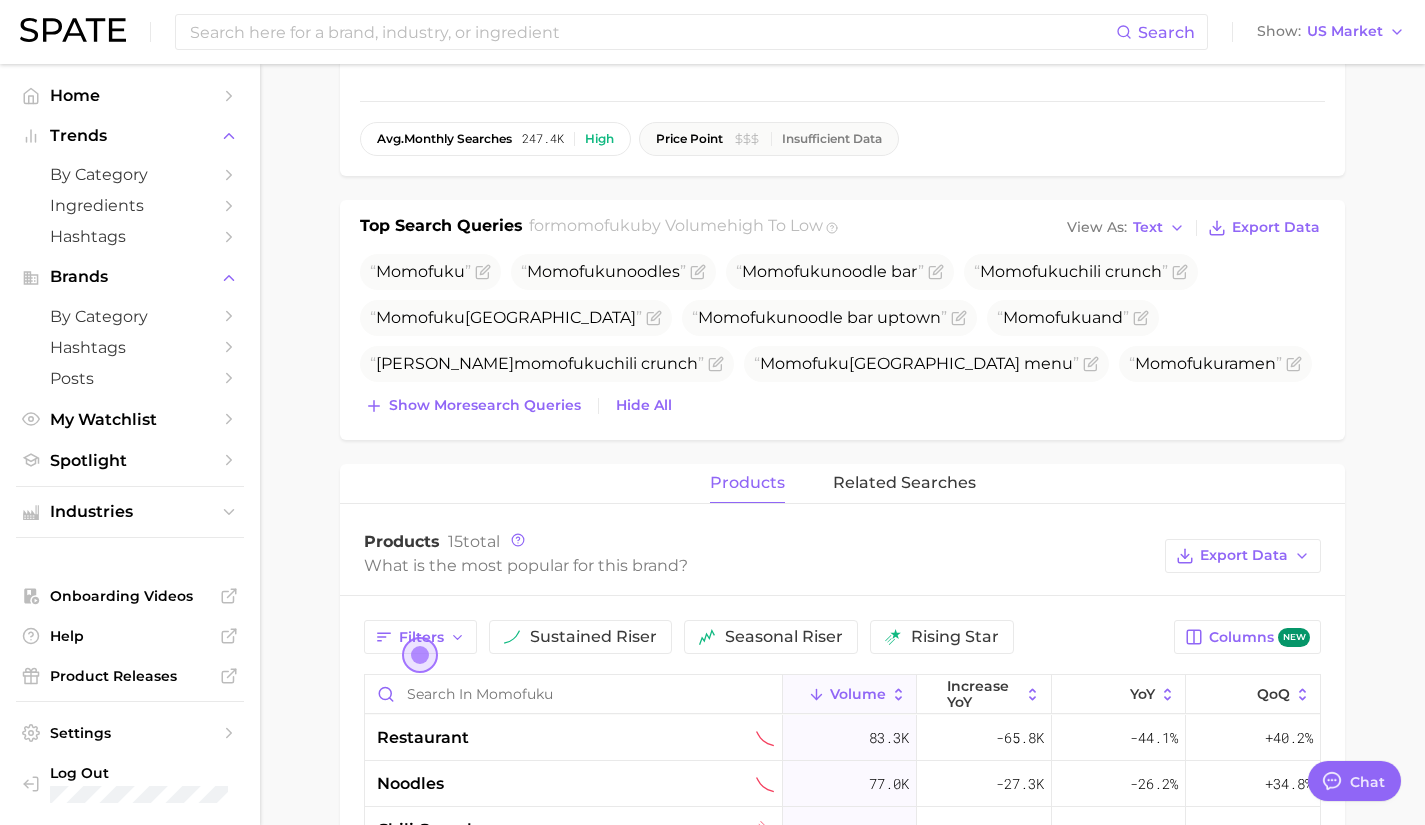 scroll, scrollTop: 431, scrollLeft: 0, axis: vertical 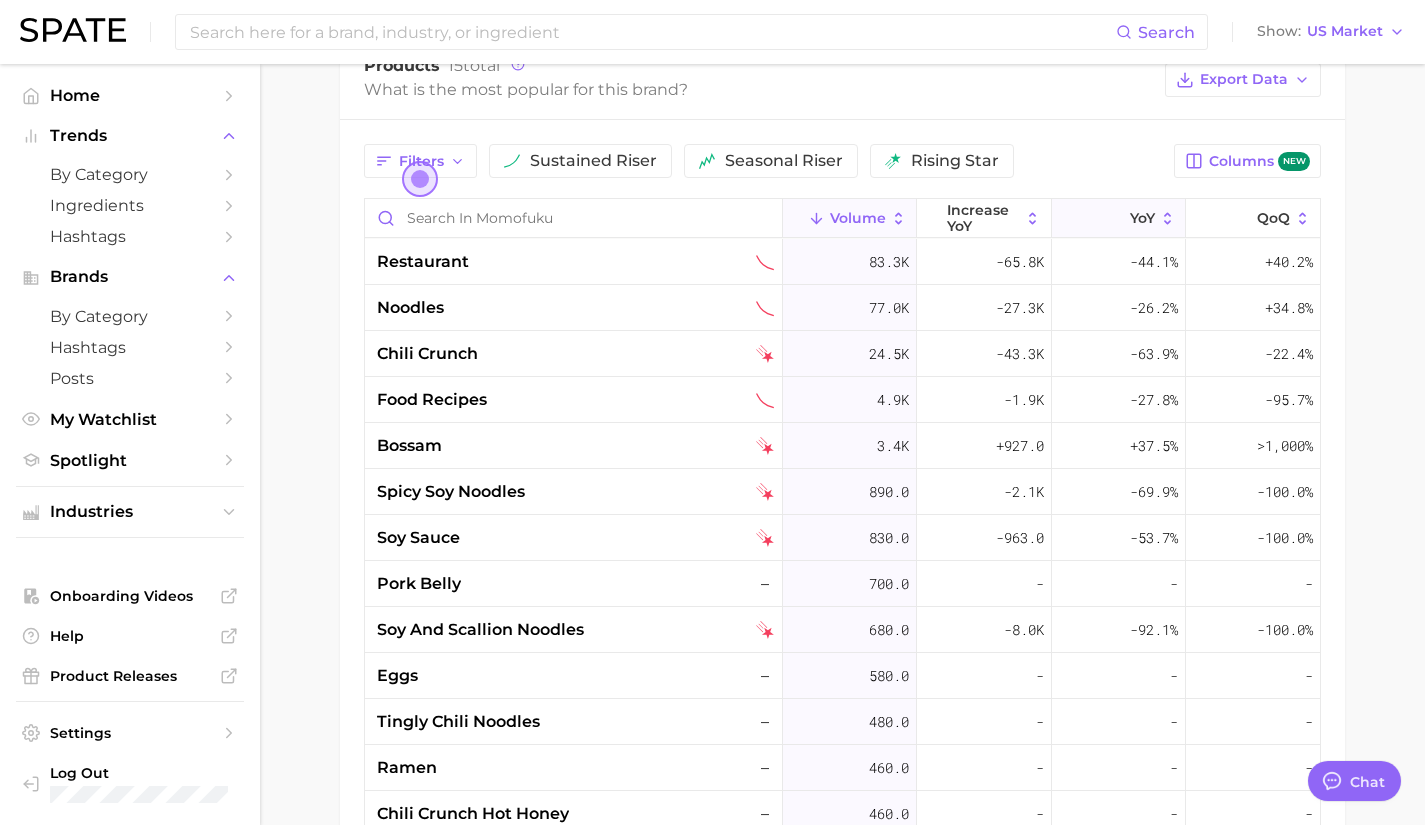 click on "YoY" at bounding box center [1142, 218] 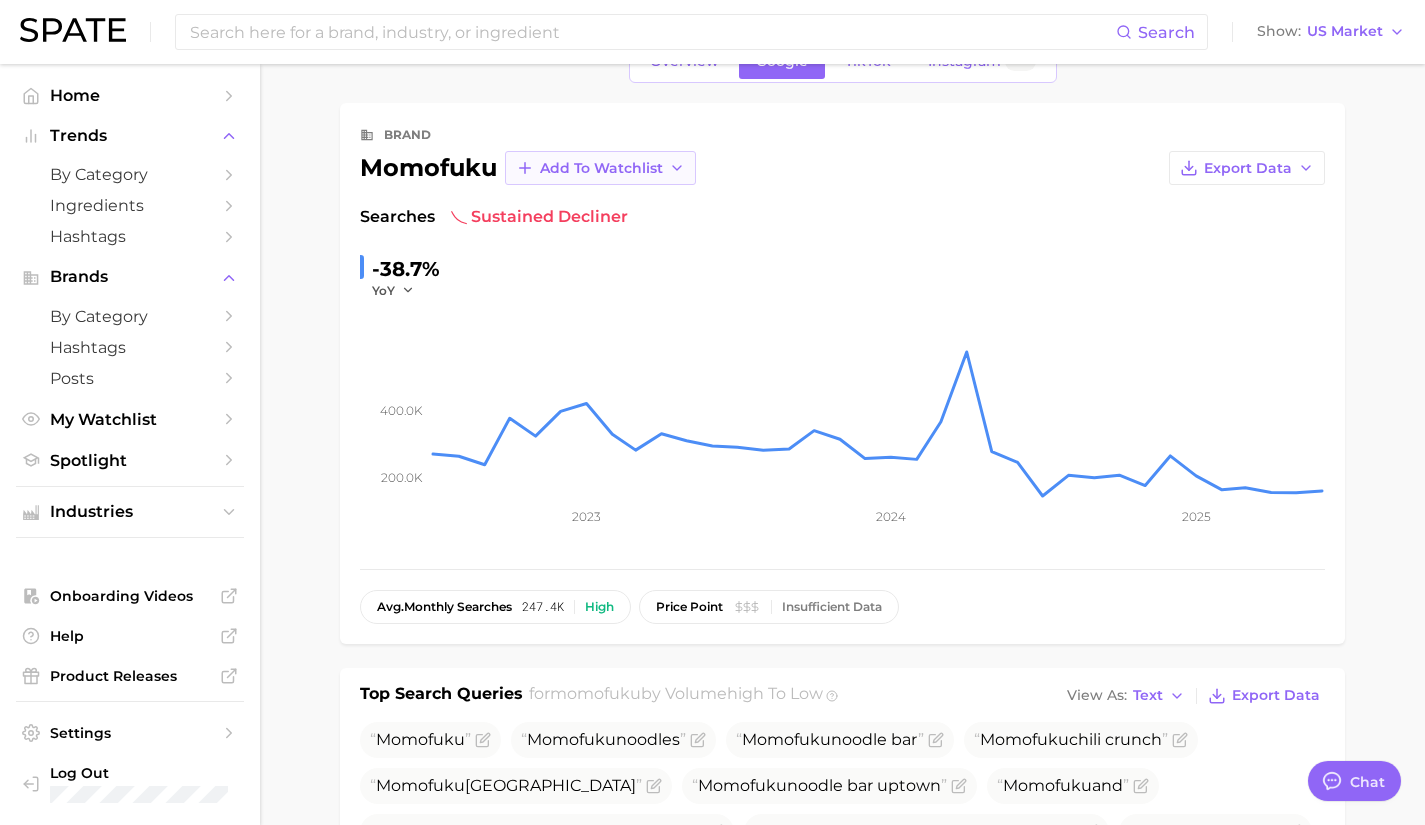 scroll, scrollTop: 0, scrollLeft: 0, axis: both 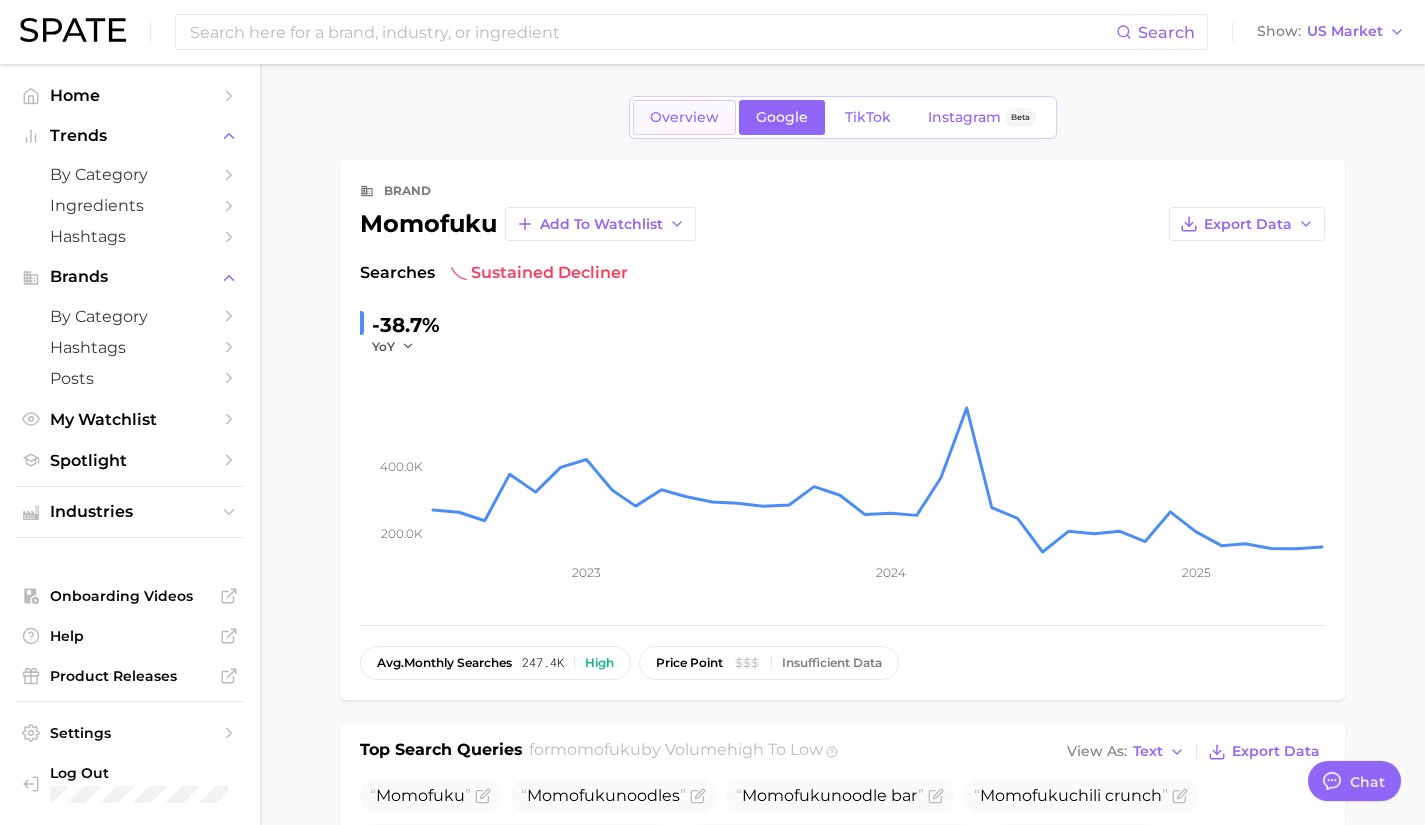 click on "Overview" at bounding box center [684, 117] 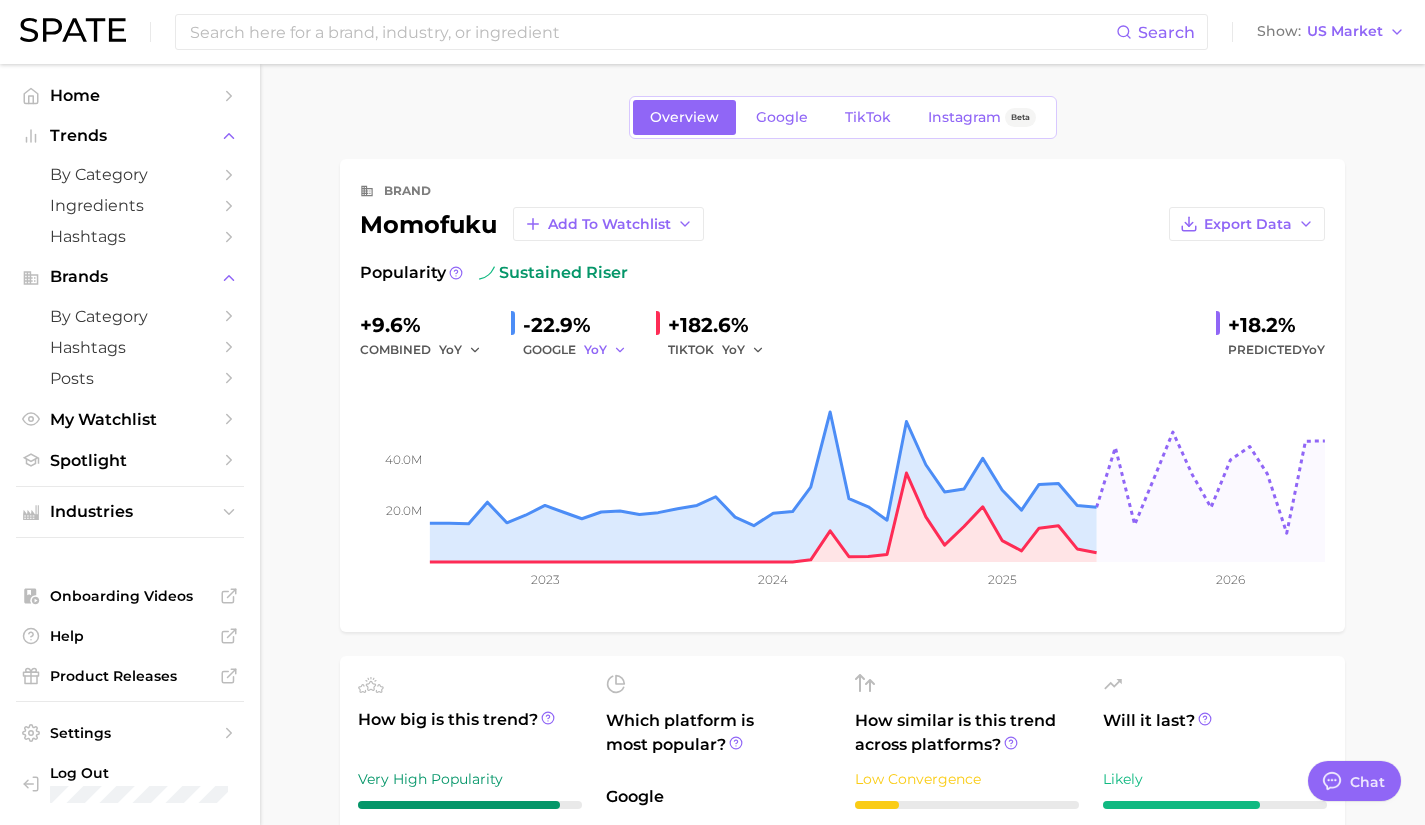 click 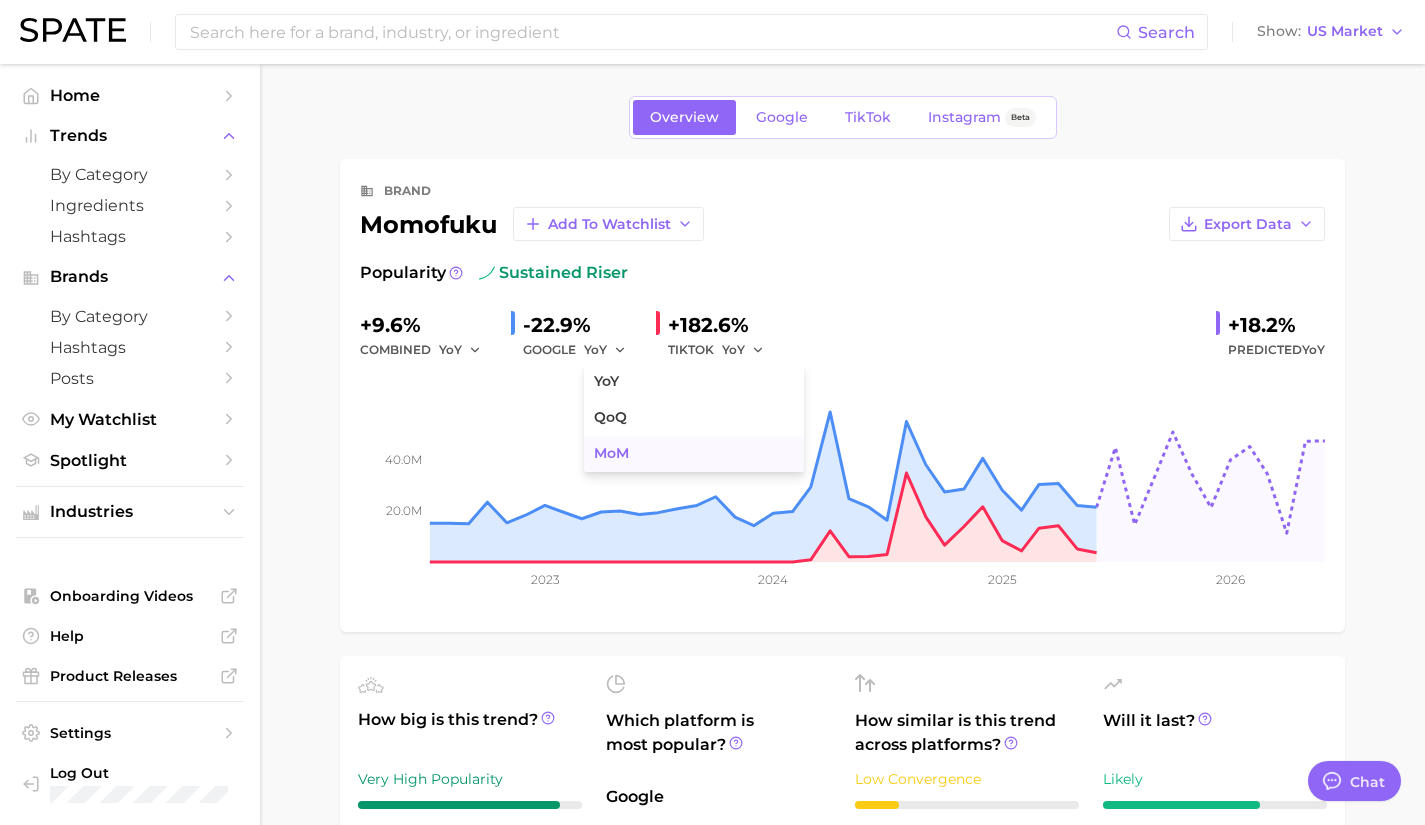 click on "MoM" at bounding box center [694, 454] 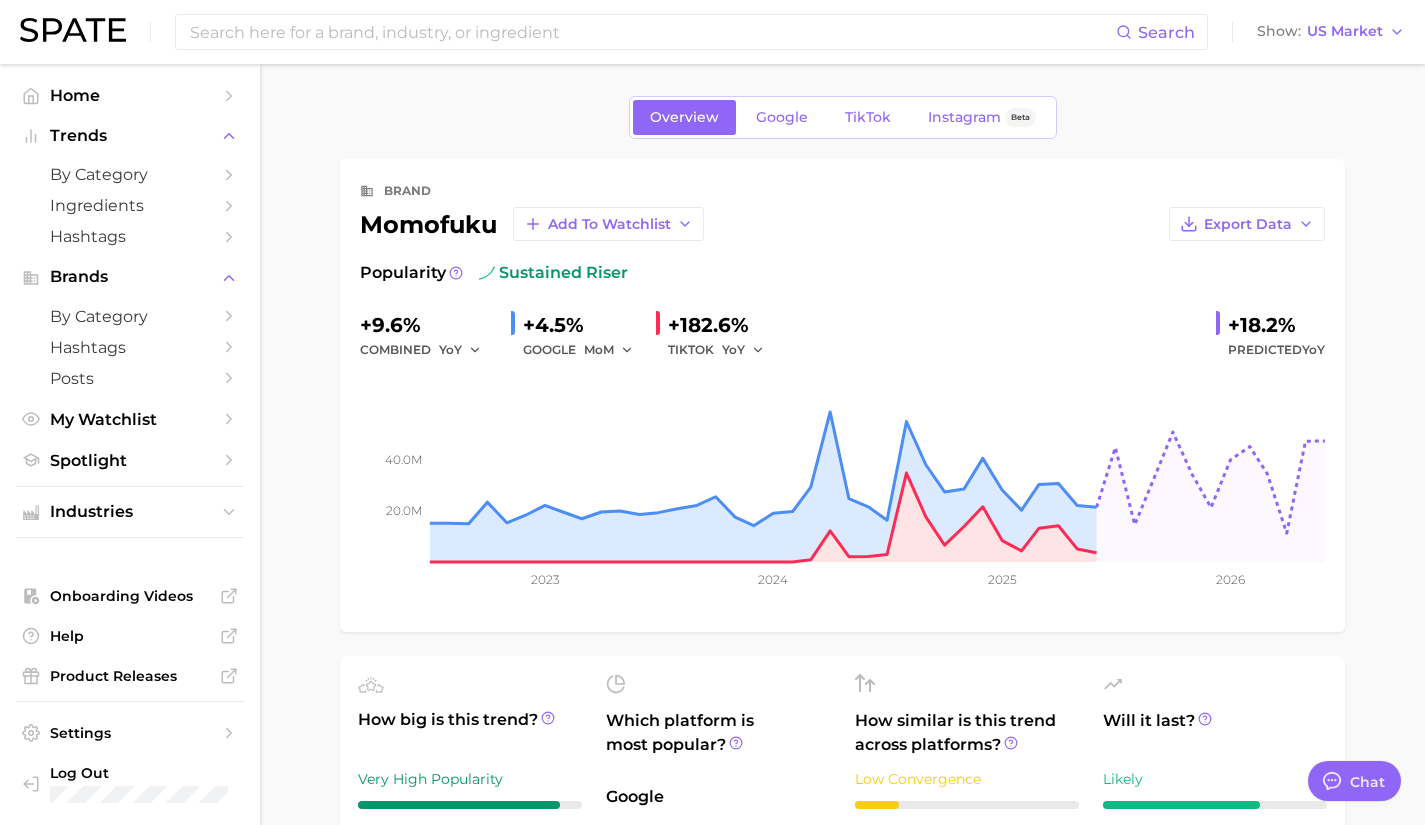 type 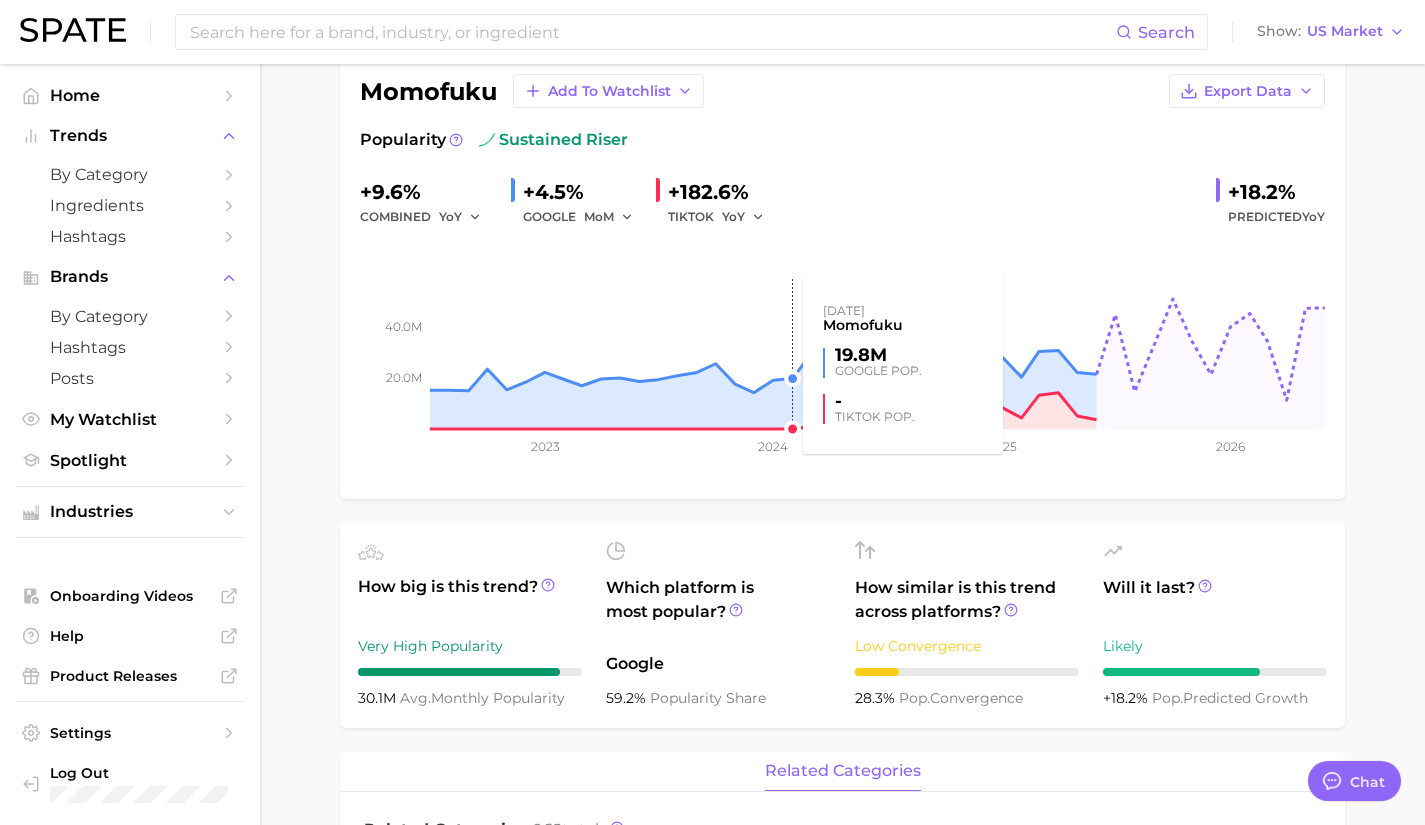 scroll, scrollTop: 0, scrollLeft: 0, axis: both 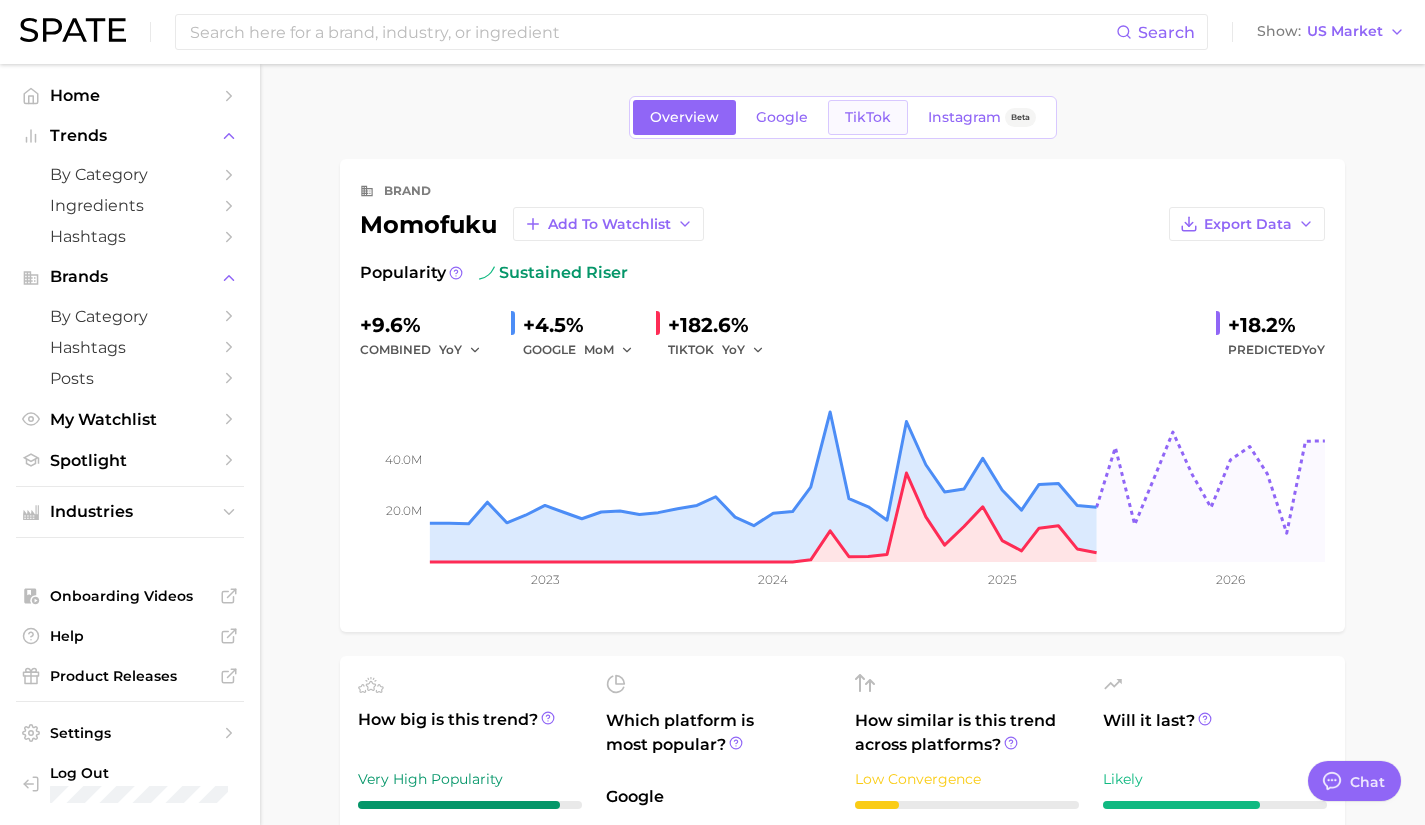 click on "TikTok" at bounding box center (868, 117) 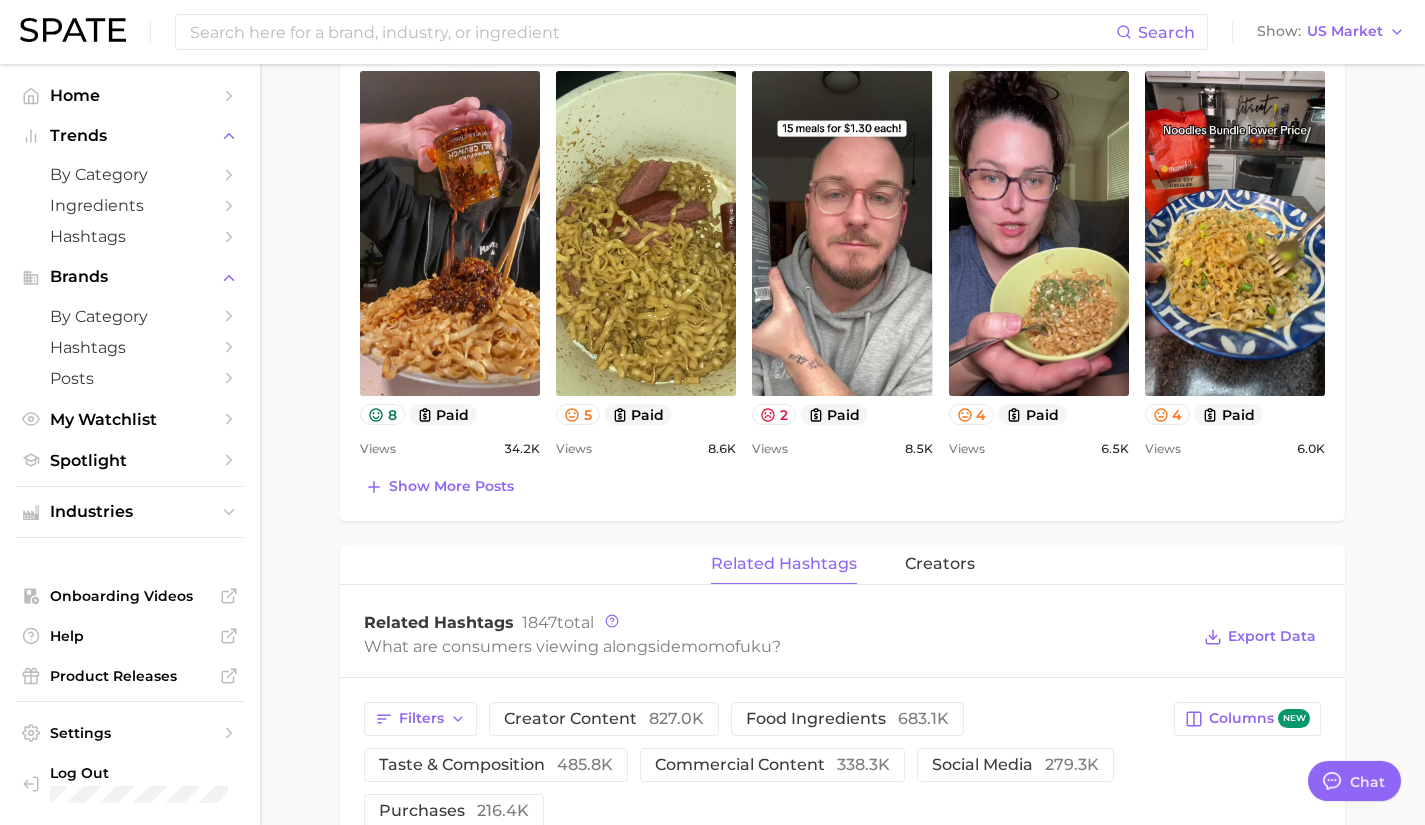 scroll, scrollTop: 964, scrollLeft: 0, axis: vertical 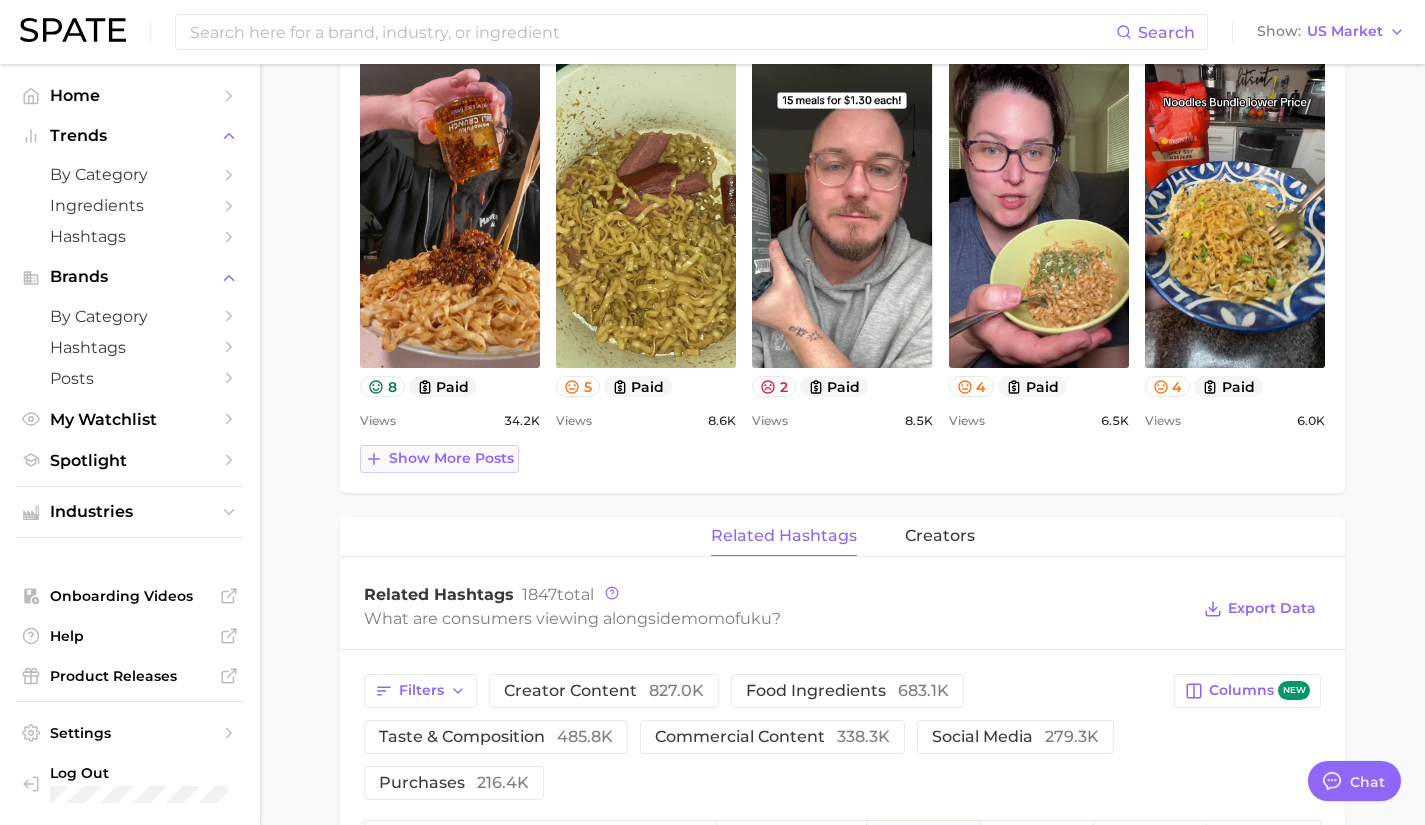 click on "Show more posts" at bounding box center (451, 458) 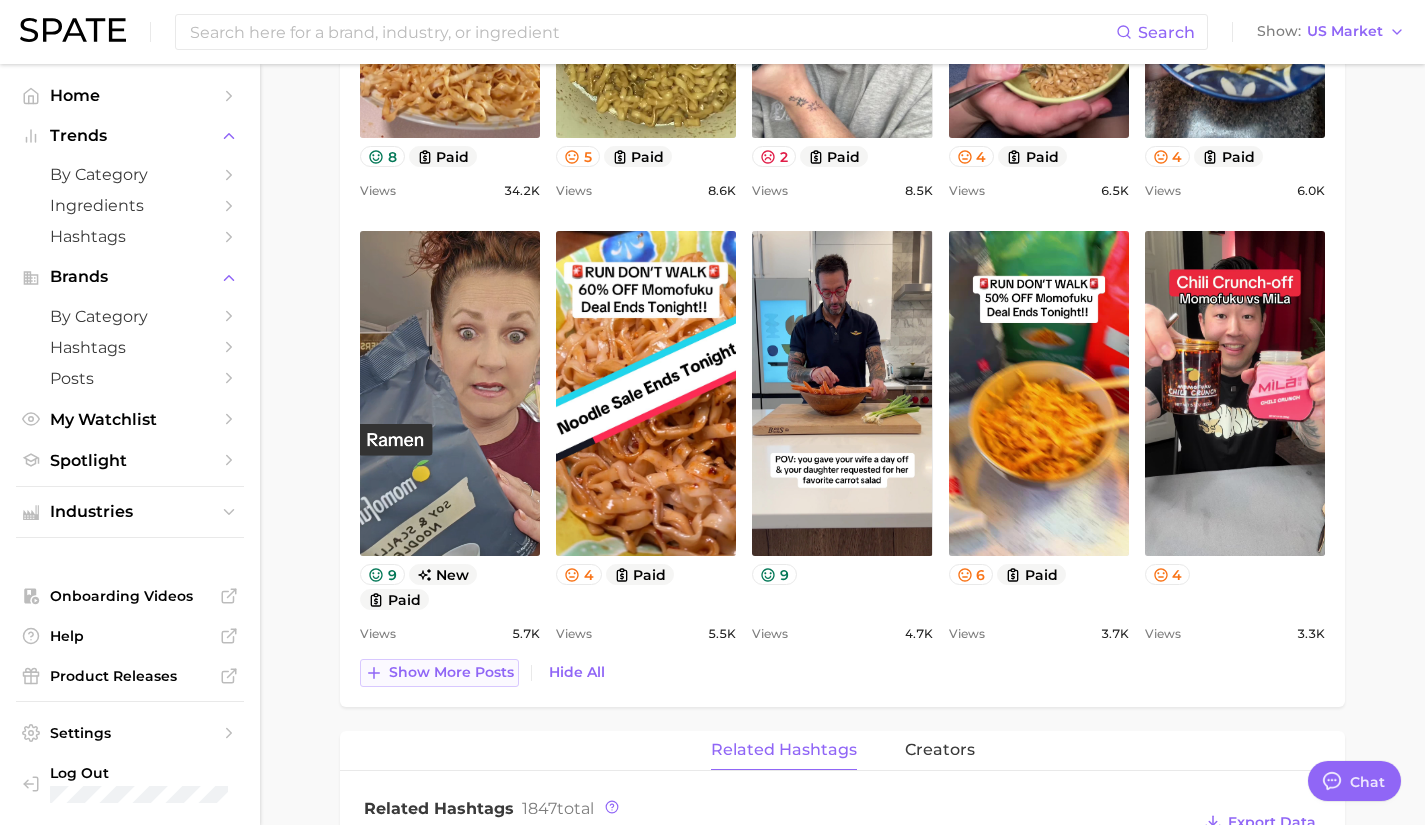 scroll, scrollTop: 1195, scrollLeft: 0, axis: vertical 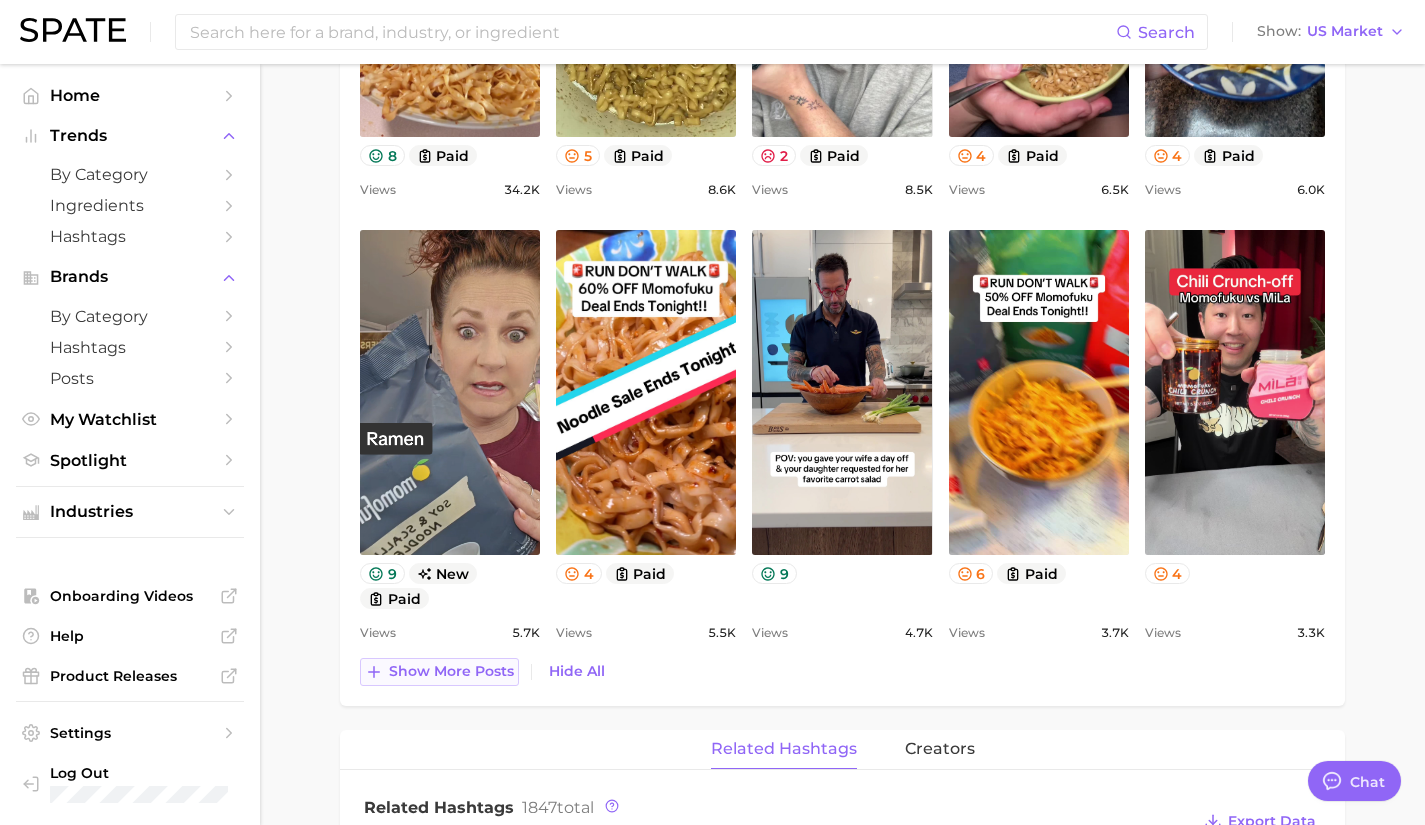 click on "Show more posts" at bounding box center [451, 671] 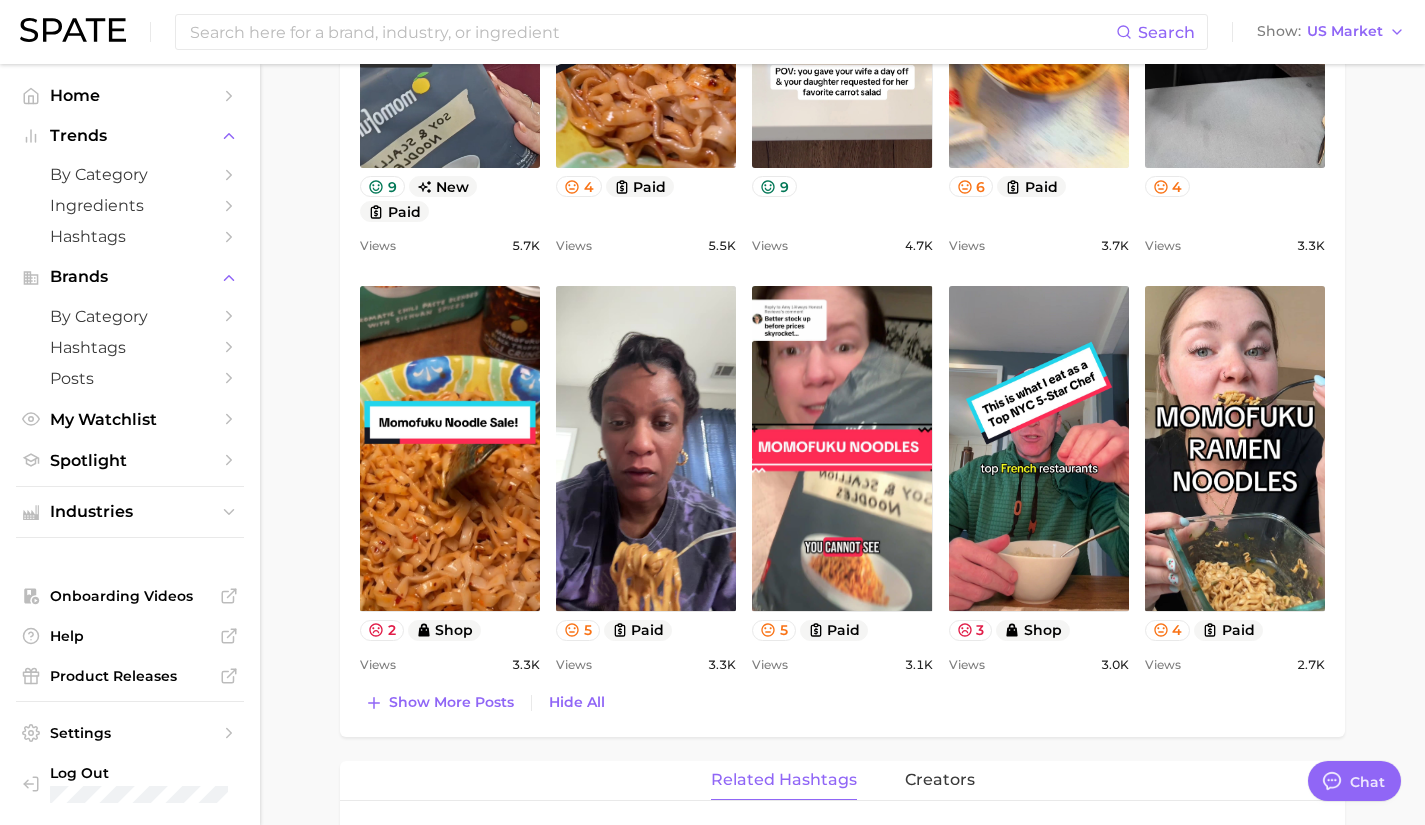 scroll, scrollTop: 1583, scrollLeft: 0, axis: vertical 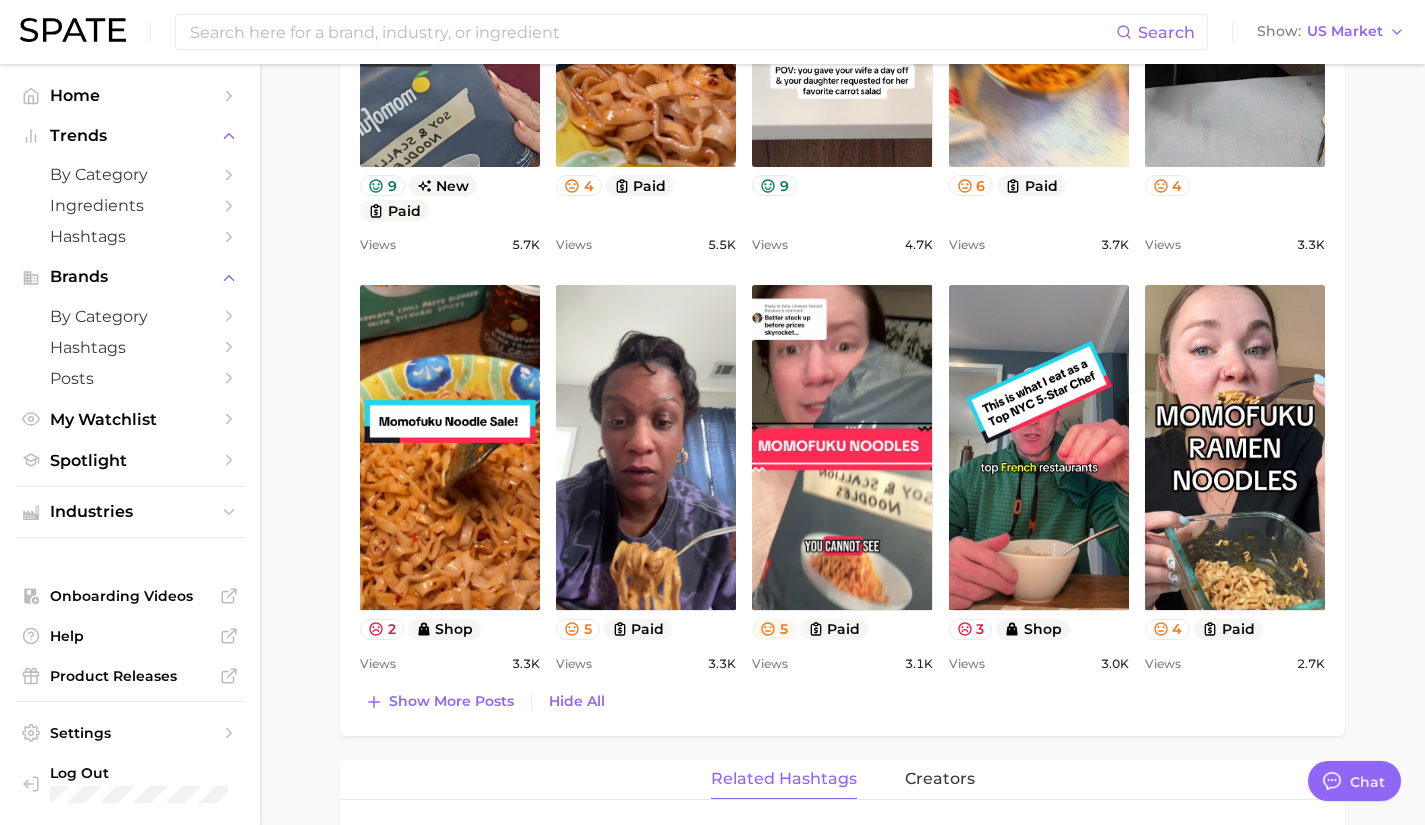 click on "5" at bounding box center [774, 629] 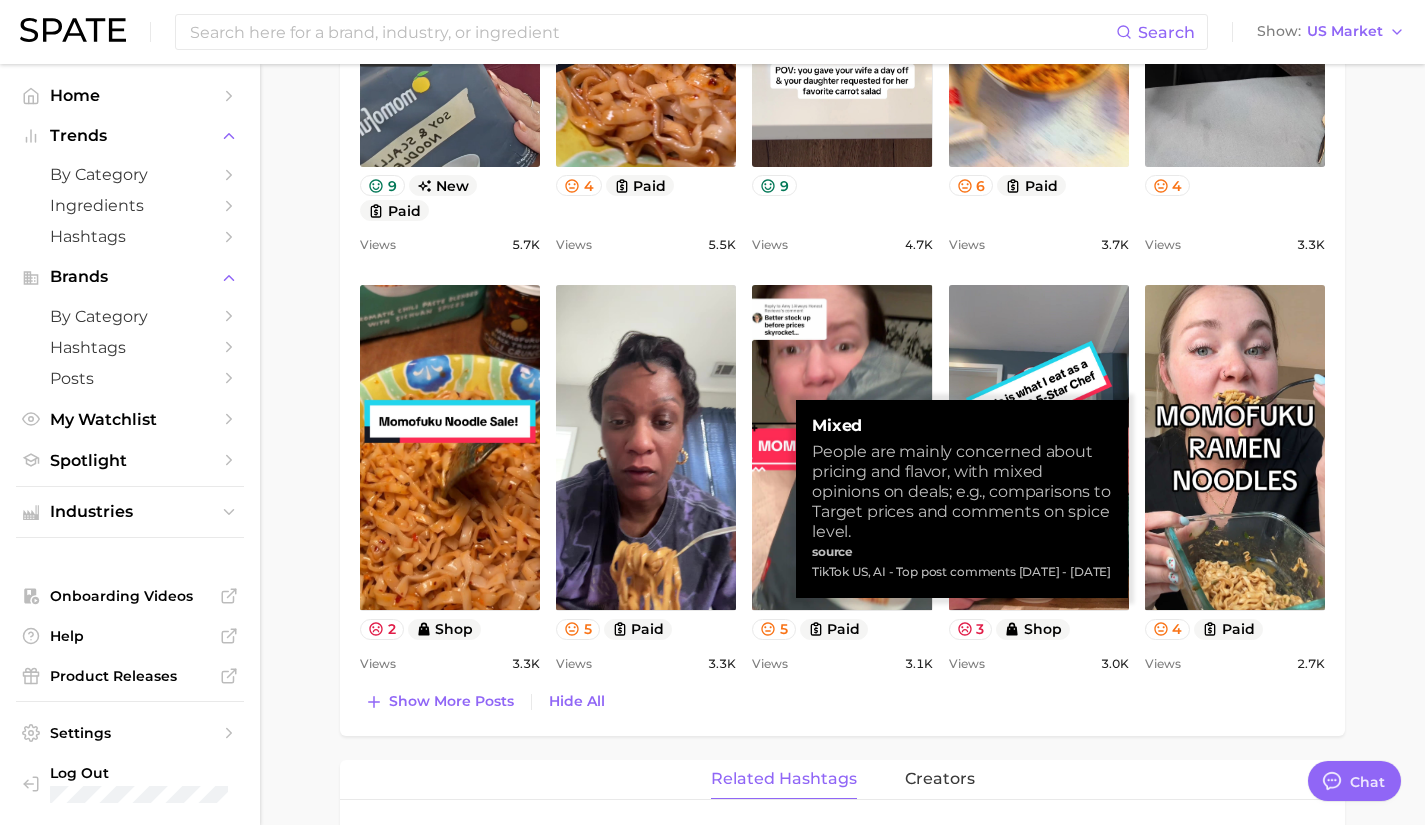 click on "Views 3.0k" at bounding box center [1039, 664] 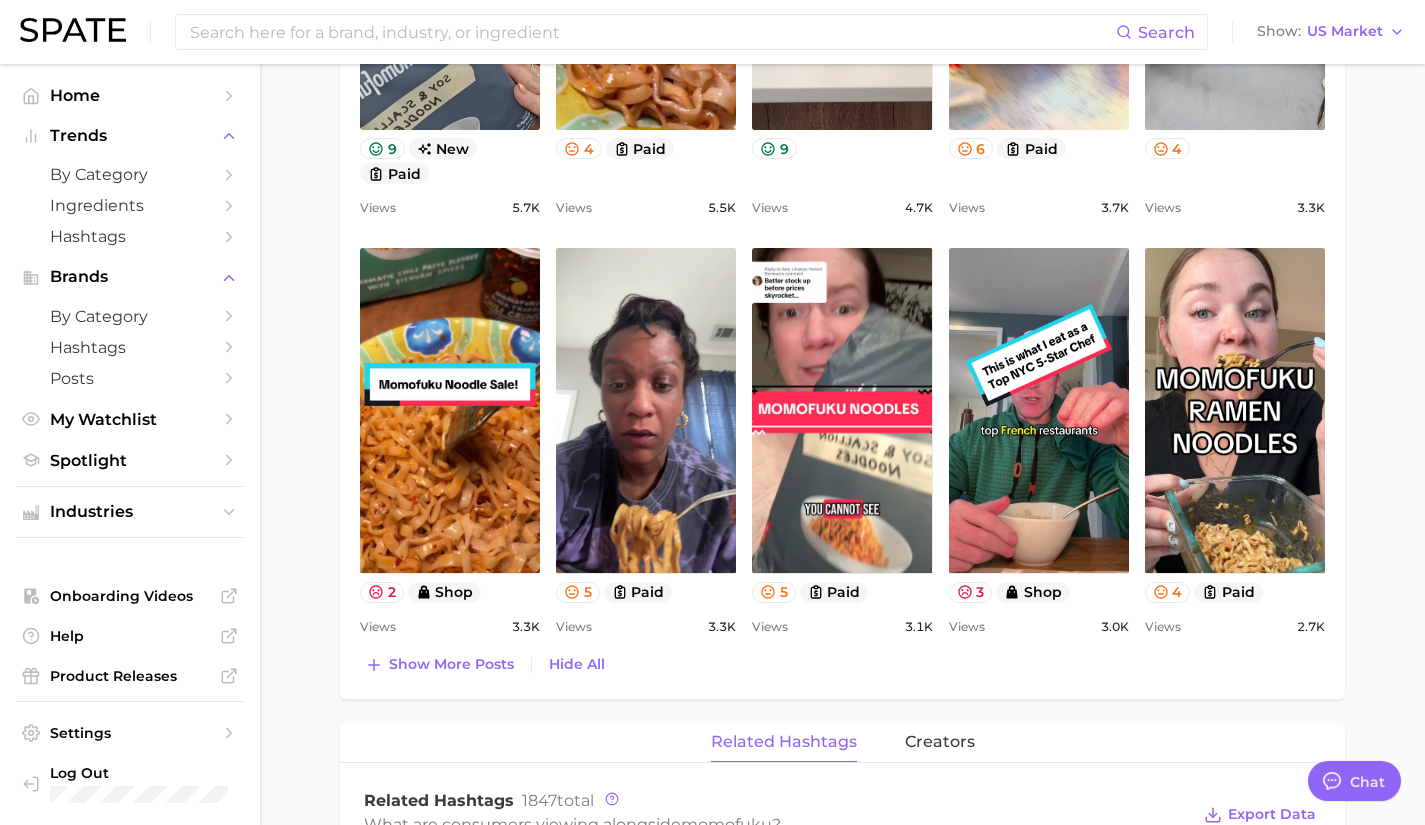 scroll, scrollTop: 1912, scrollLeft: 0, axis: vertical 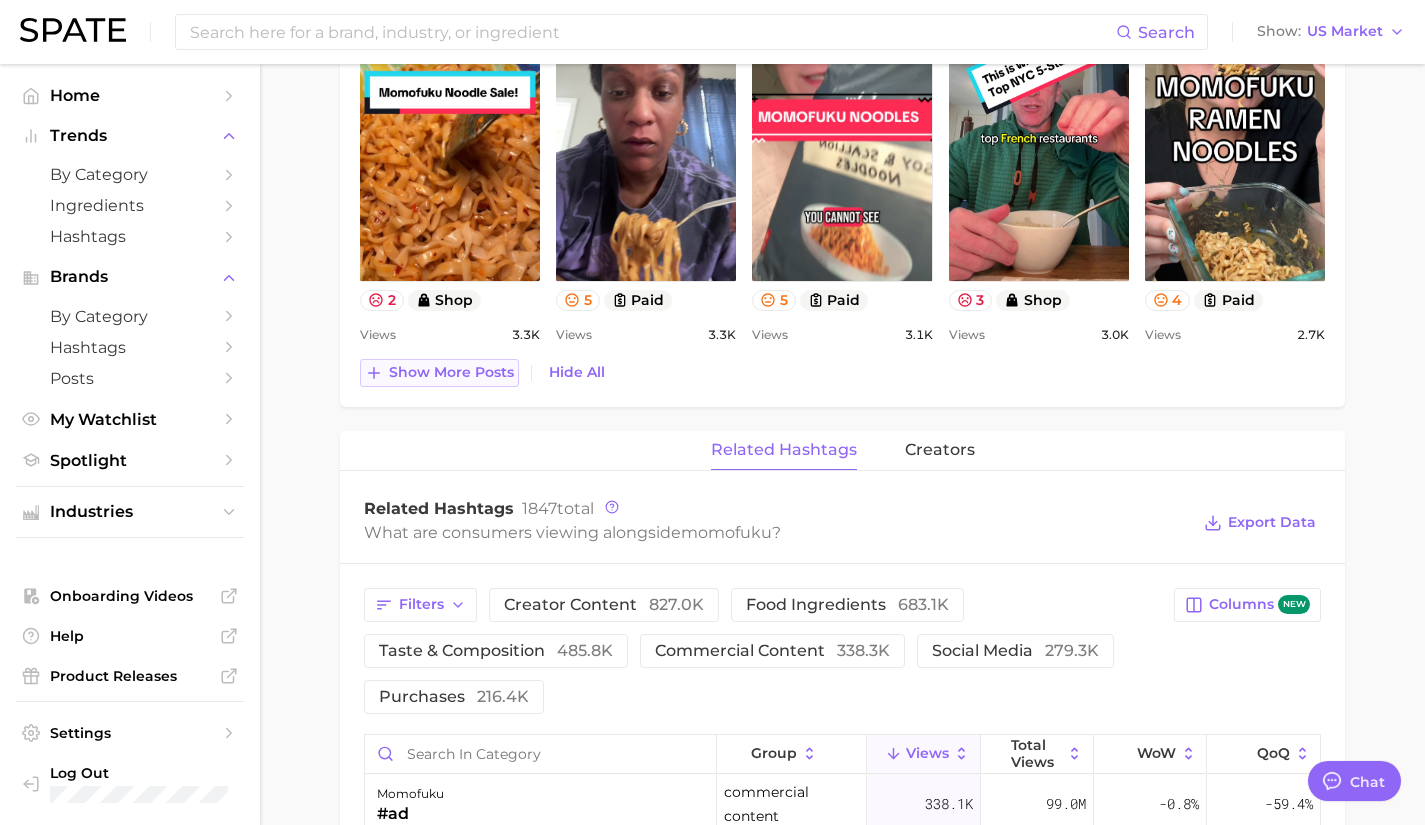 click on "Show more posts" at bounding box center [451, 372] 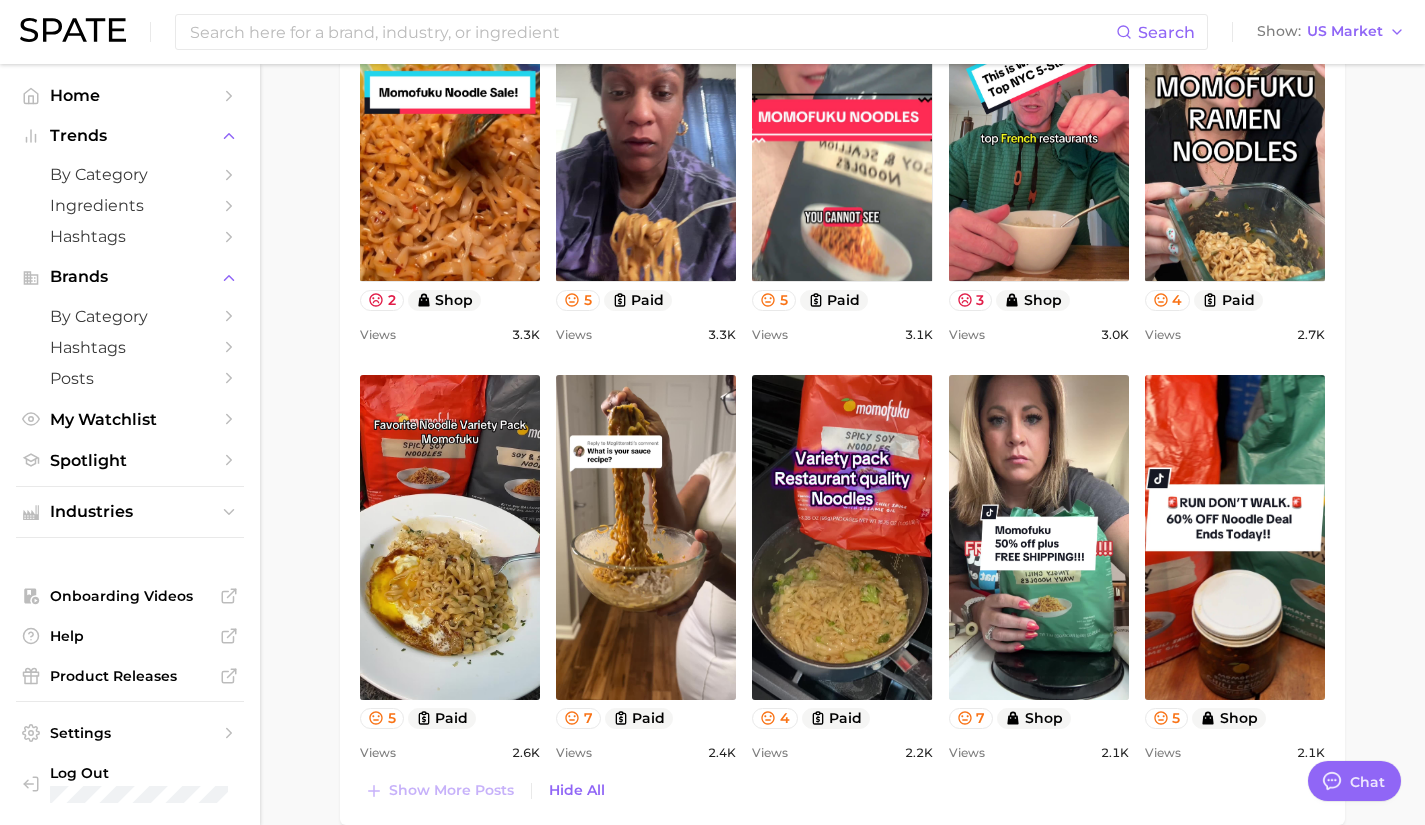 scroll, scrollTop: 0, scrollLeft: 0, axis: both 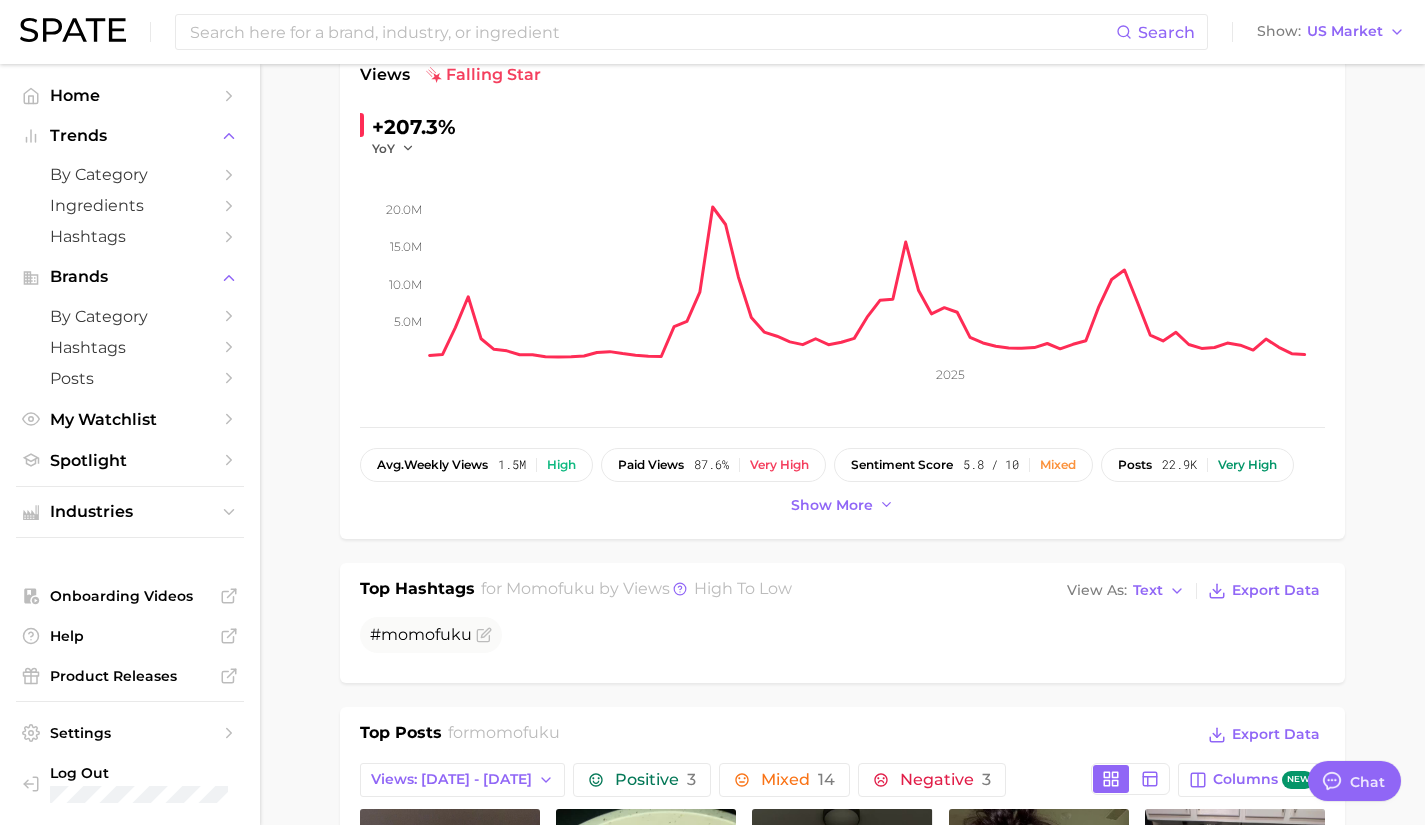 click on "Show more" at bounding box center (842, 505) 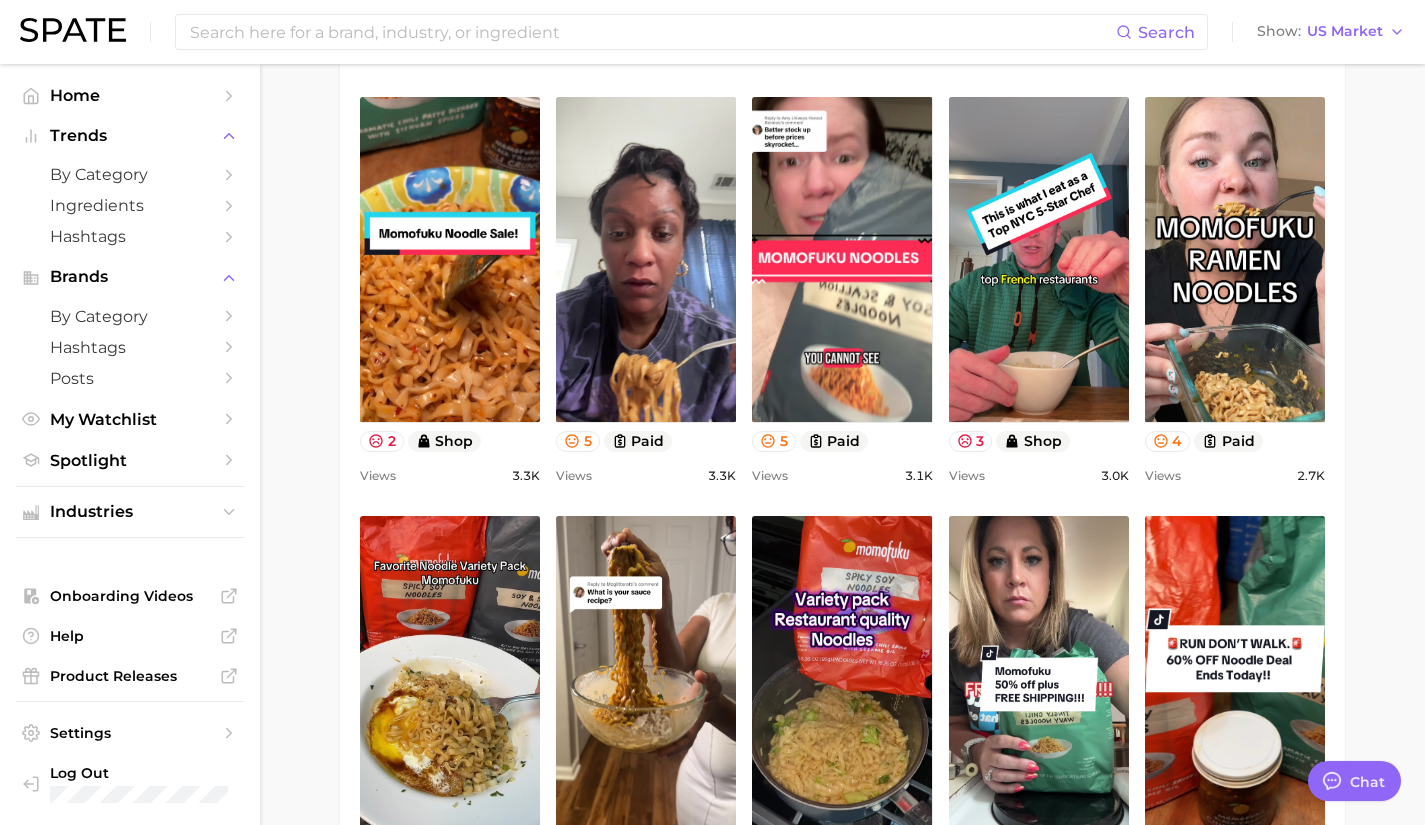 scroll, scrollTop: 1940, scrollLeft: 0, axis: vertical 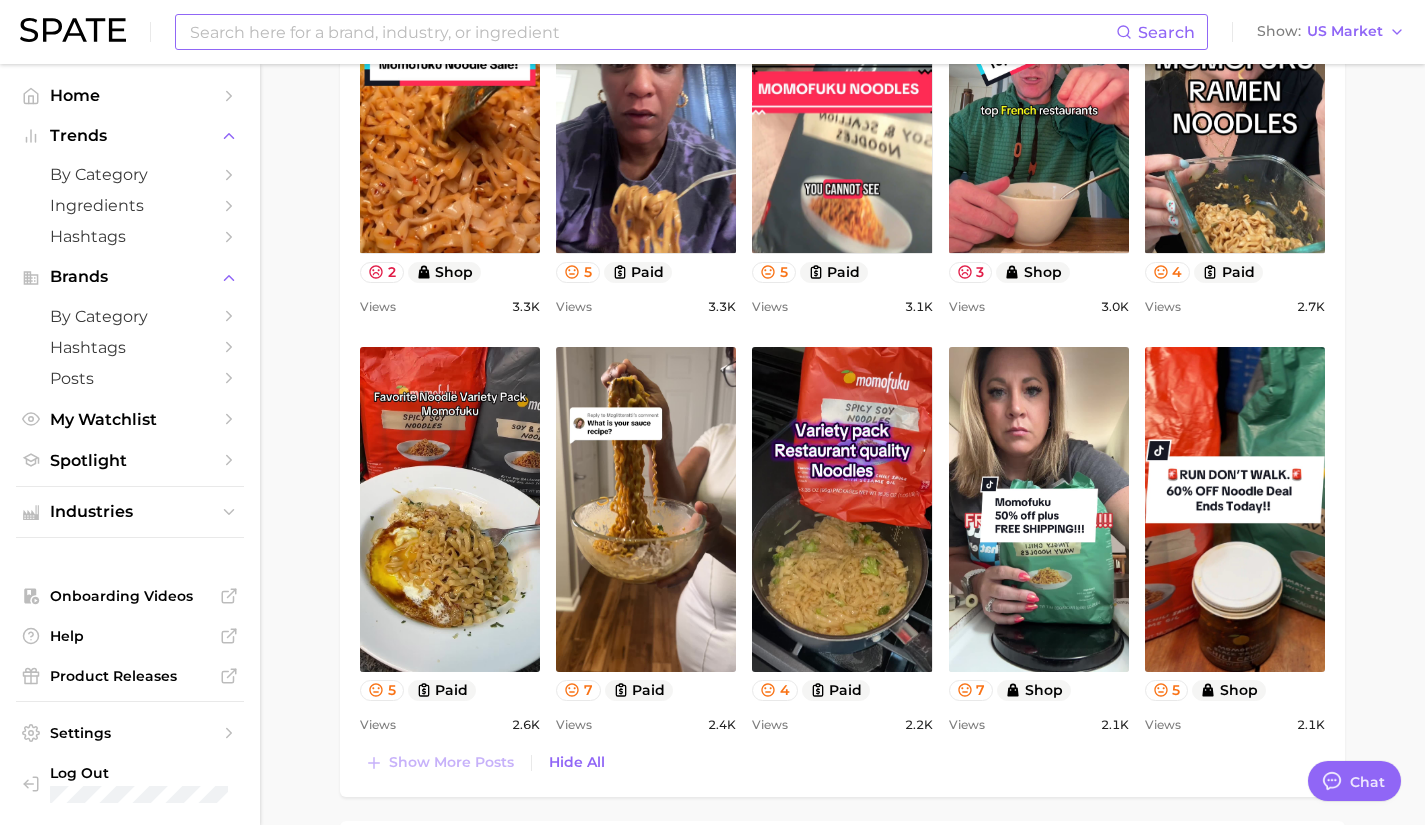 click at bounding box center (652, 32) 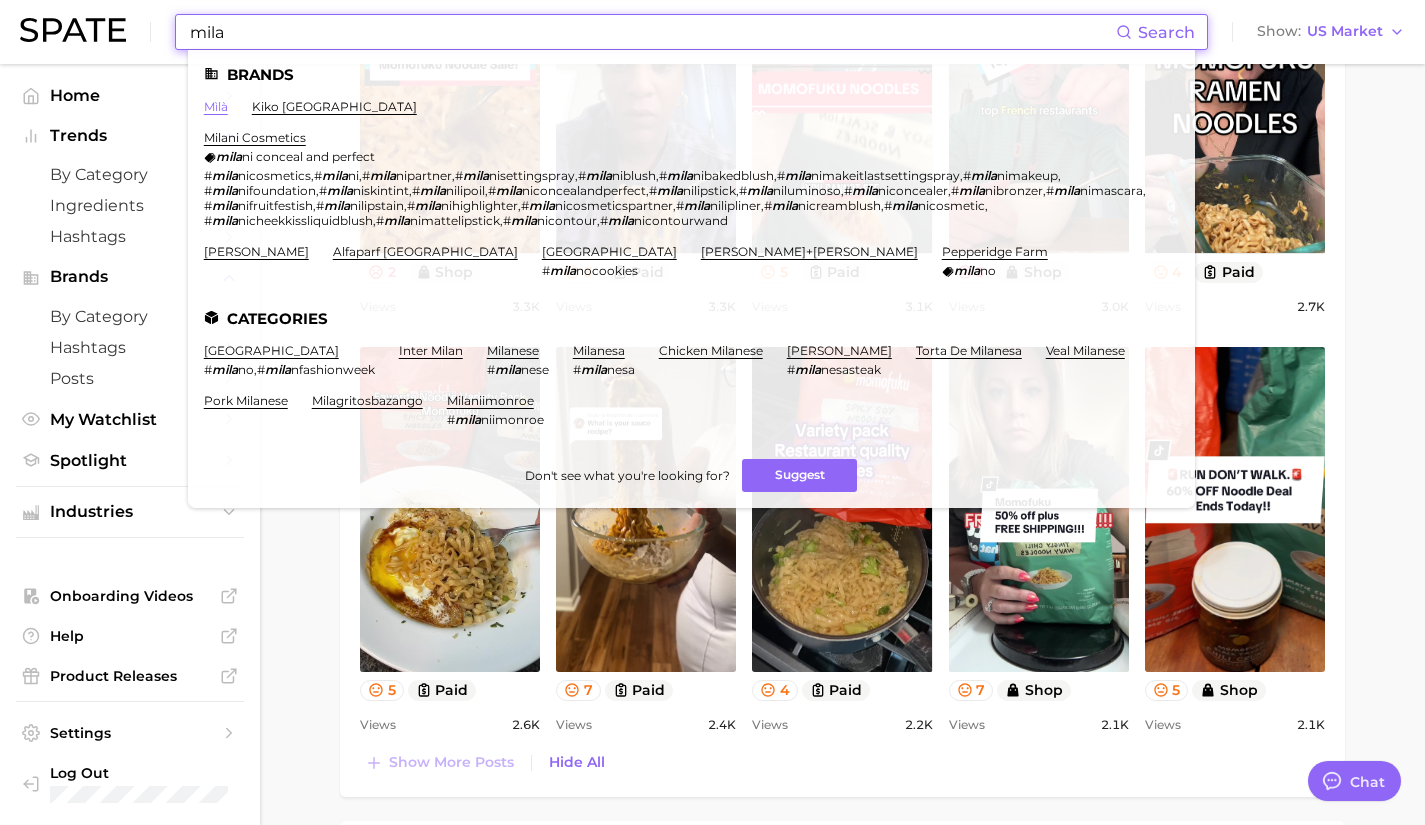 type on "mila" 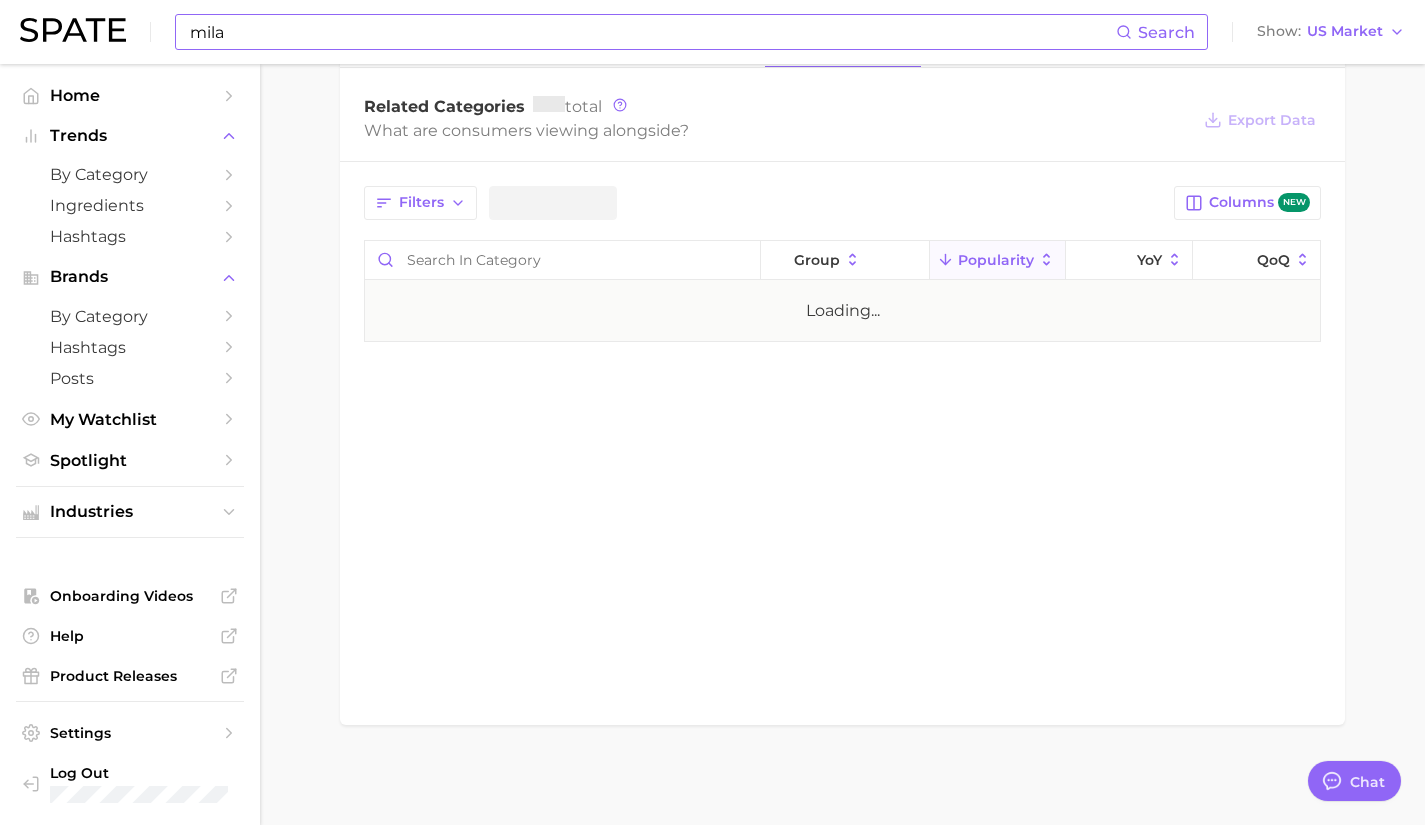 scroll, scrollTop: 0, scrollLeft: 0, axis: both 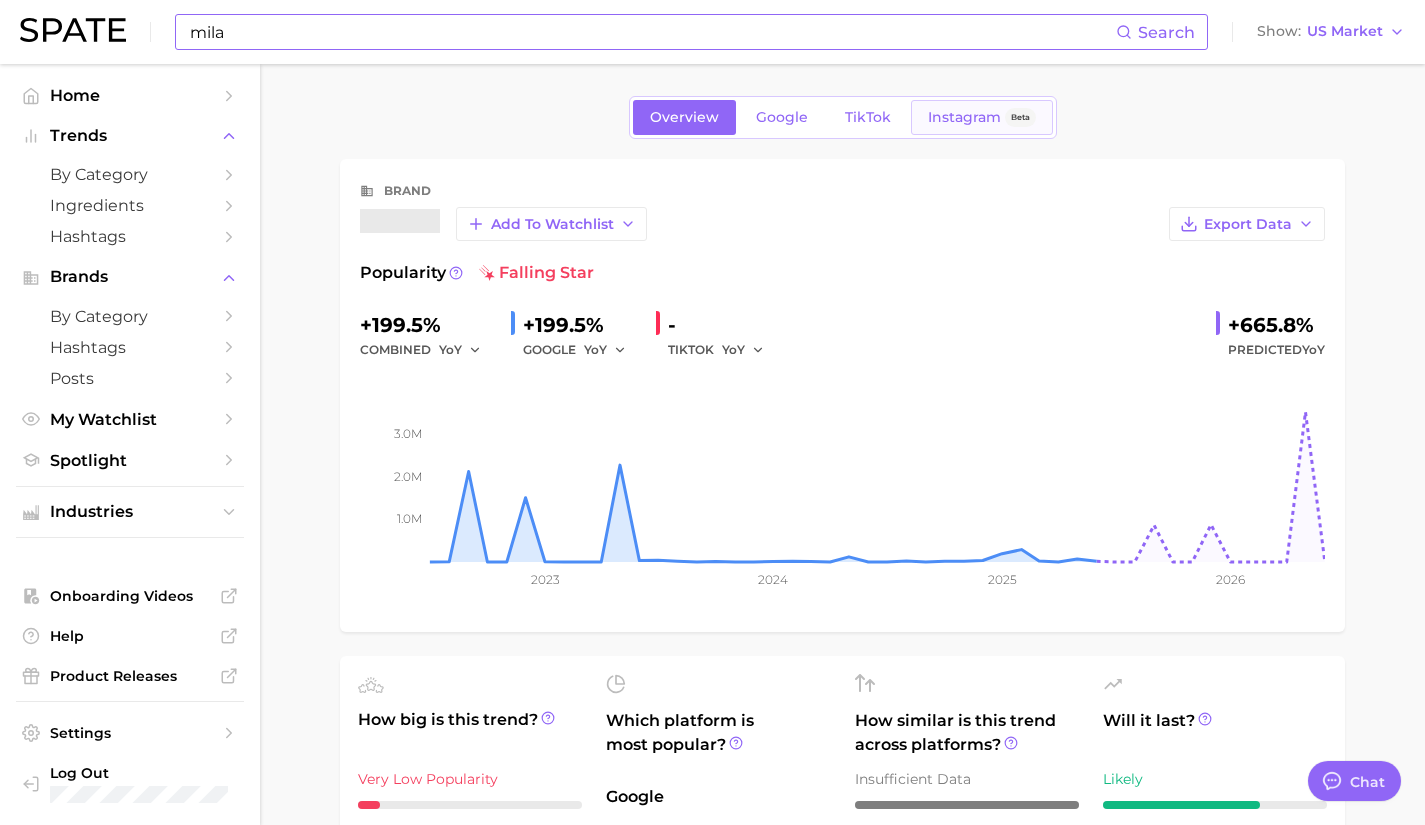 click on "Instagram" at bounding box center (964, 117) 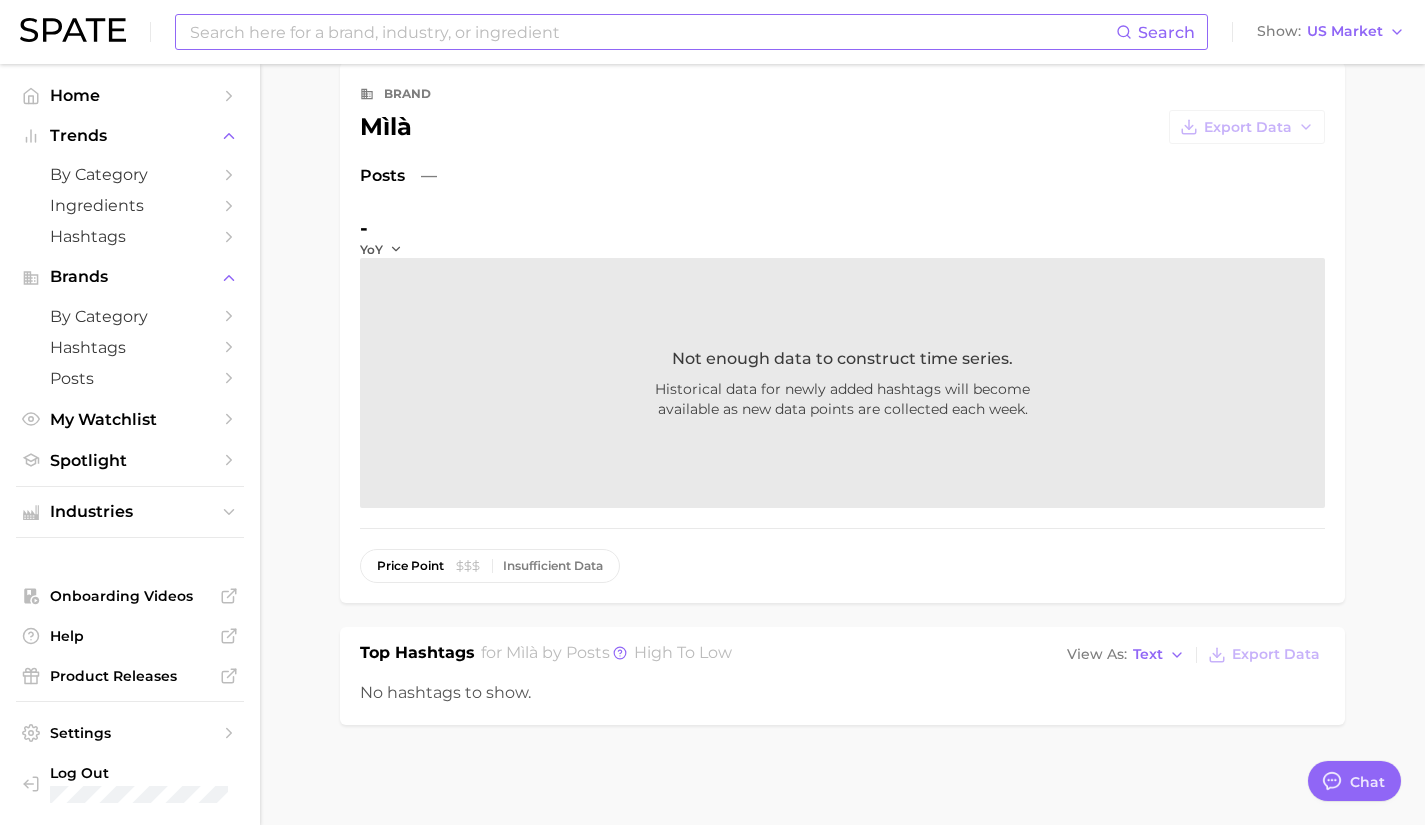 scroll, scrollTop: 0, scrollLeft: 0, axis: both 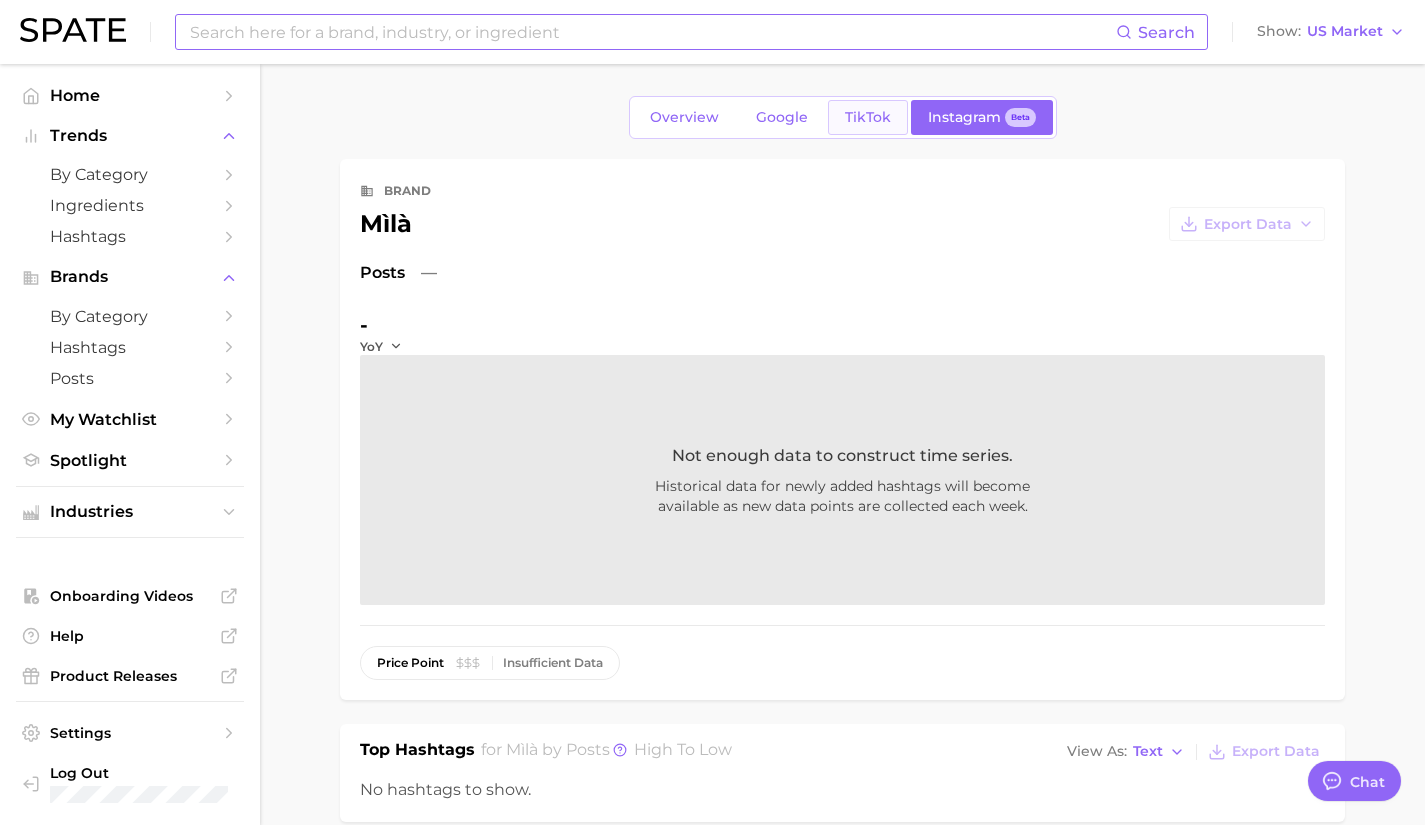 click on "TikTok" at bounding box center (868, 117) 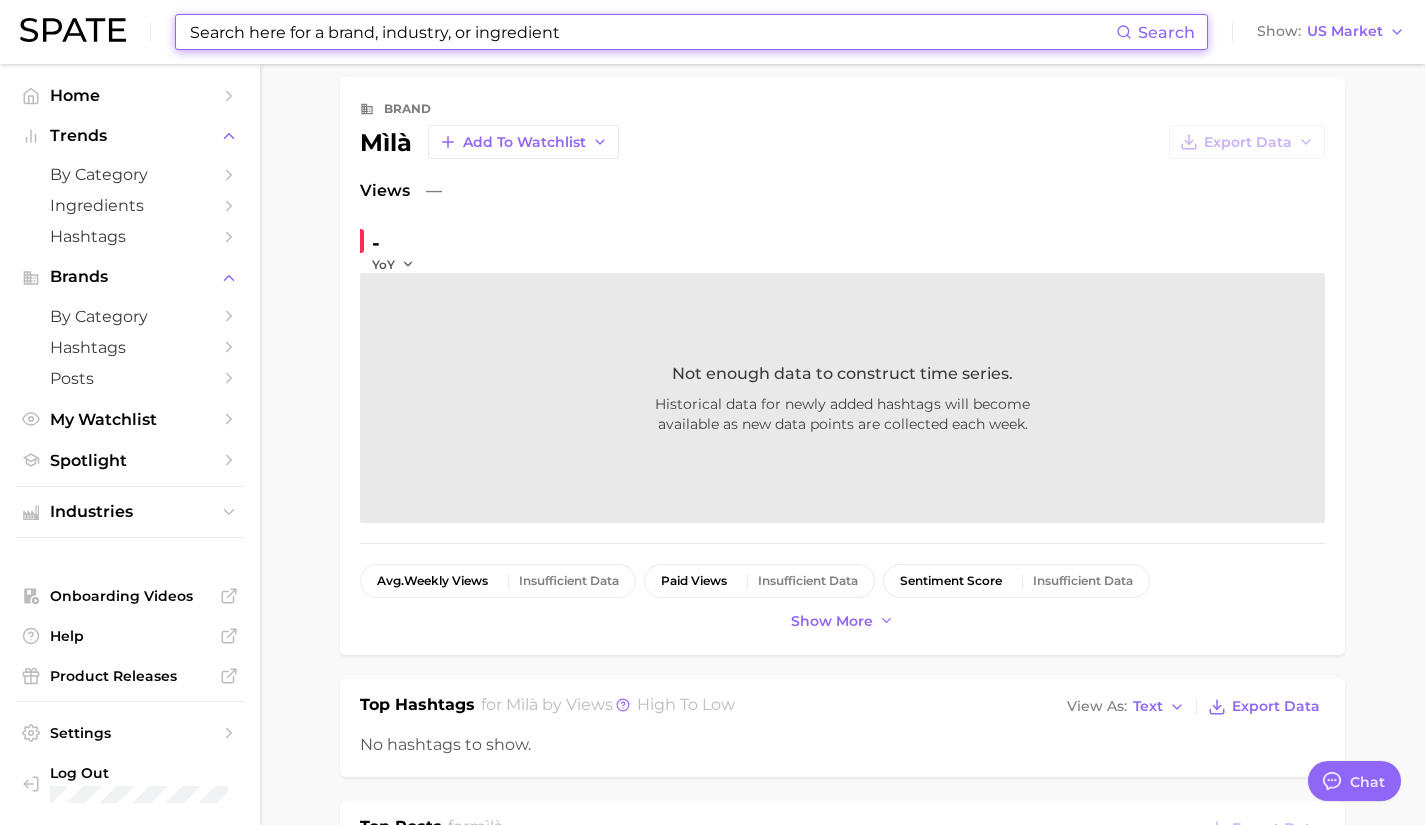 scroll, scrollTop: 0, scrollLeft: 0, axis: both 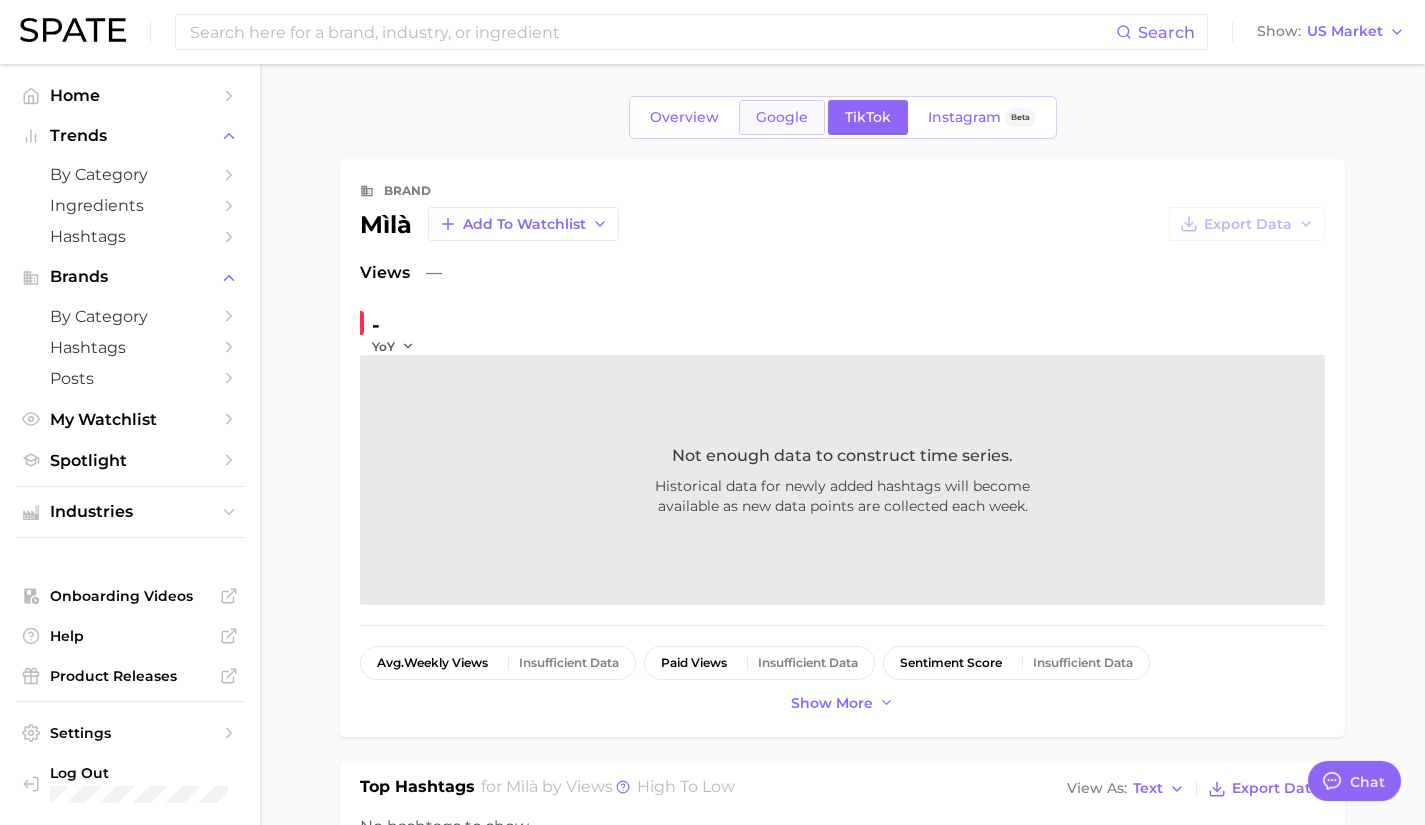 click on "Google" at bounding box center (782, 117) 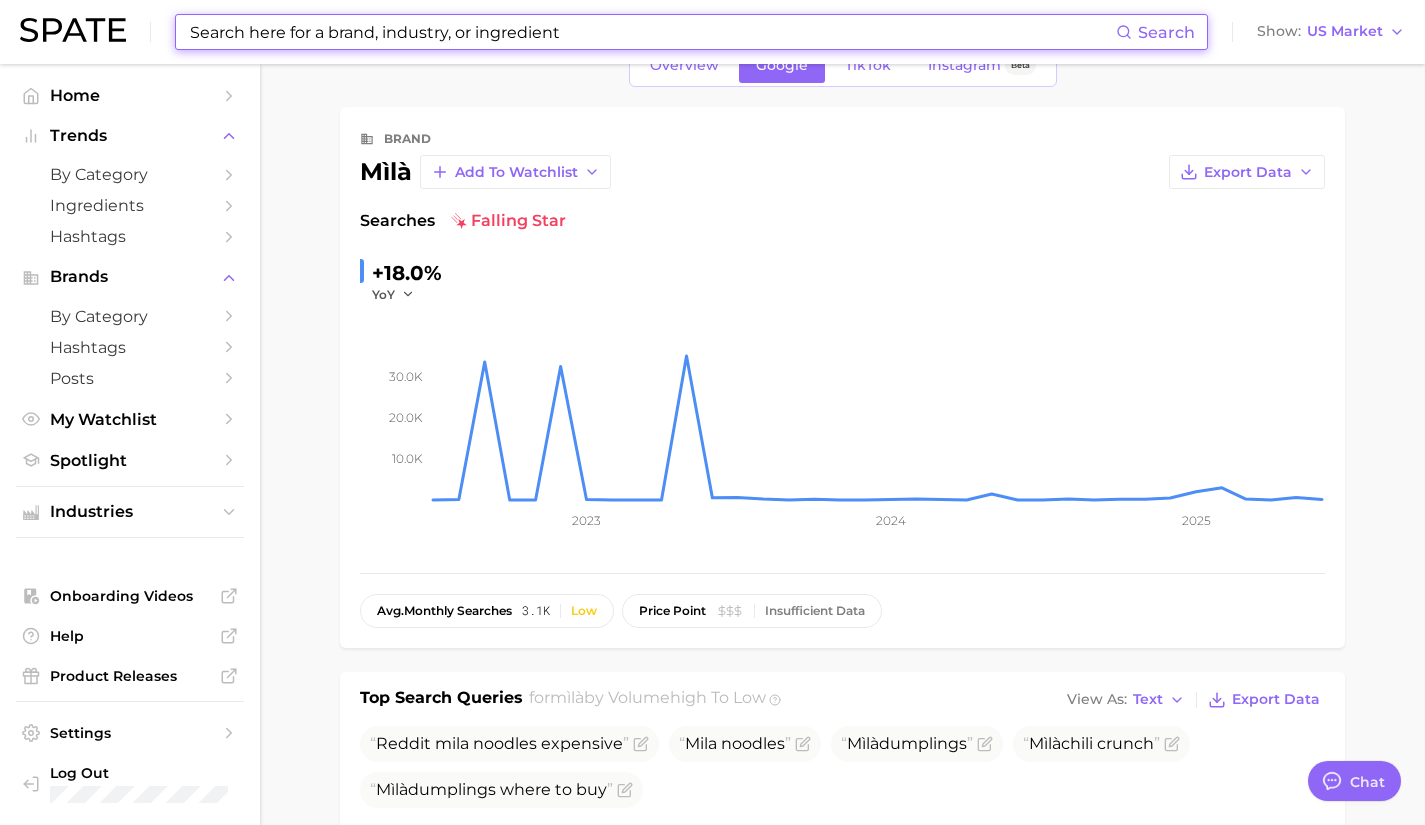 scroll, scrollTop: 0, scrollLeft: 0, axis: both 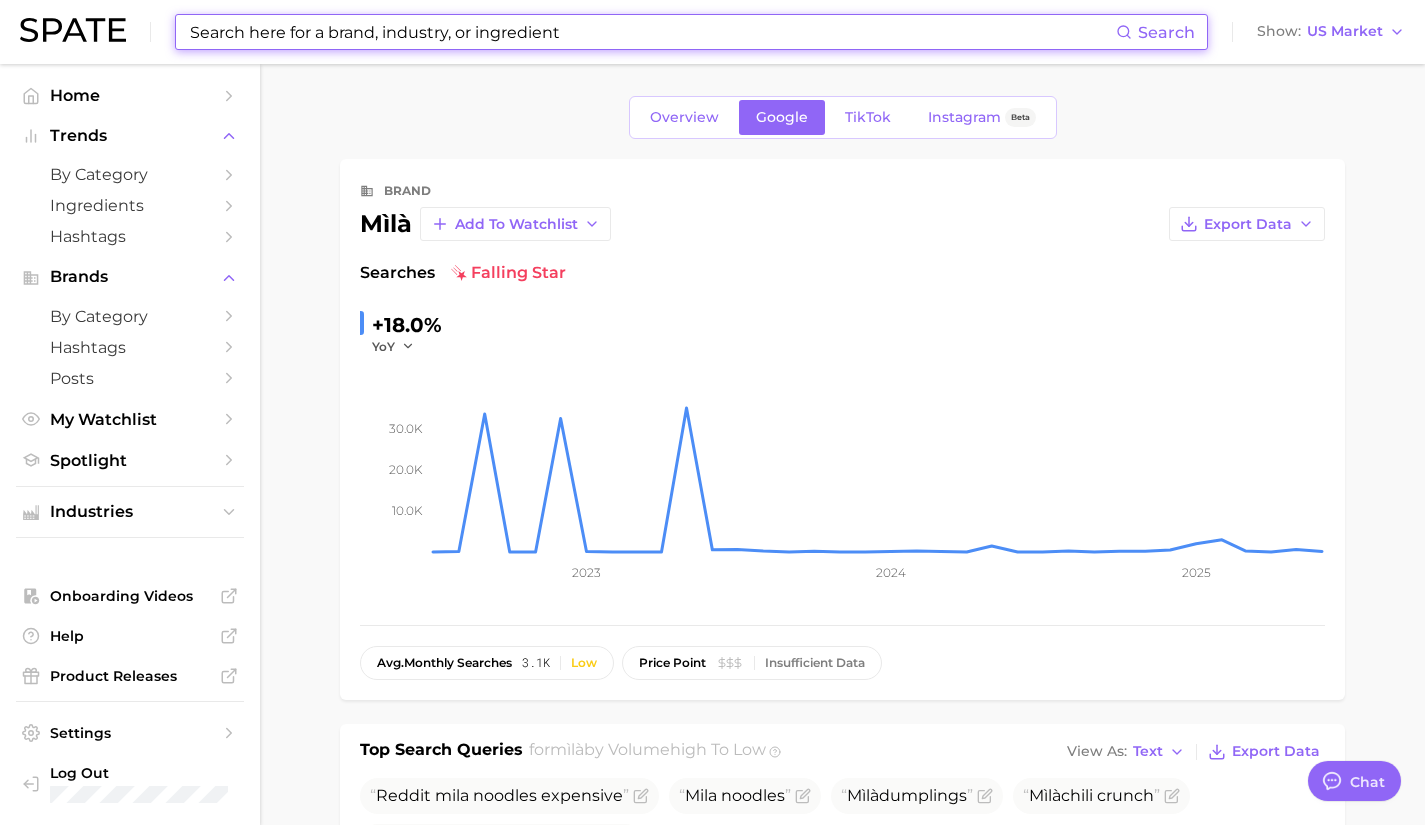 click on "Overview Google TikTok Instagram Beta brand mìlà Add to Watchlist Export Data Searches falling star +18.0% YoY 10.0k 20.0k 30.0k 2023 2024 2025 avg.  monthly searches 3.1k Low price point Insufficient Data Top Search Queries for  mìlà  by Volume  high to low View As Text Export Data Reddit mila noodles expensive Mila noodles Mìlà  dumplings Mìlà  chili crunch Mìlà  dumplings where to buy Show more  search queries products related searches Products 2  total What is the most popular for this brand? Export Data Filters sustained riser seasonal riser rising star Columns new Volume increase YoY YoY QoQ chinese soup dumplings – 910.0 - - - chili crunch – 260.0 - - -" at bounding box center [842, 901] 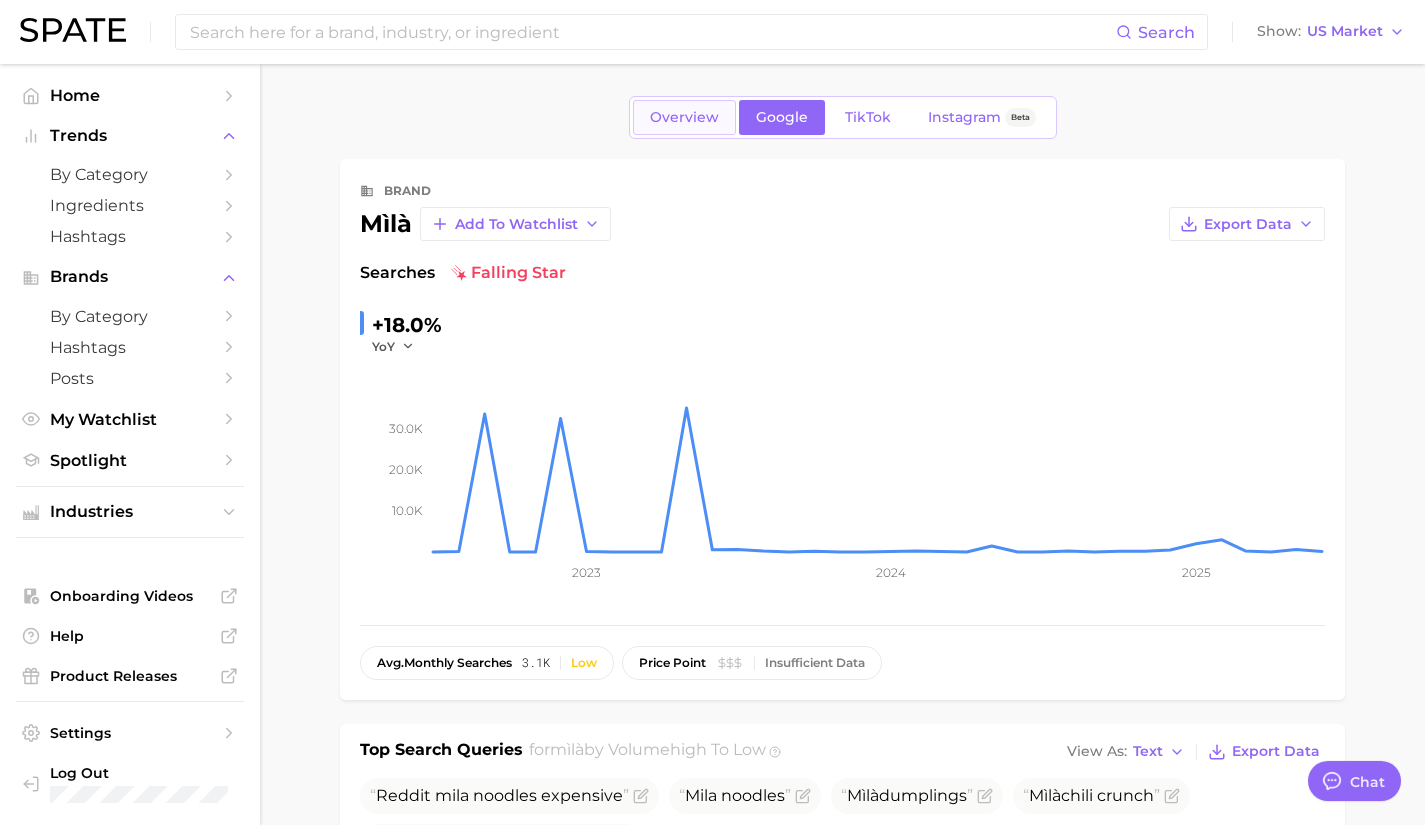click on "Overview" at bounding box center [684, 117] 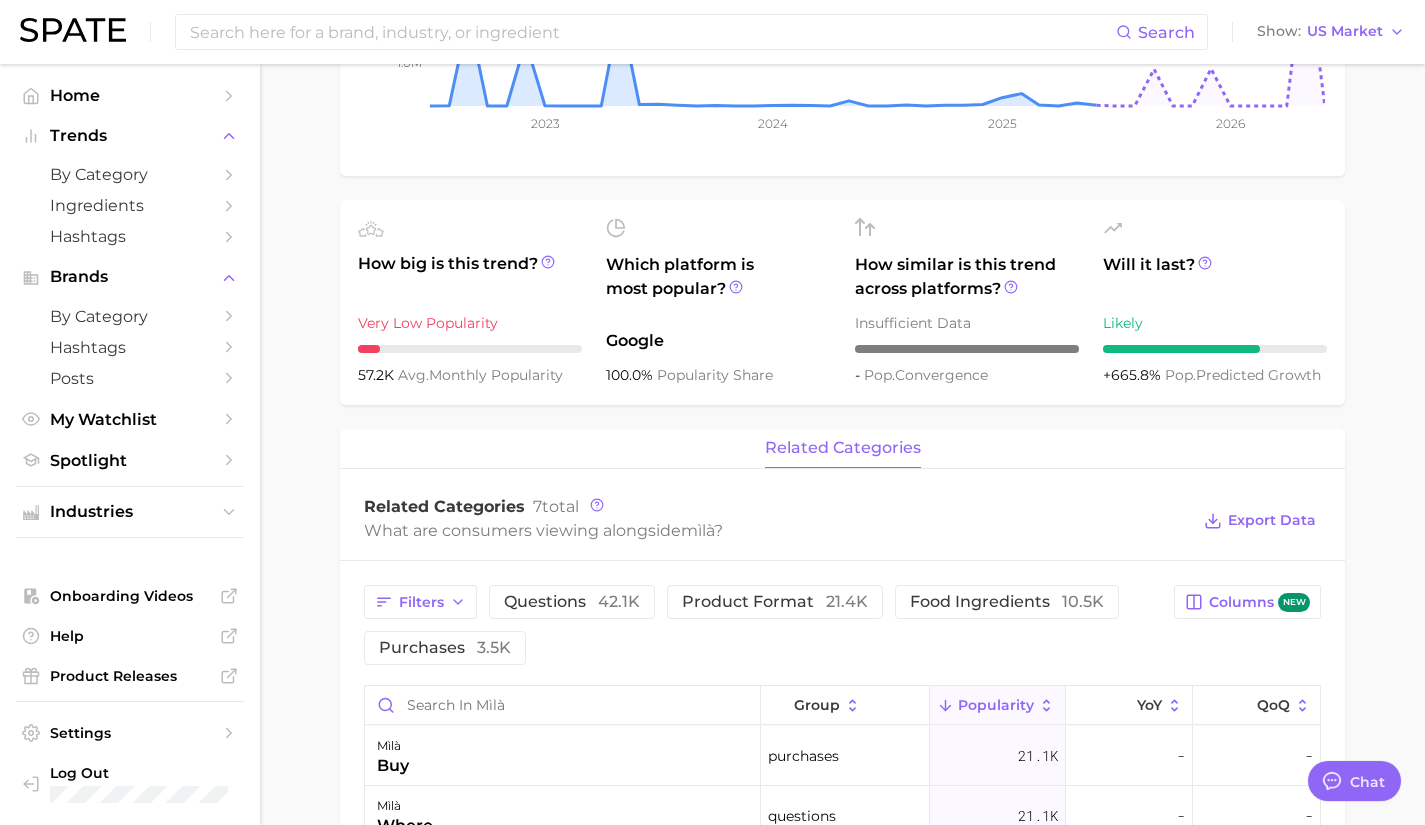 scroll, scrollTop: 0, scrollLeft: 0, axis: both 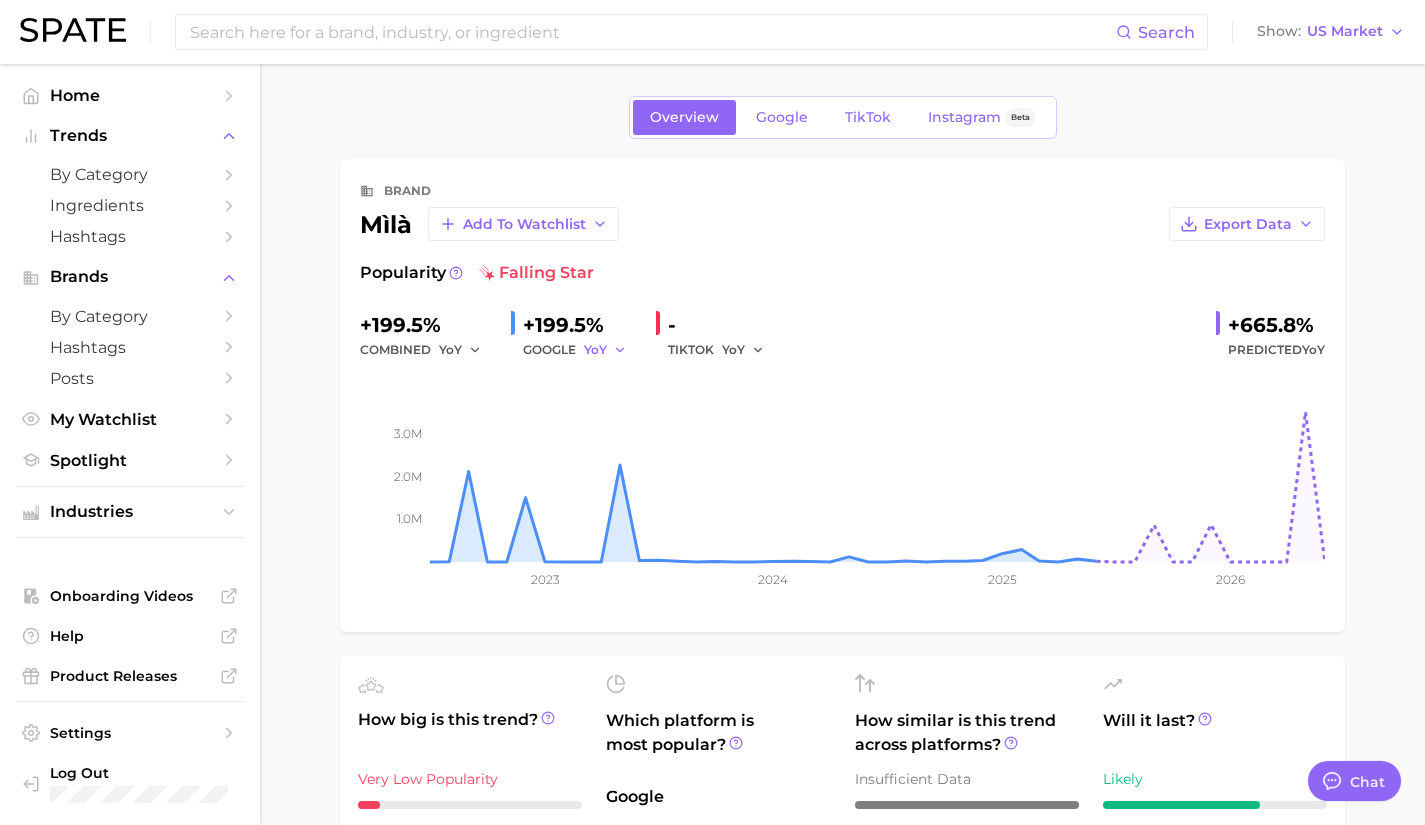 click on "YoY" at bounding box center (605, 350) 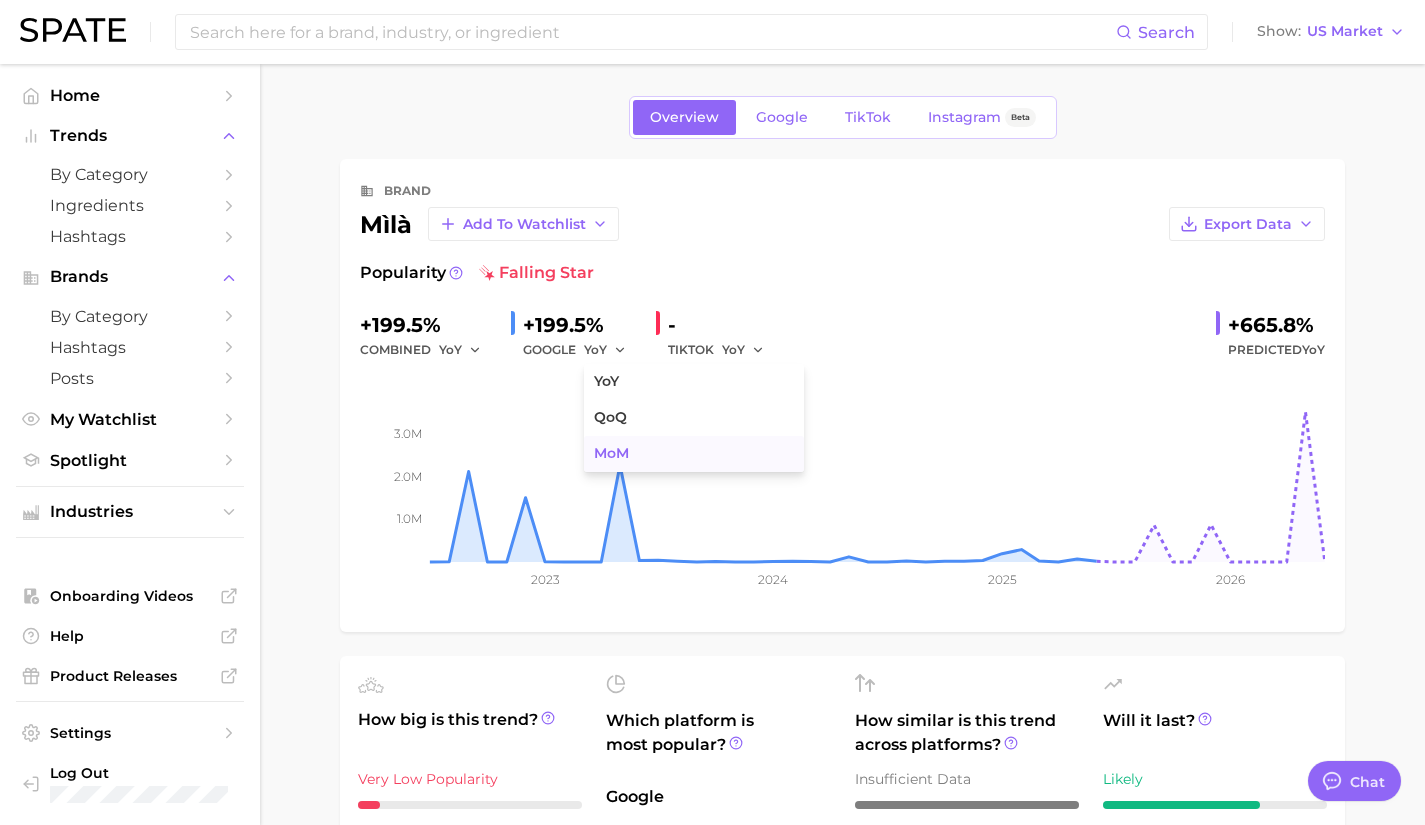 click on "MoM" at bounding box center (611, 453) 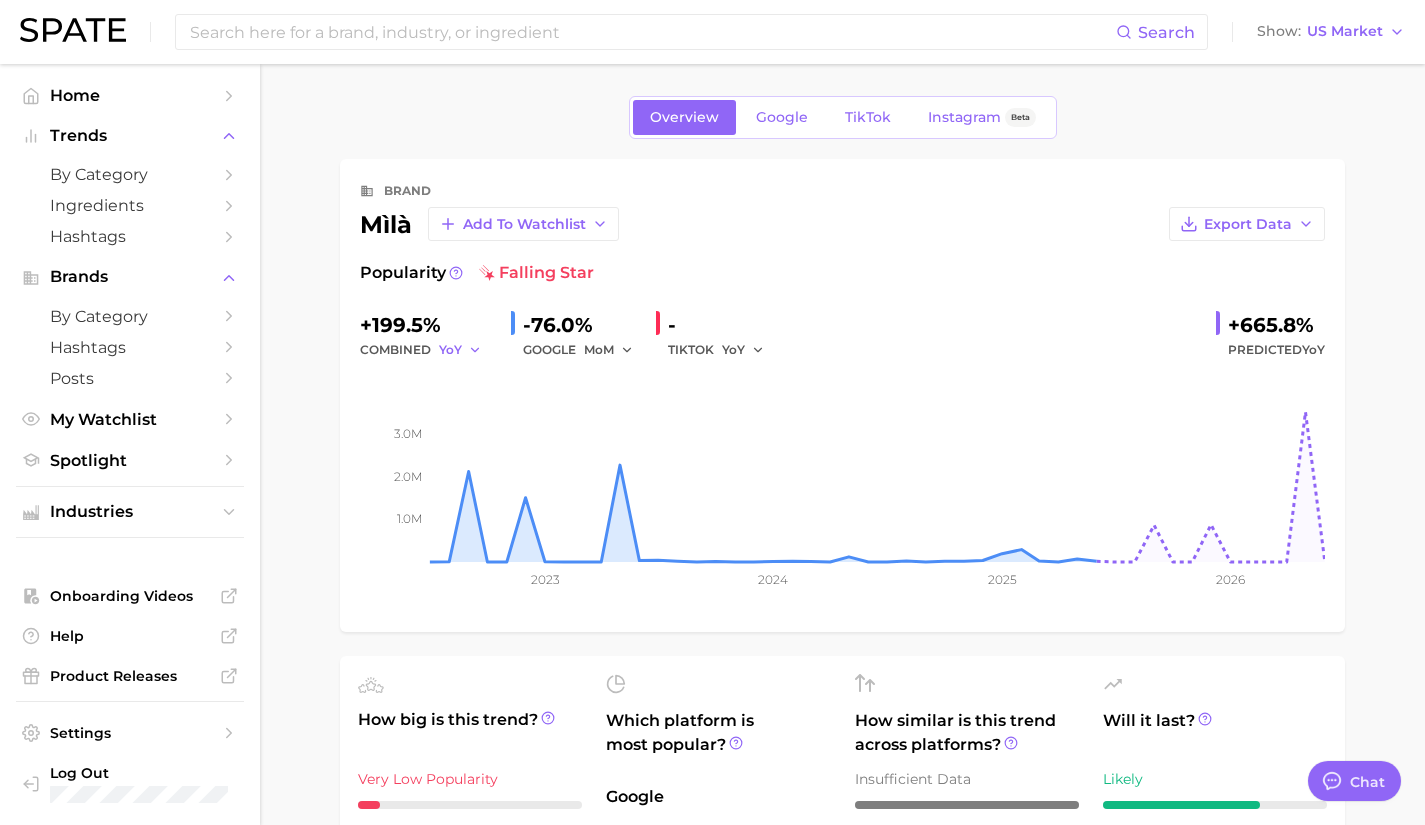 click on "YoY" at bounding box center [450, 349] 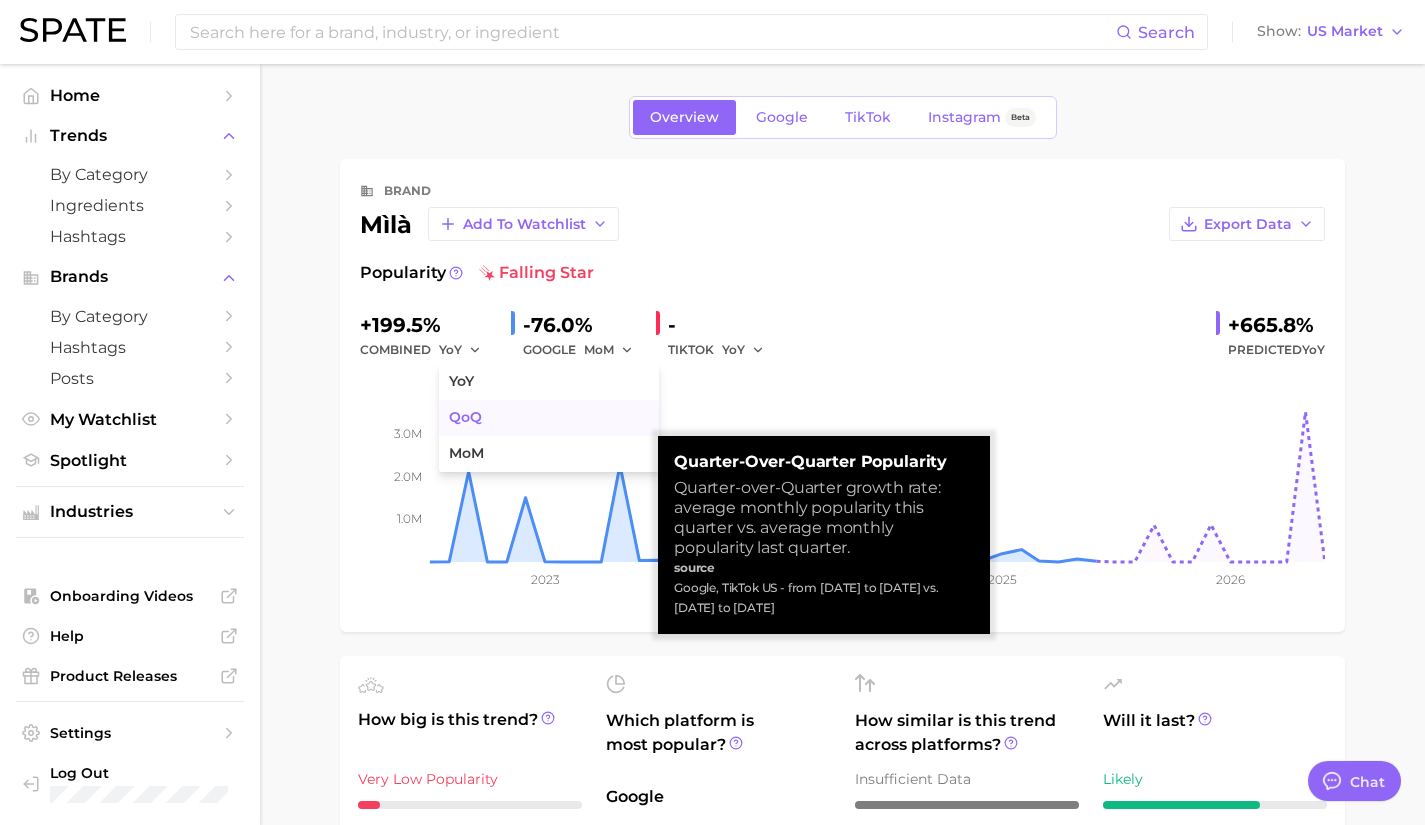 click on "QoQ" at bounding box center [465, 417] 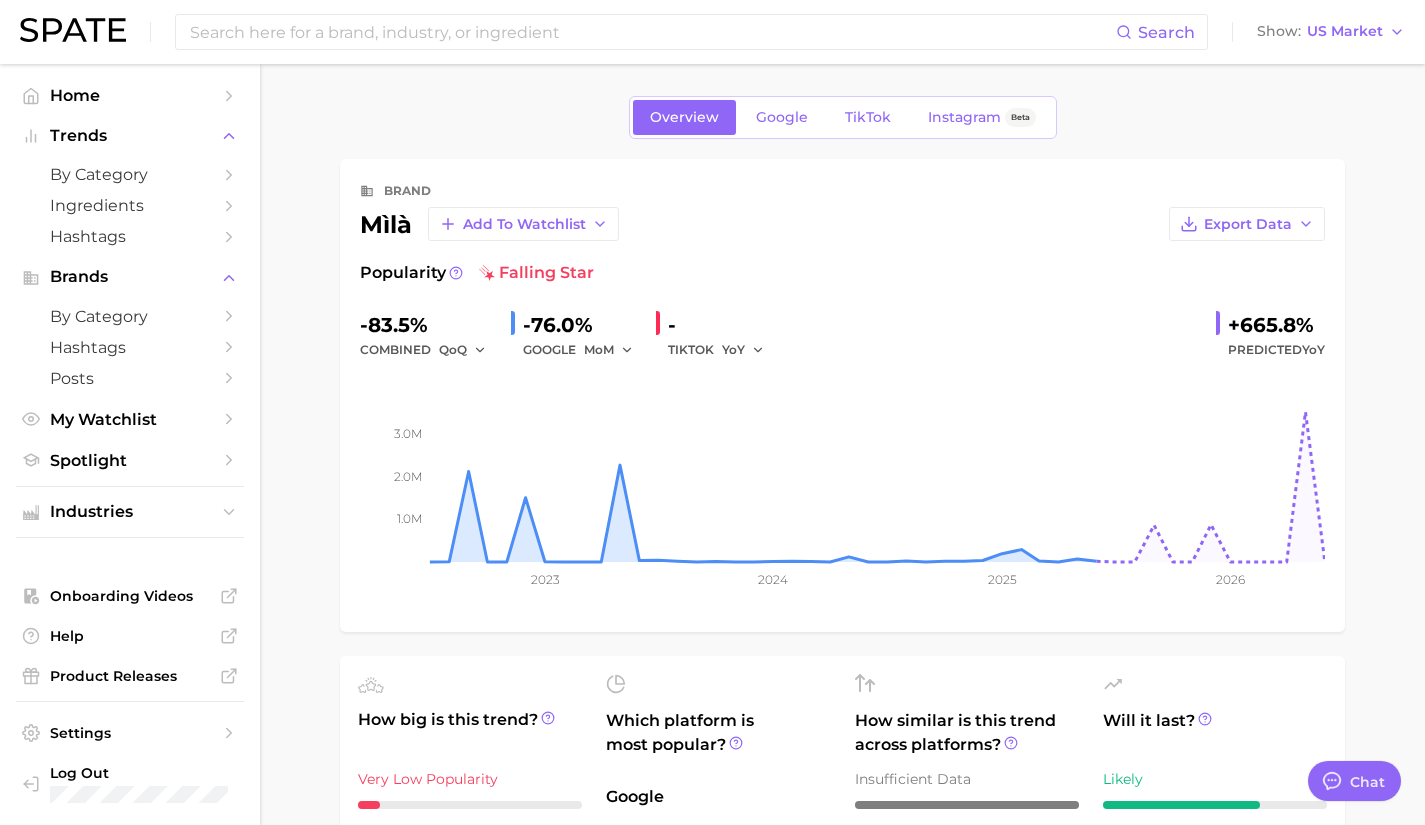 type 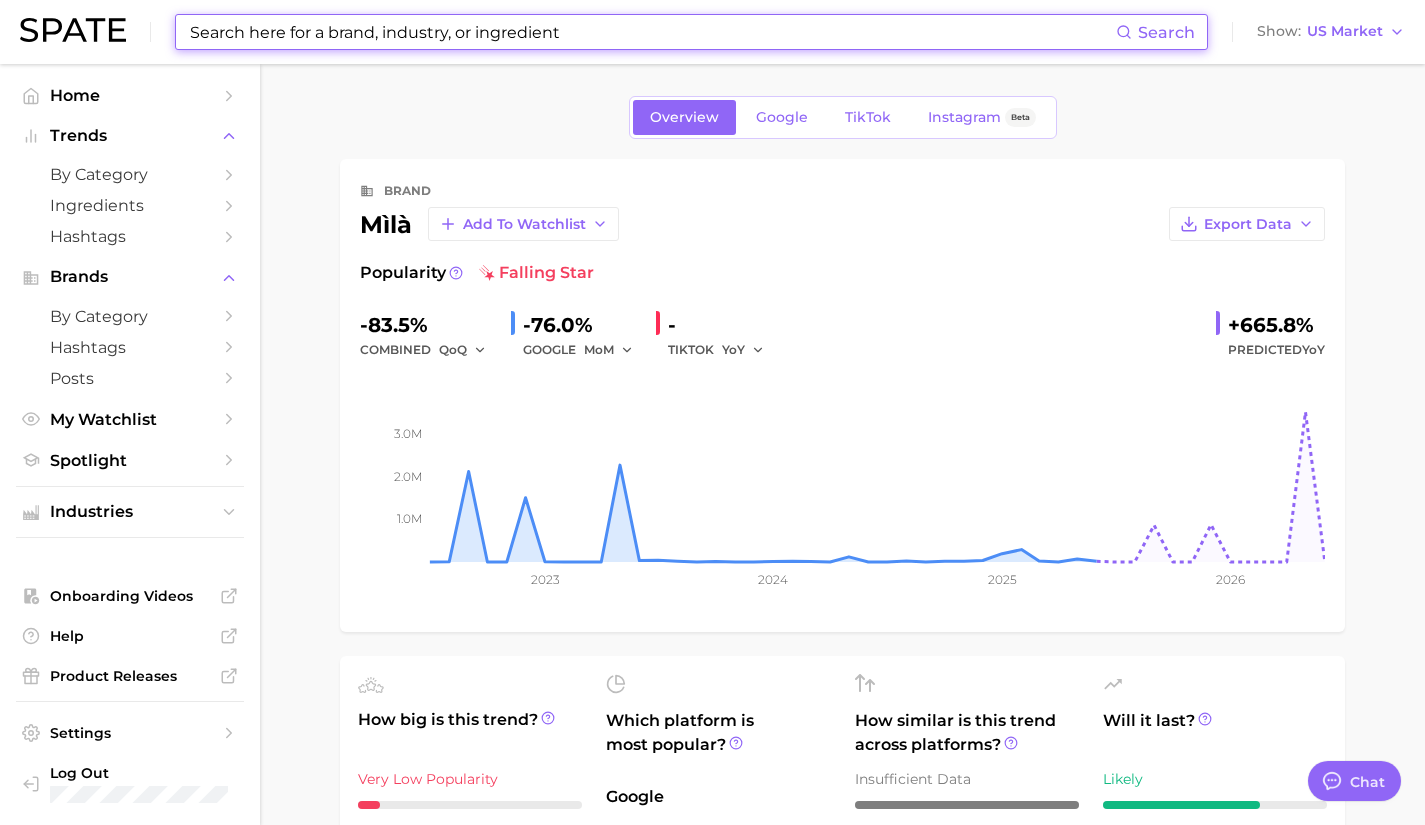 click at bounding box center [652, 32] 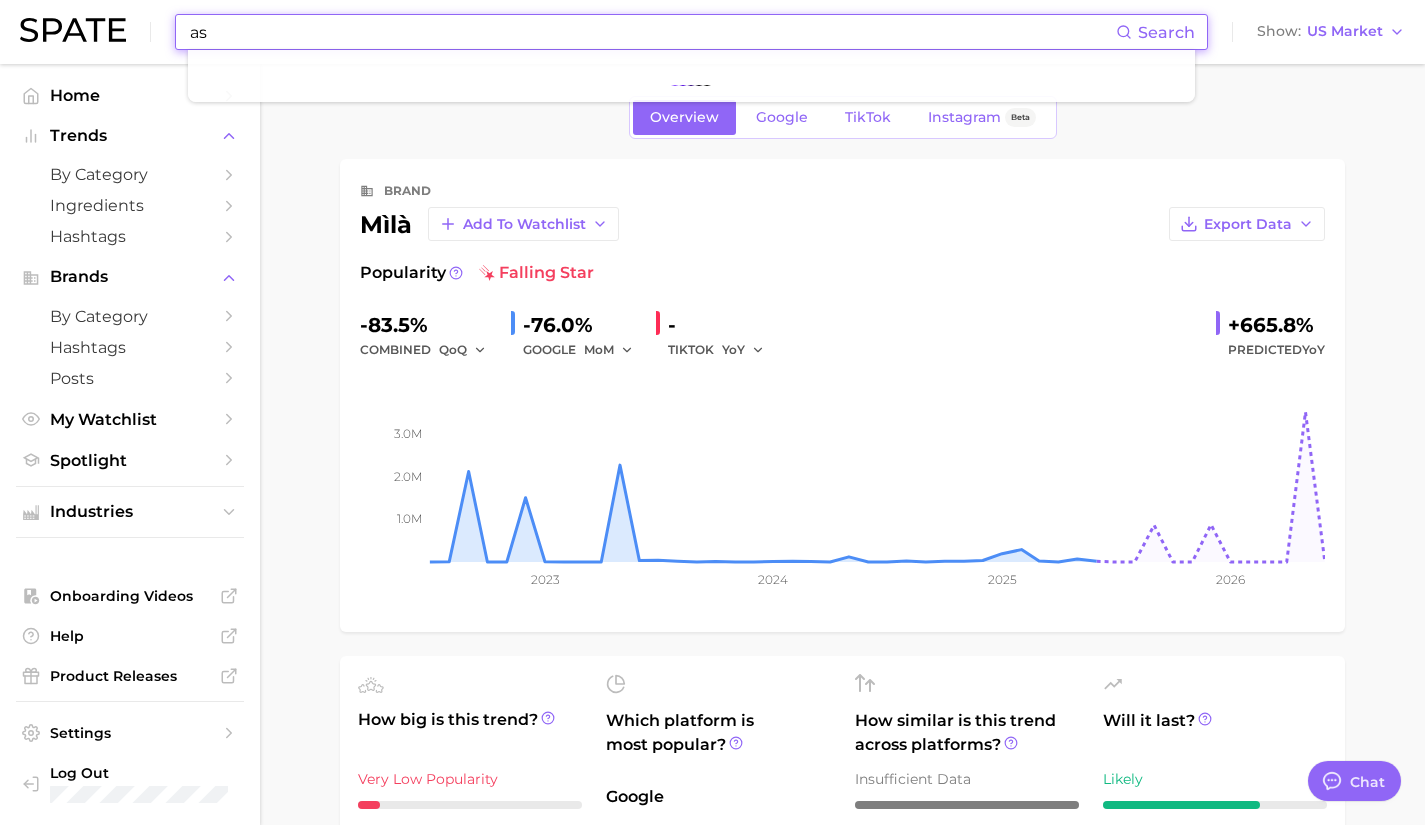 type on "a" 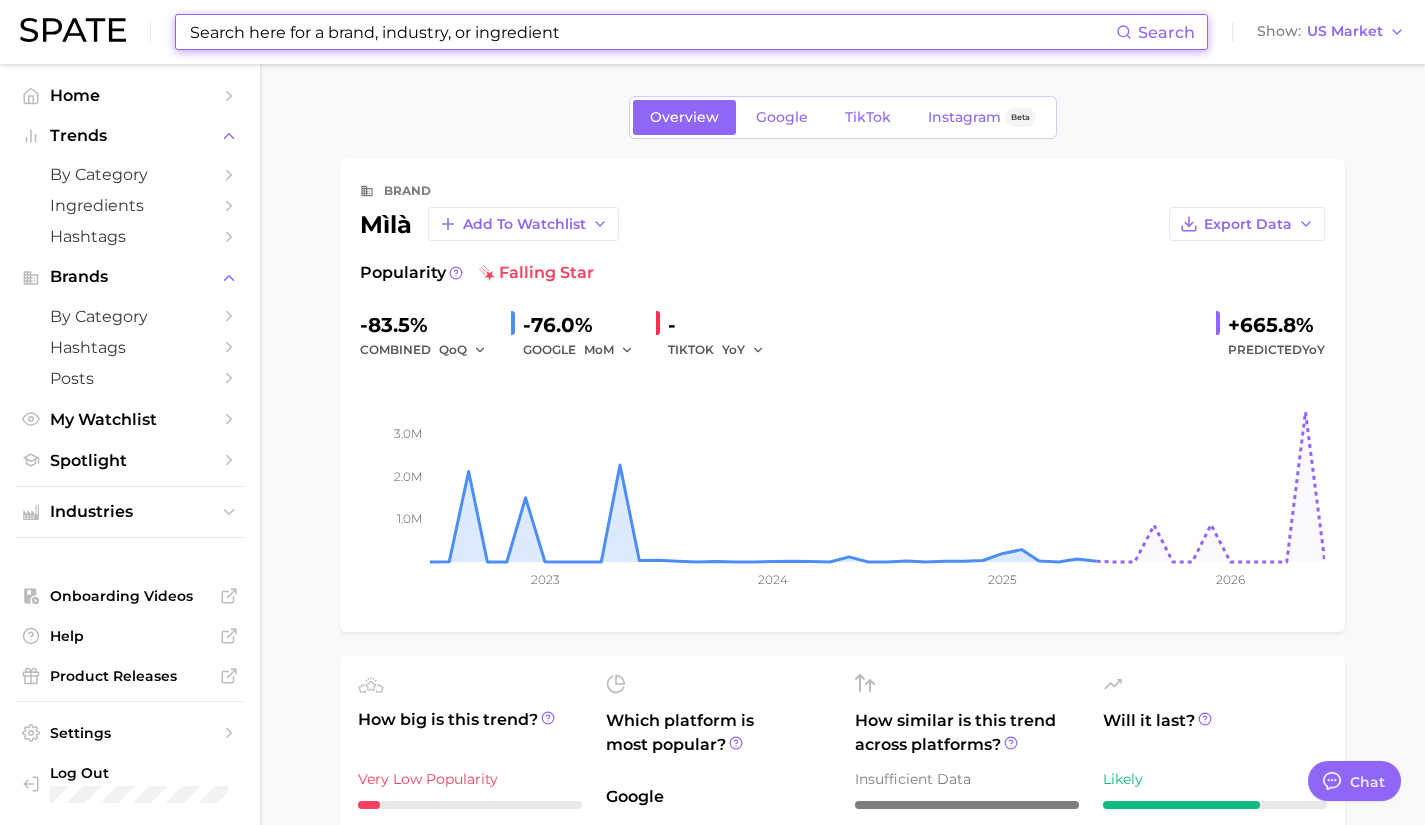 drag, startPoint x: 641, startPoint y: 47, endPoint x: 626, endPoint y: 45, distance: 15.132746 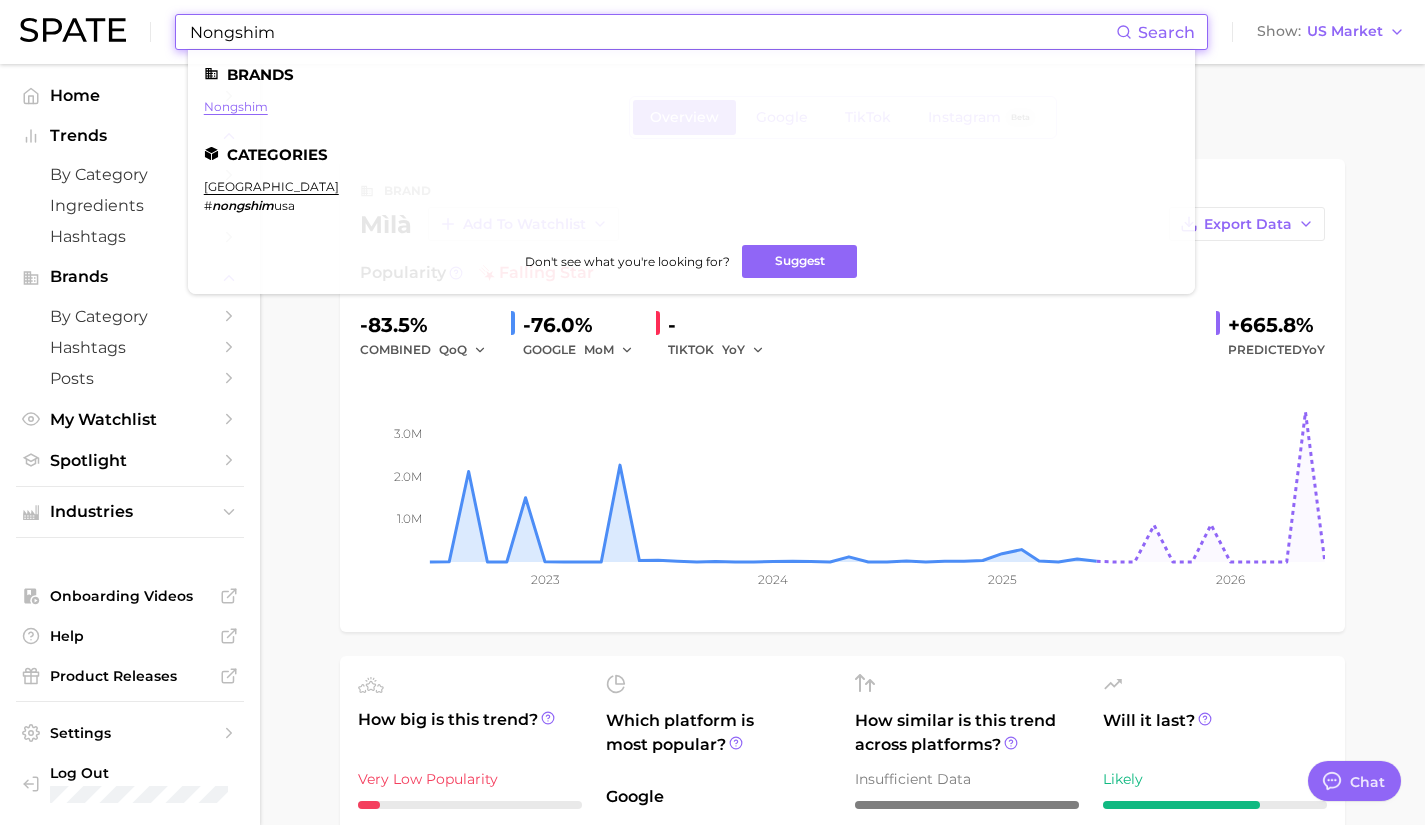 type on "Nongshim" 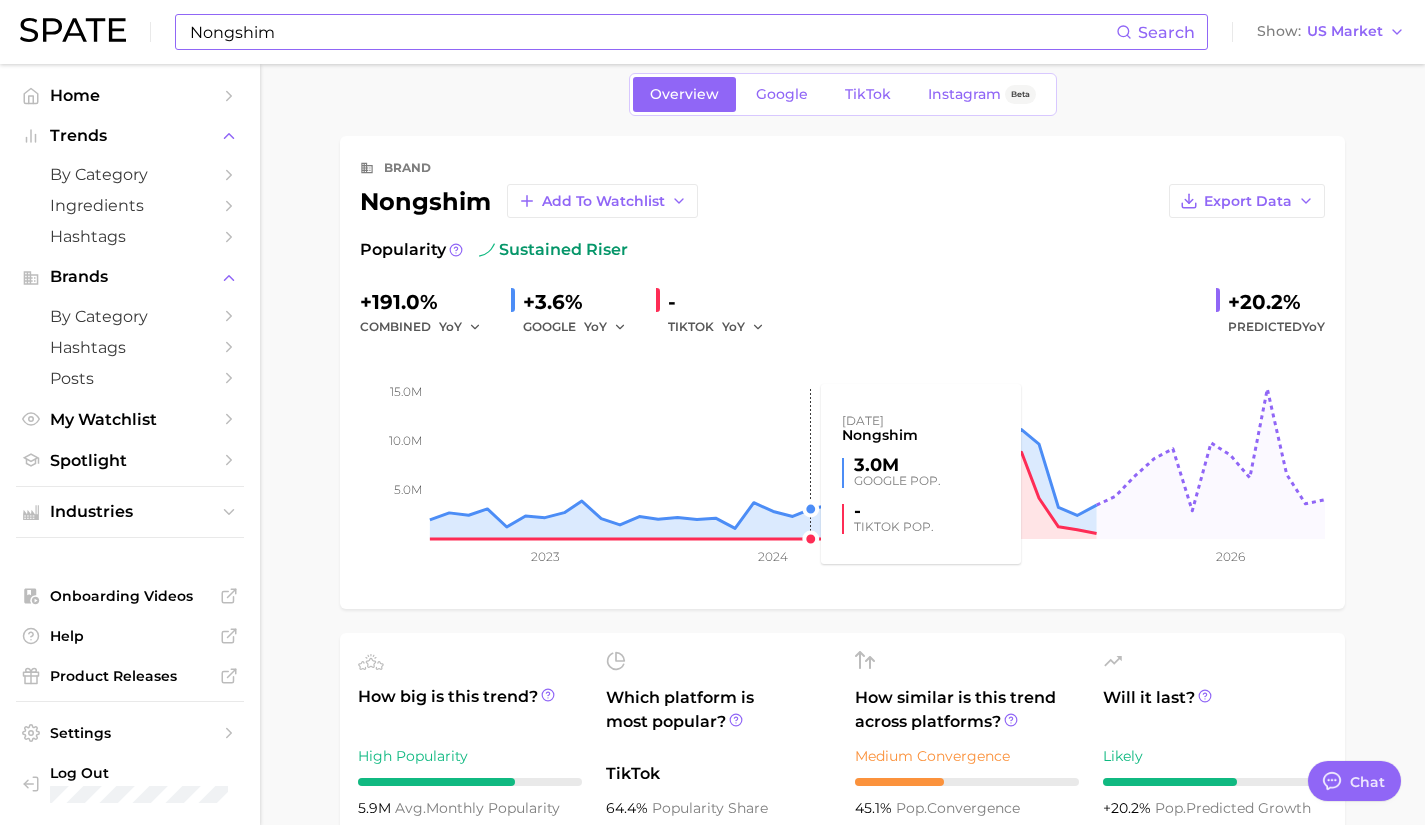 scroll, scrollTop: 15, scrollLeft: 0, axis: vertical 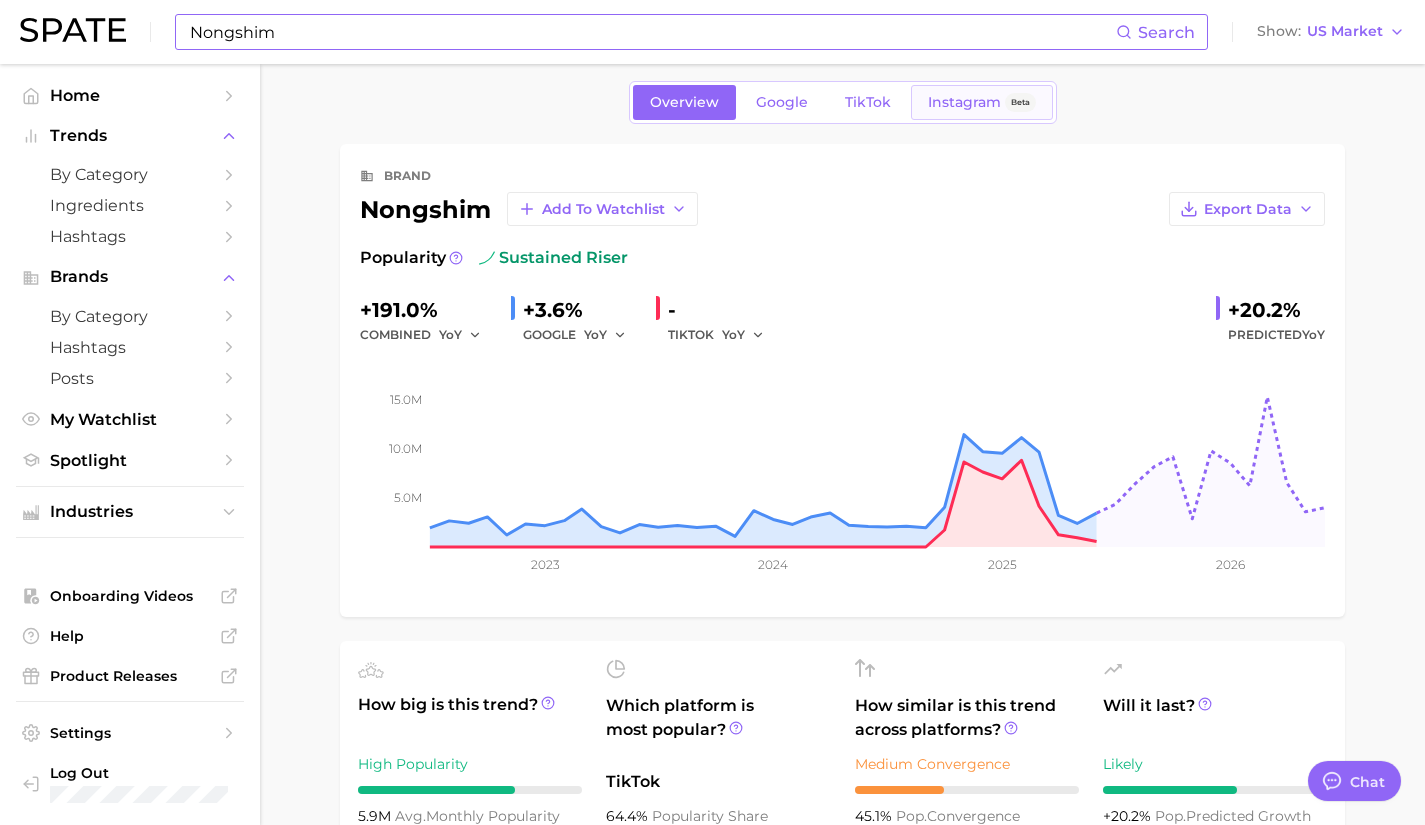click on "Instagram" at bounding box center (964, 102) 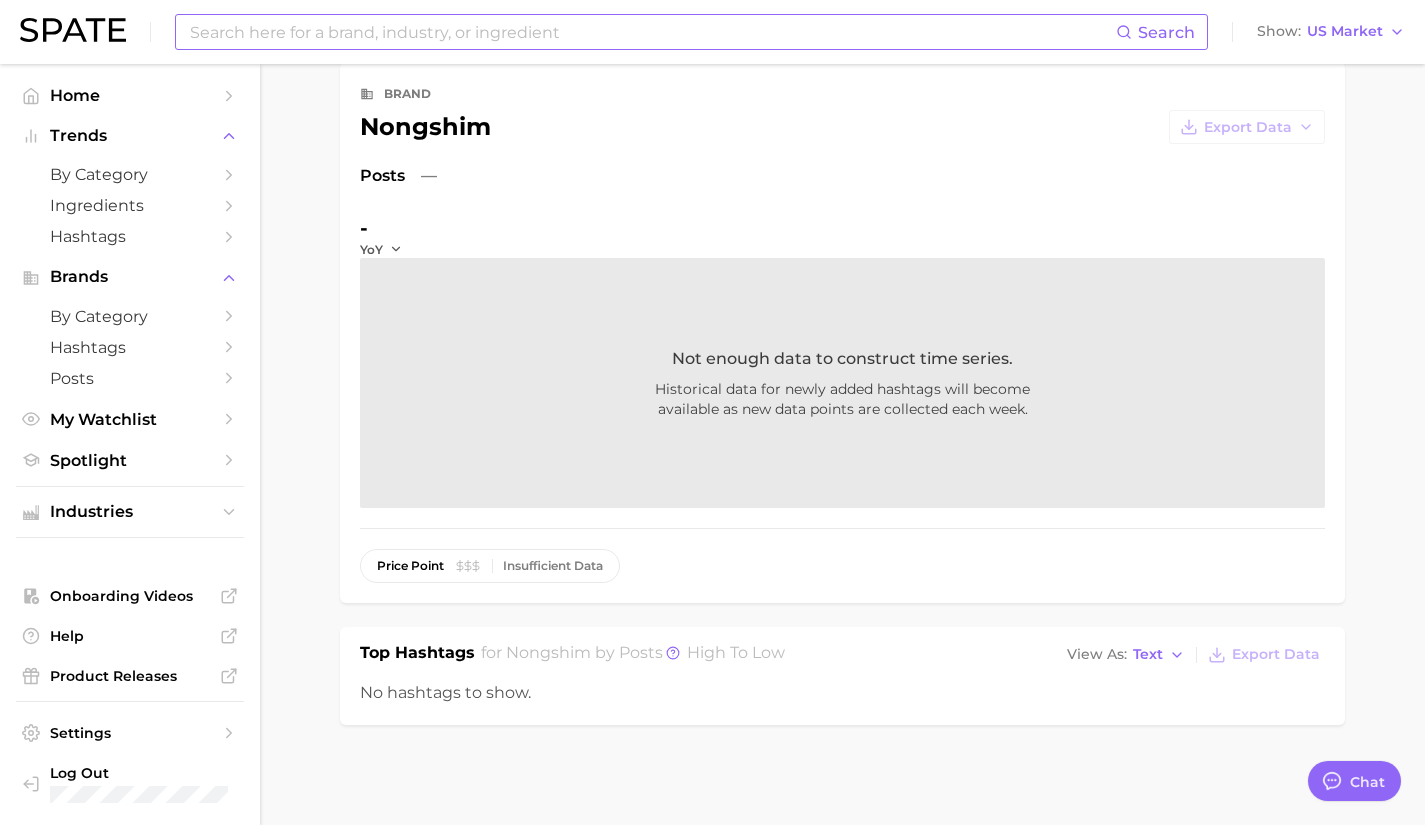 scroll, scrollTop: 0, scrollLeft: 0, axis: both 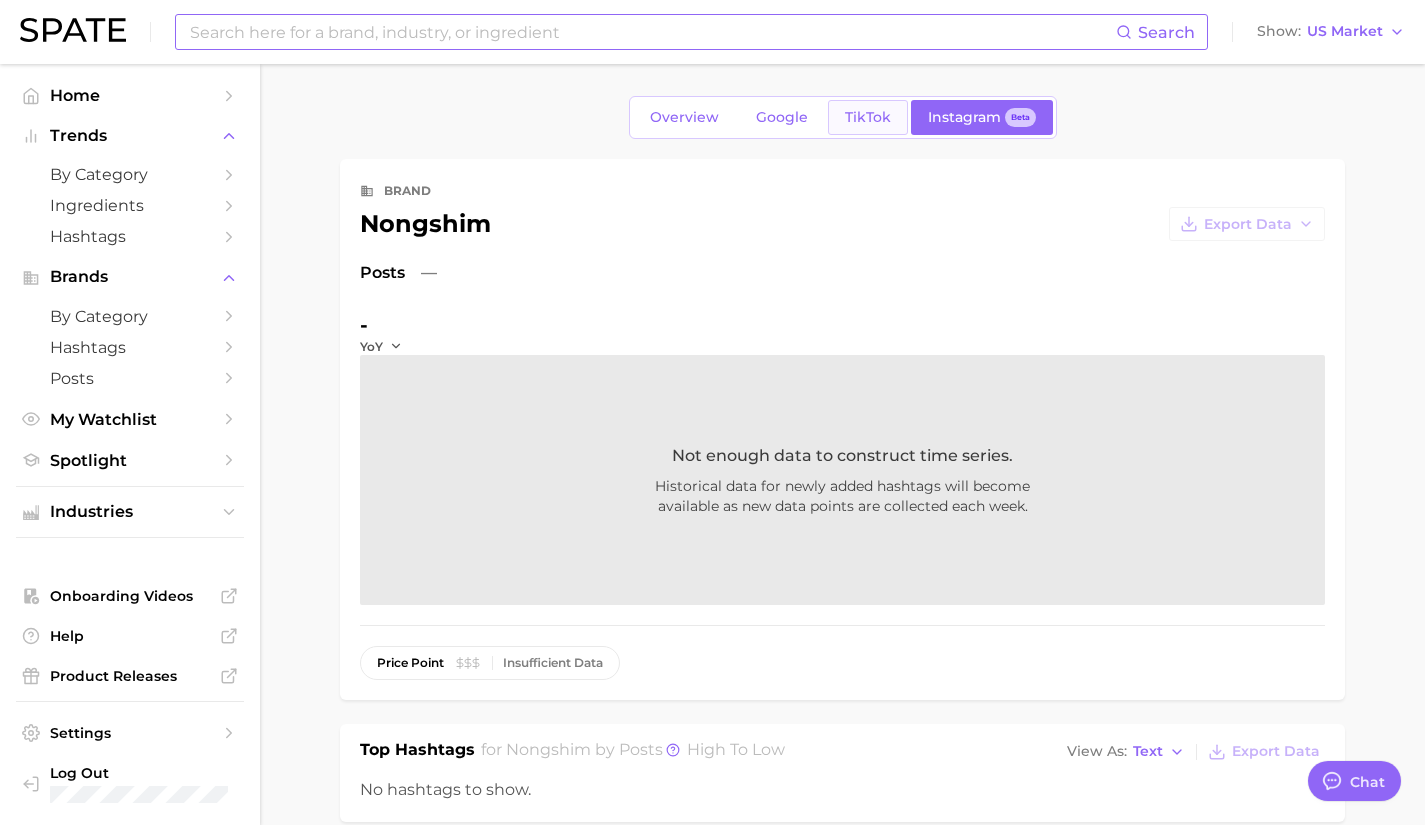 click on "TikTok" at bounding box center [868, 117] 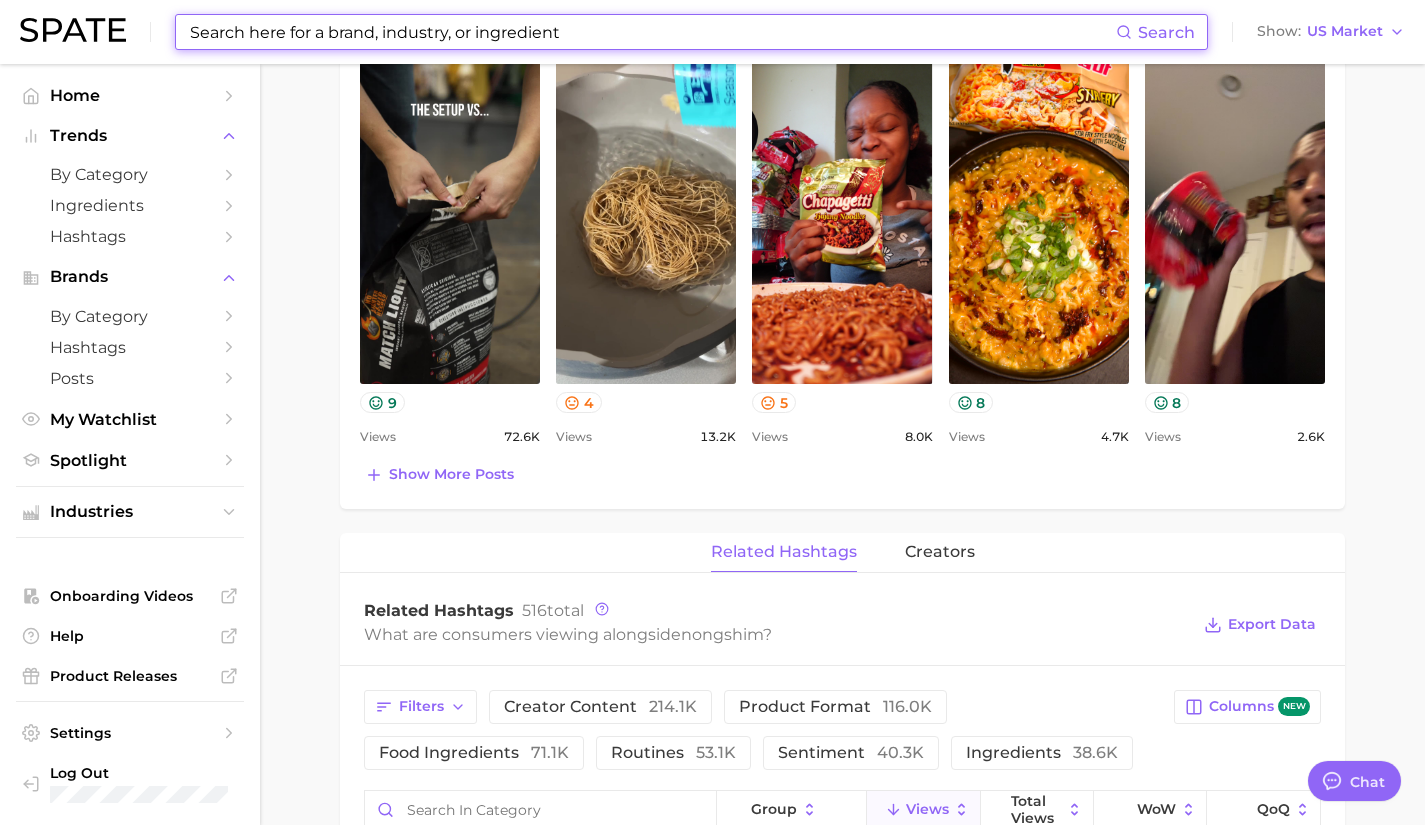 scroll, scrollTop: 816, scrollLeft: 0, axis: vertical 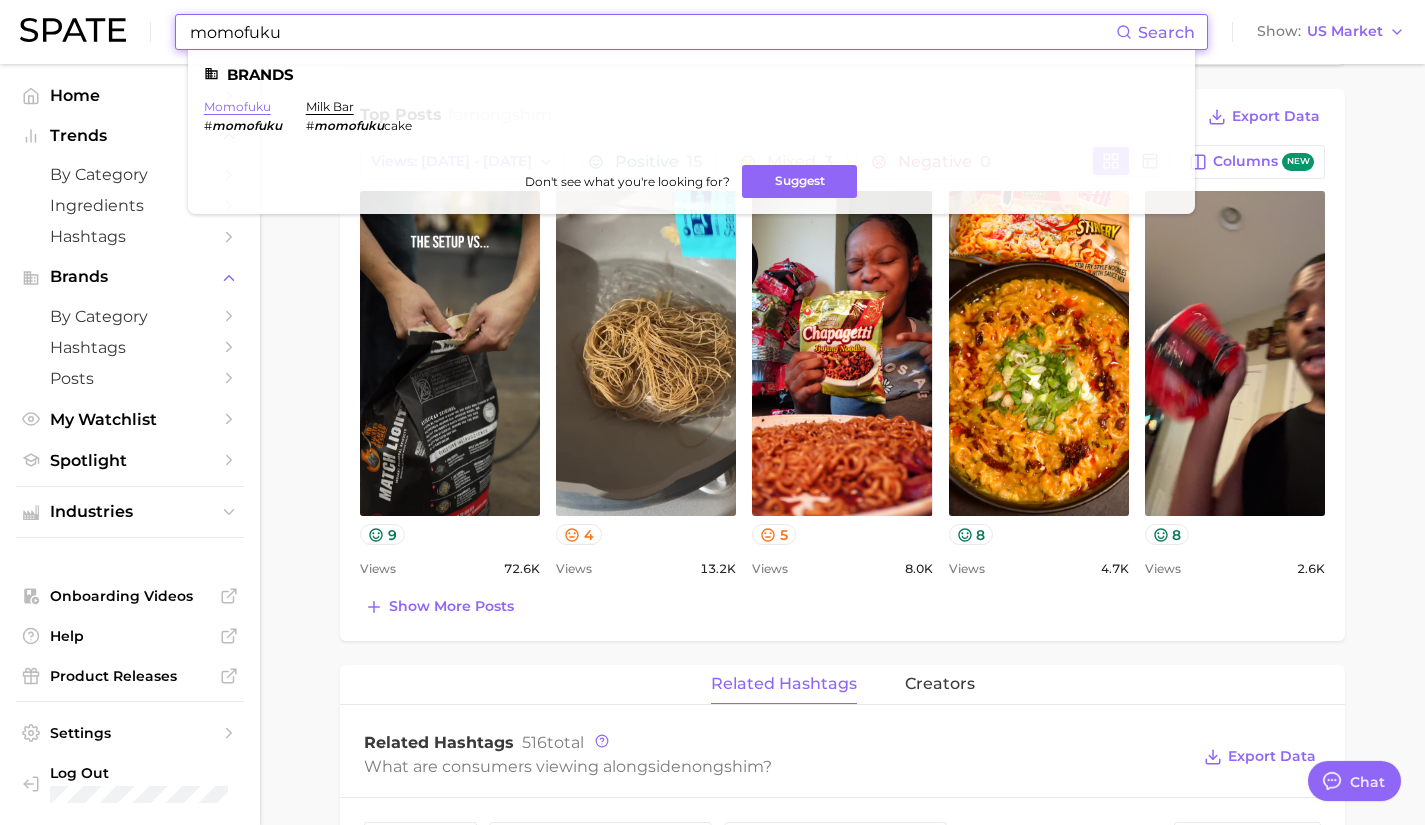 type on "momofuku" 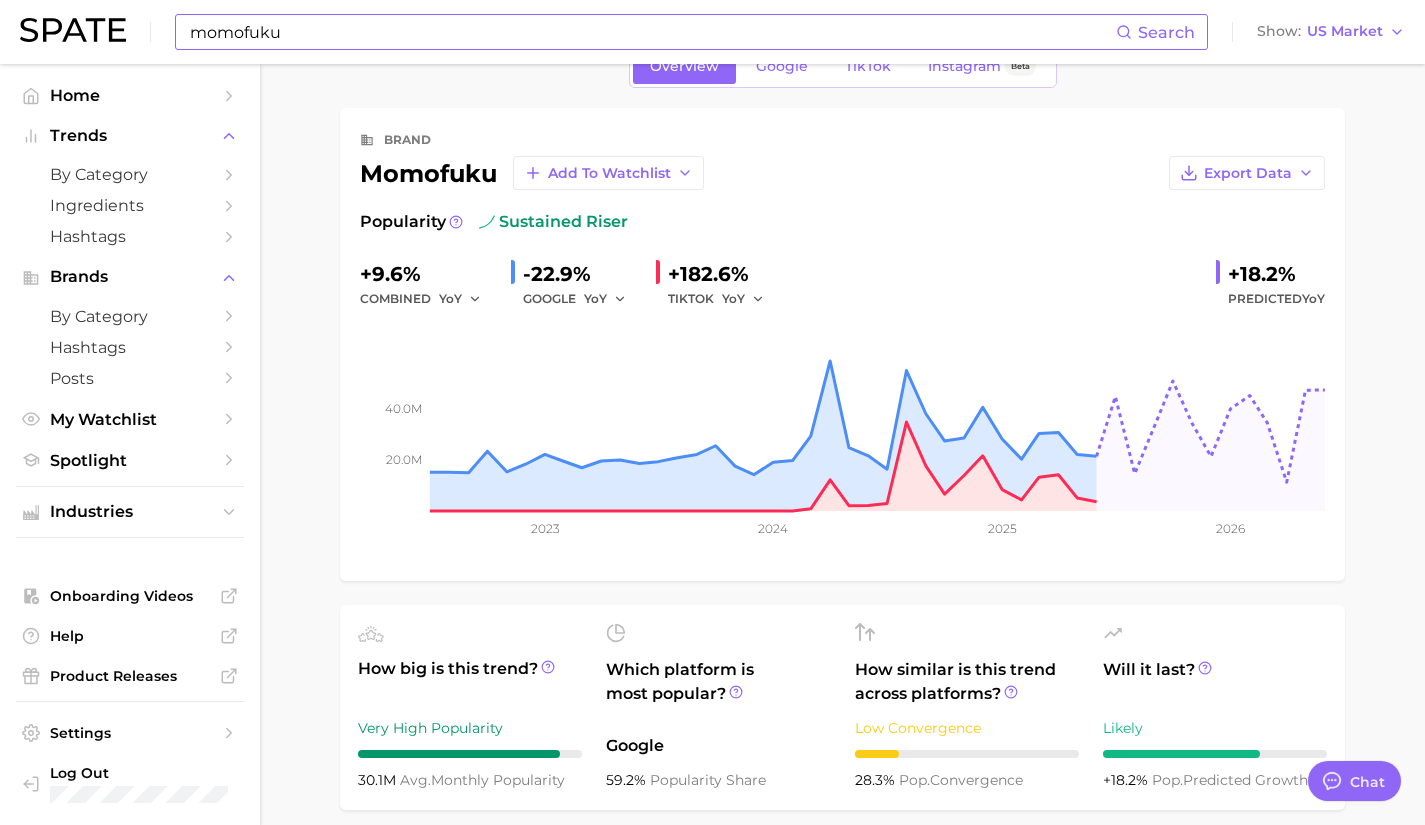 scroll, scrollTop: 0, scrollLeft: 0, axis: both 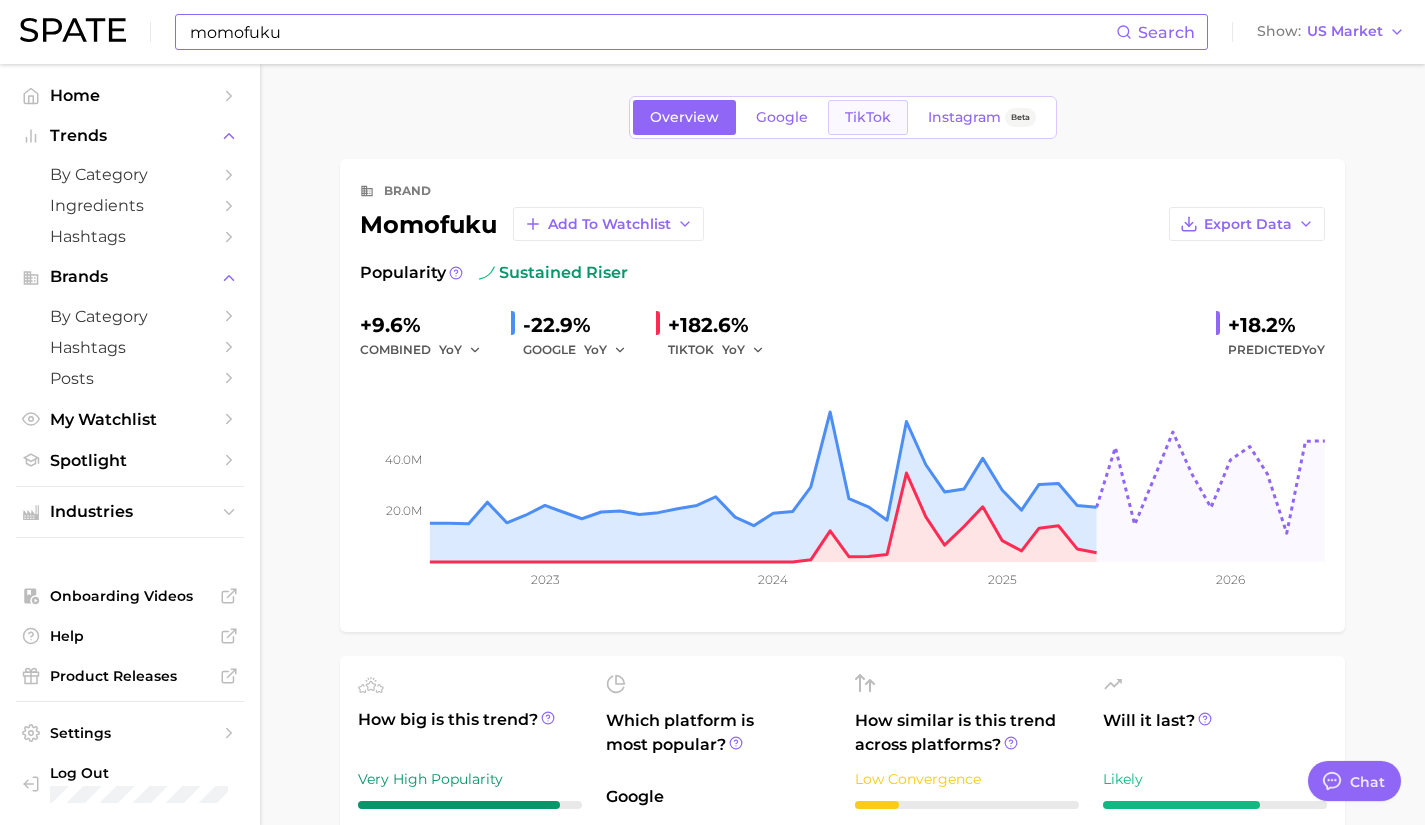 click on "TikTok" at bounding box center [868, 117] 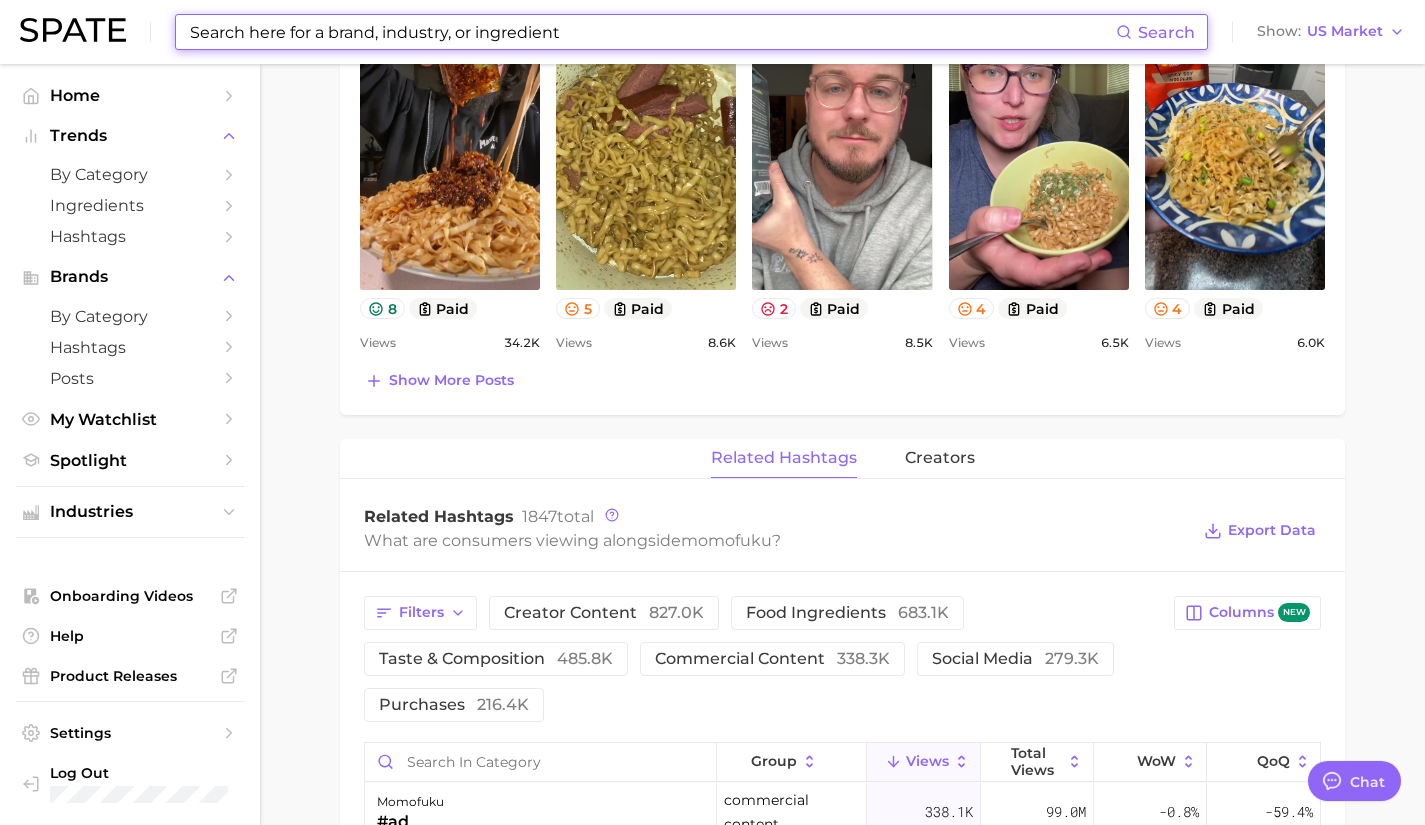 scroll, scrollTop: 1046, scrollLeft: 0, axis: vertical 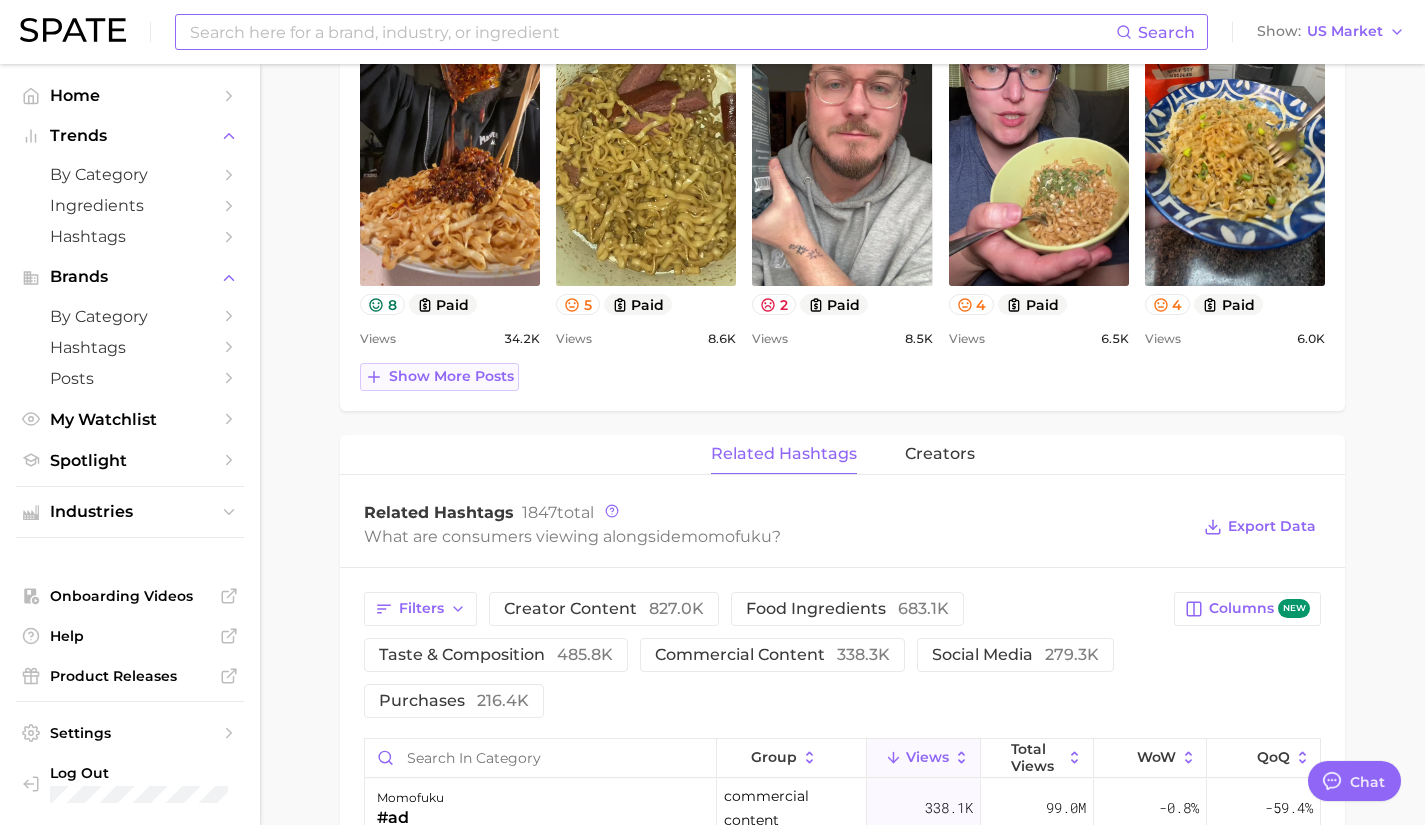 click on "Show more posts" at bounding box center (451, 376) 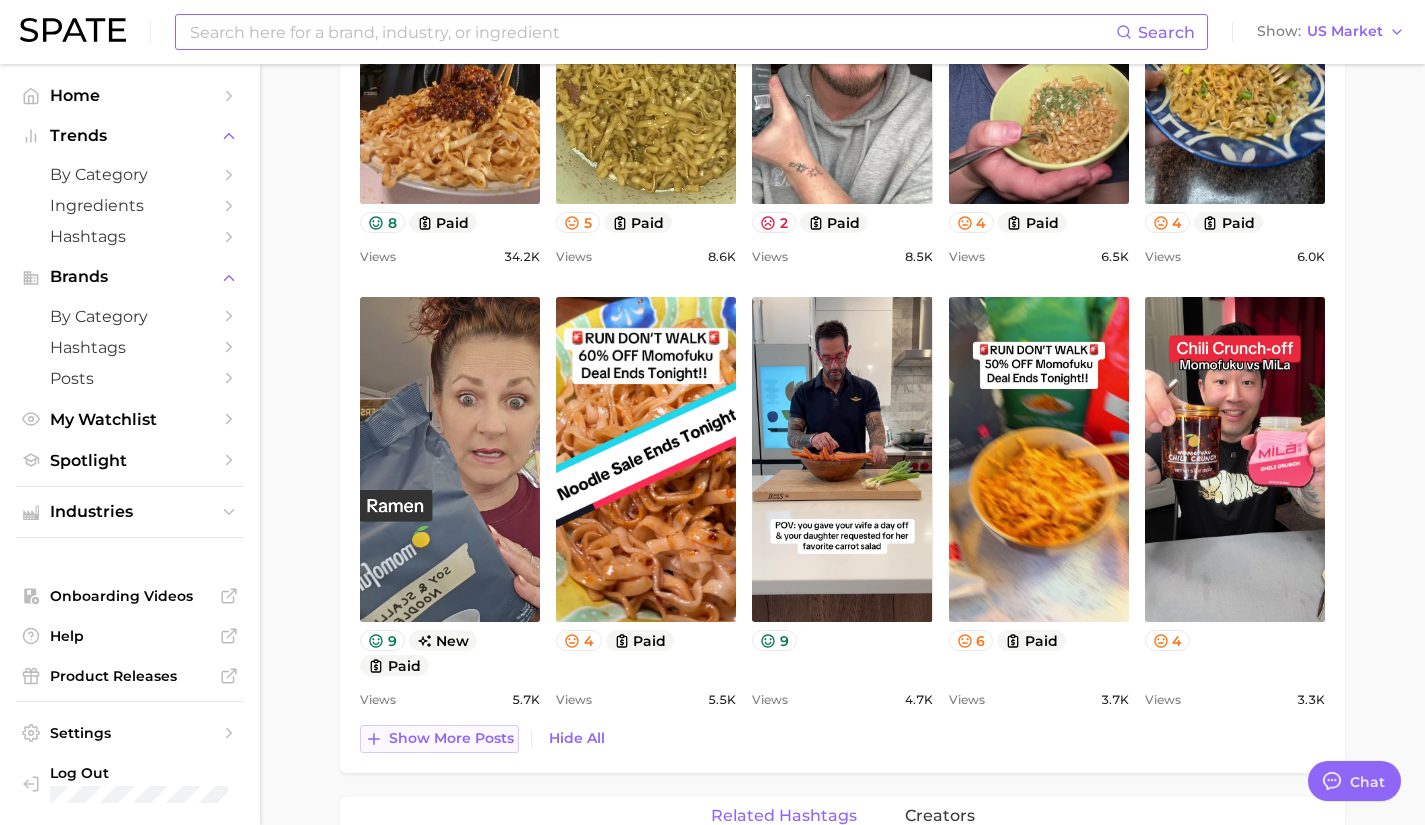 scroll, scrollTop: 1130, scrollLeft: 0, axis: vertical 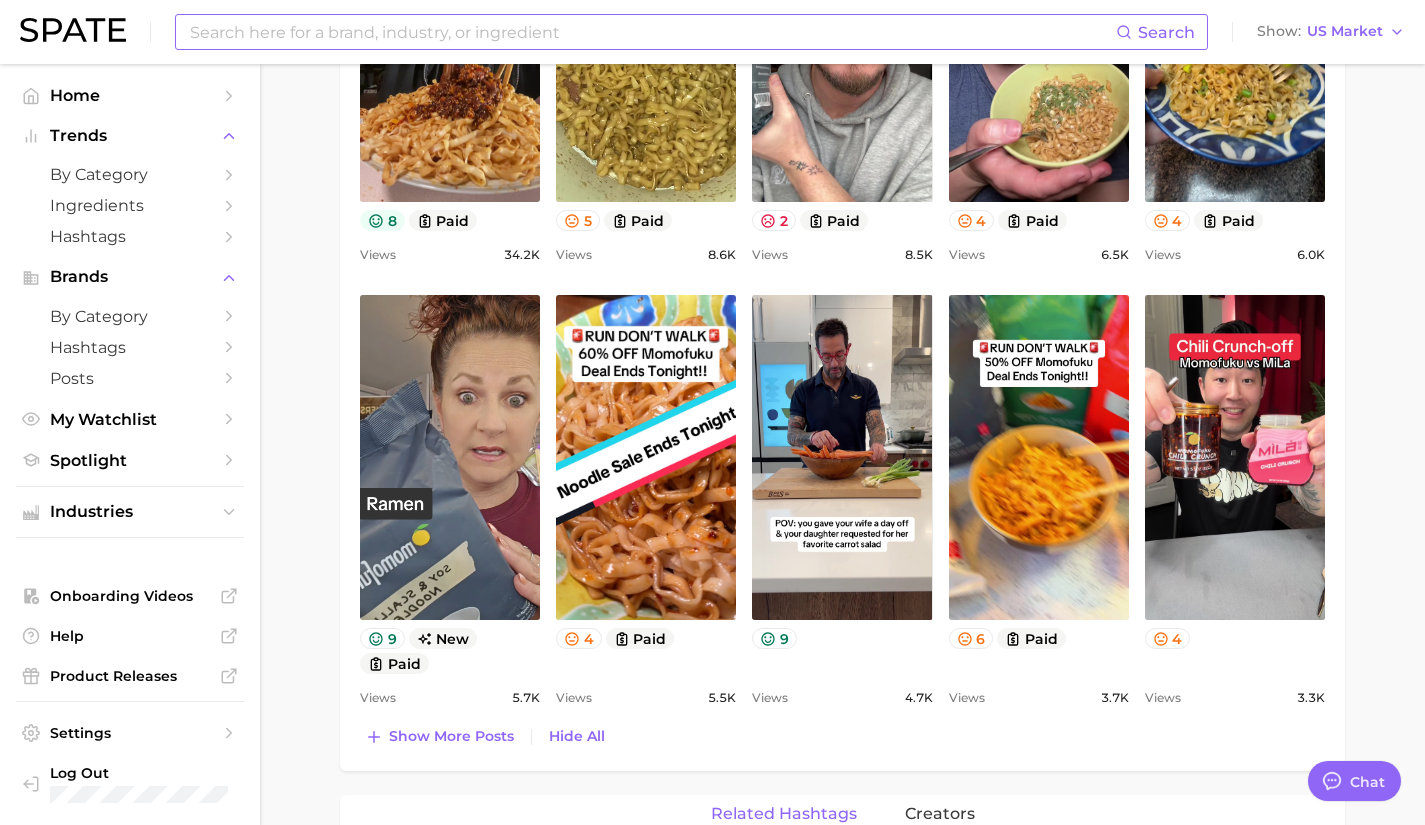 click 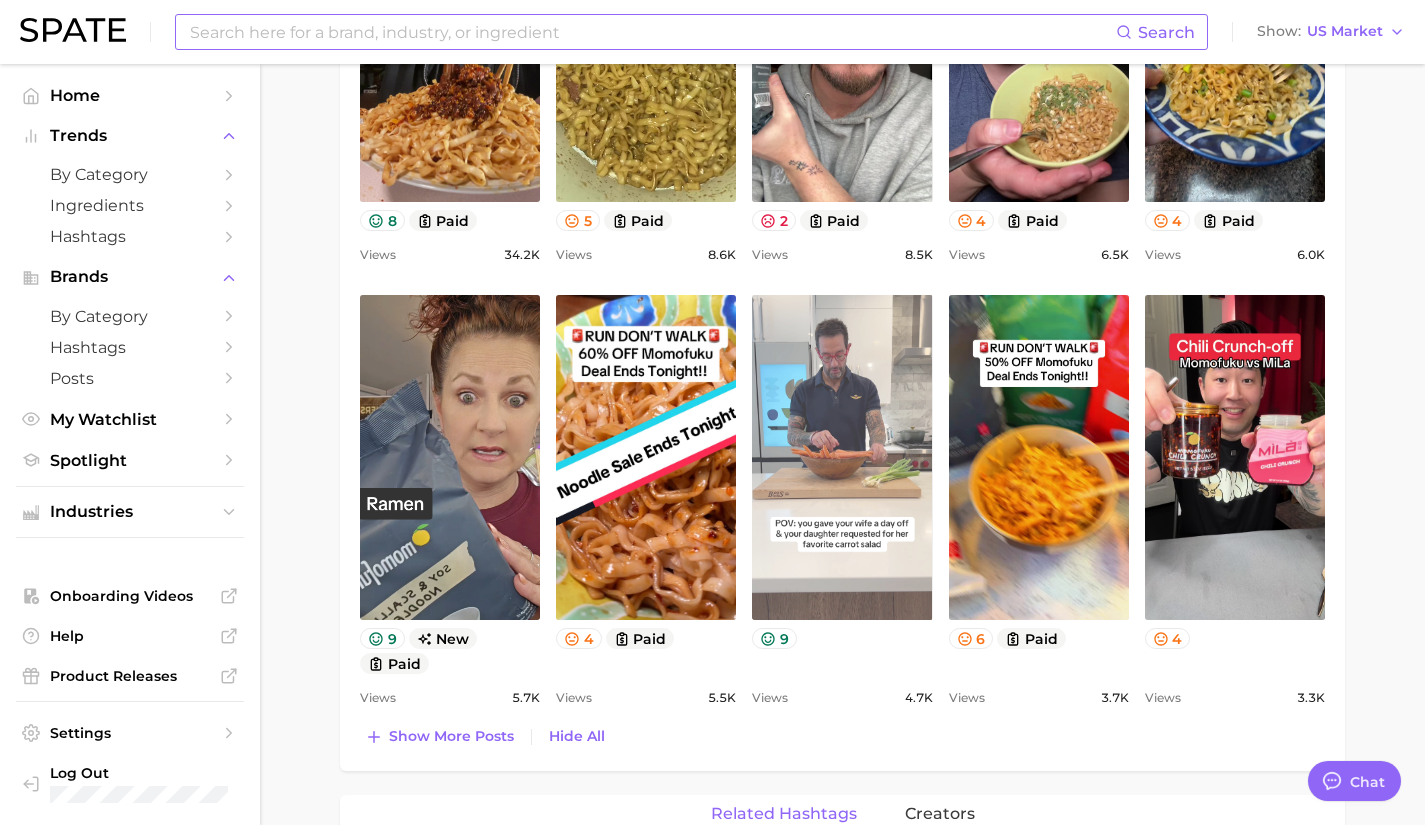 scroll, scrollTop: 1244, scrollLeft: 0, axis: vertical 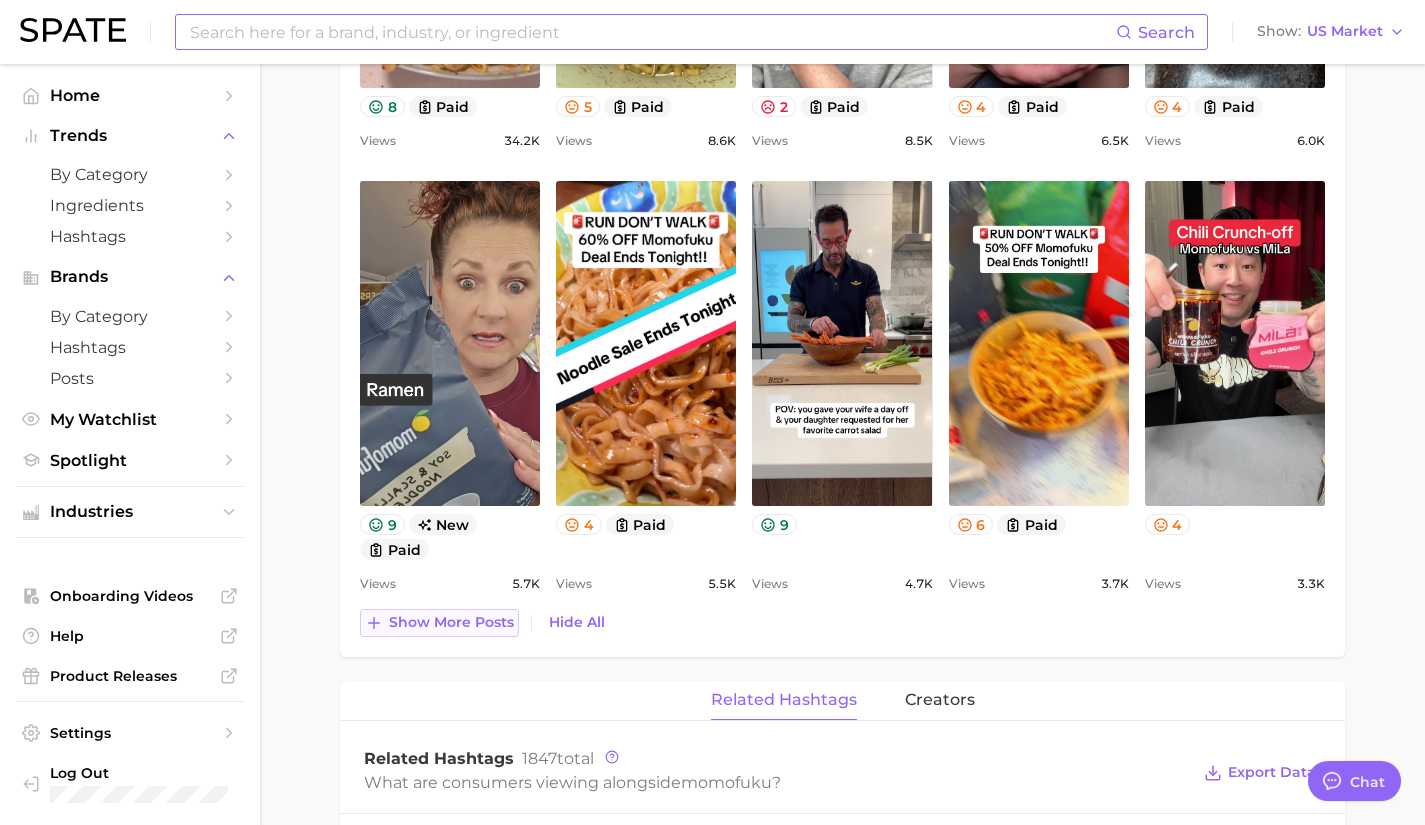 click on "Show more posts" at bounding box center [439, 623] 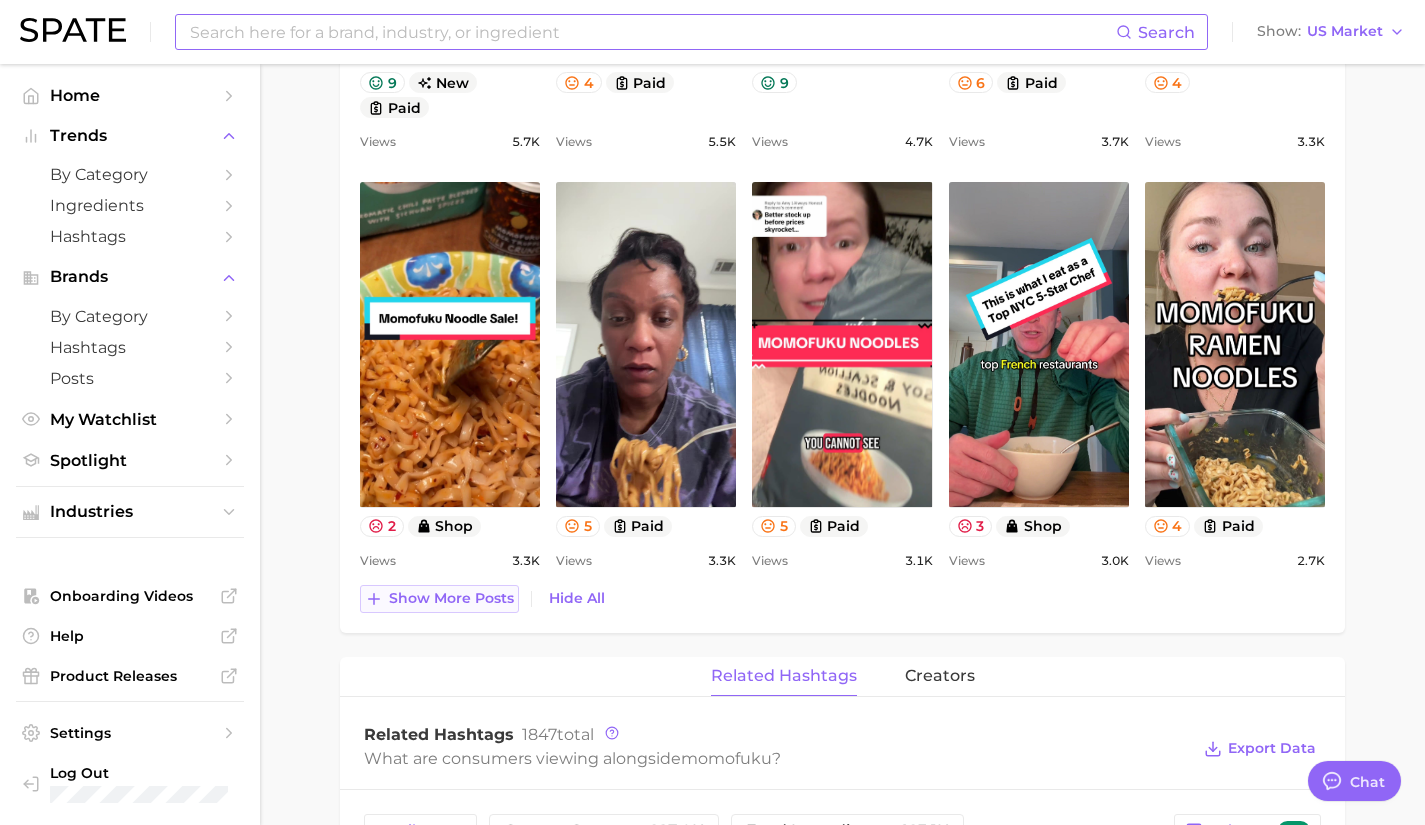 scroll, scrollTop: 1687, scrollLeft: 0, axis: vertical 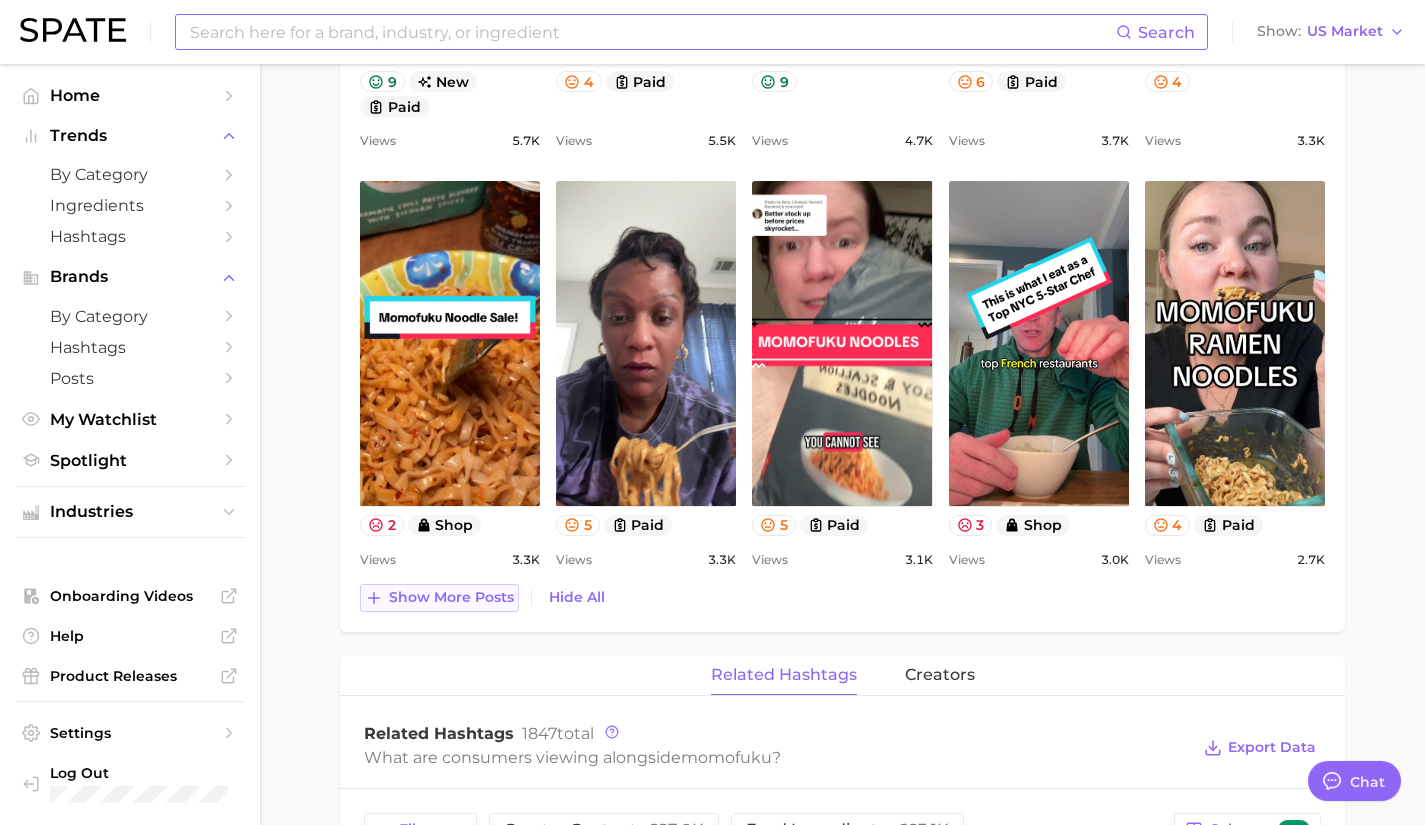 click on "Show more posts" at bounding box center [451, 597] 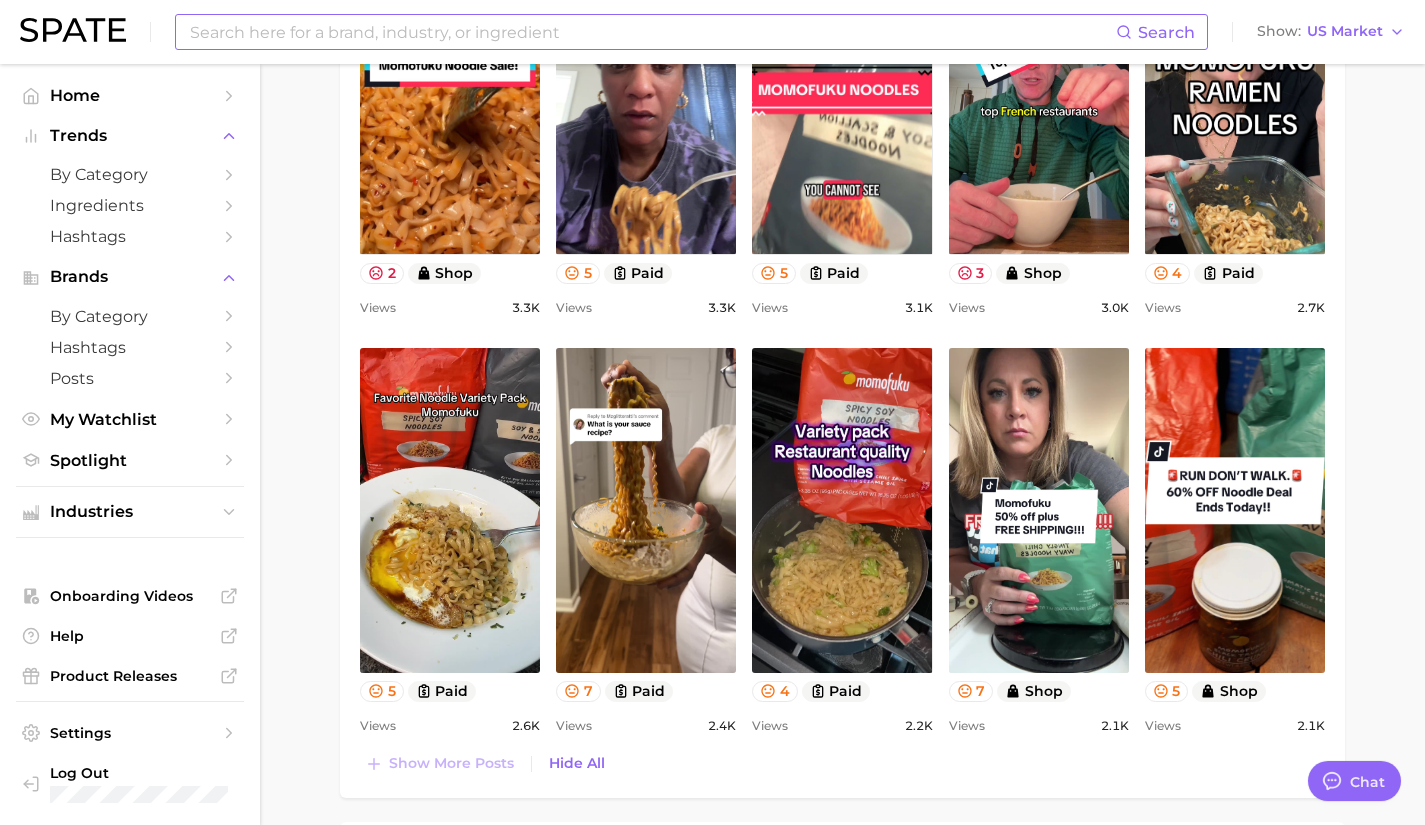 scroll, scrollTop: 2023, scrollLeft: 0, axis: vertical 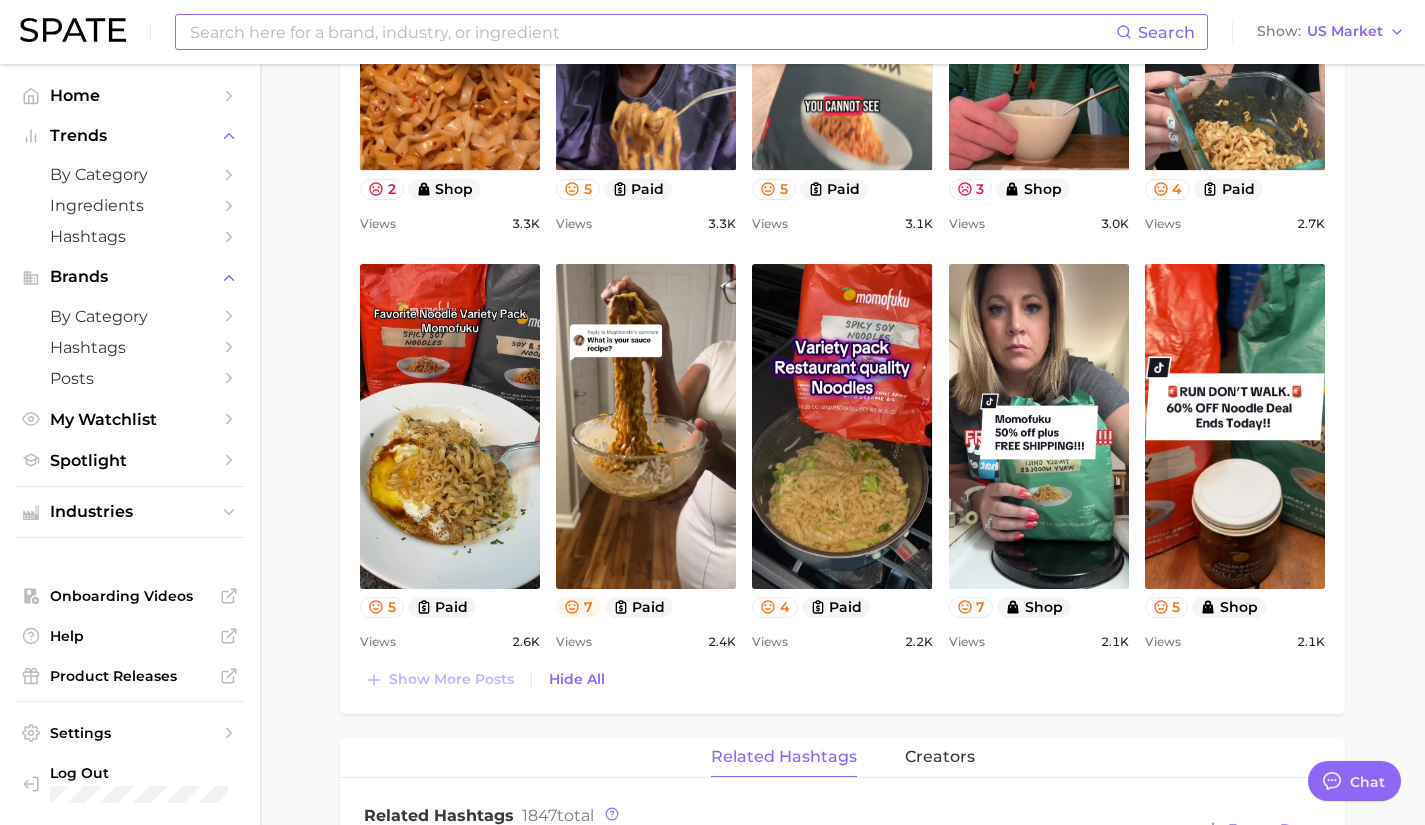 click on "7" at bounding box center (578, 607) 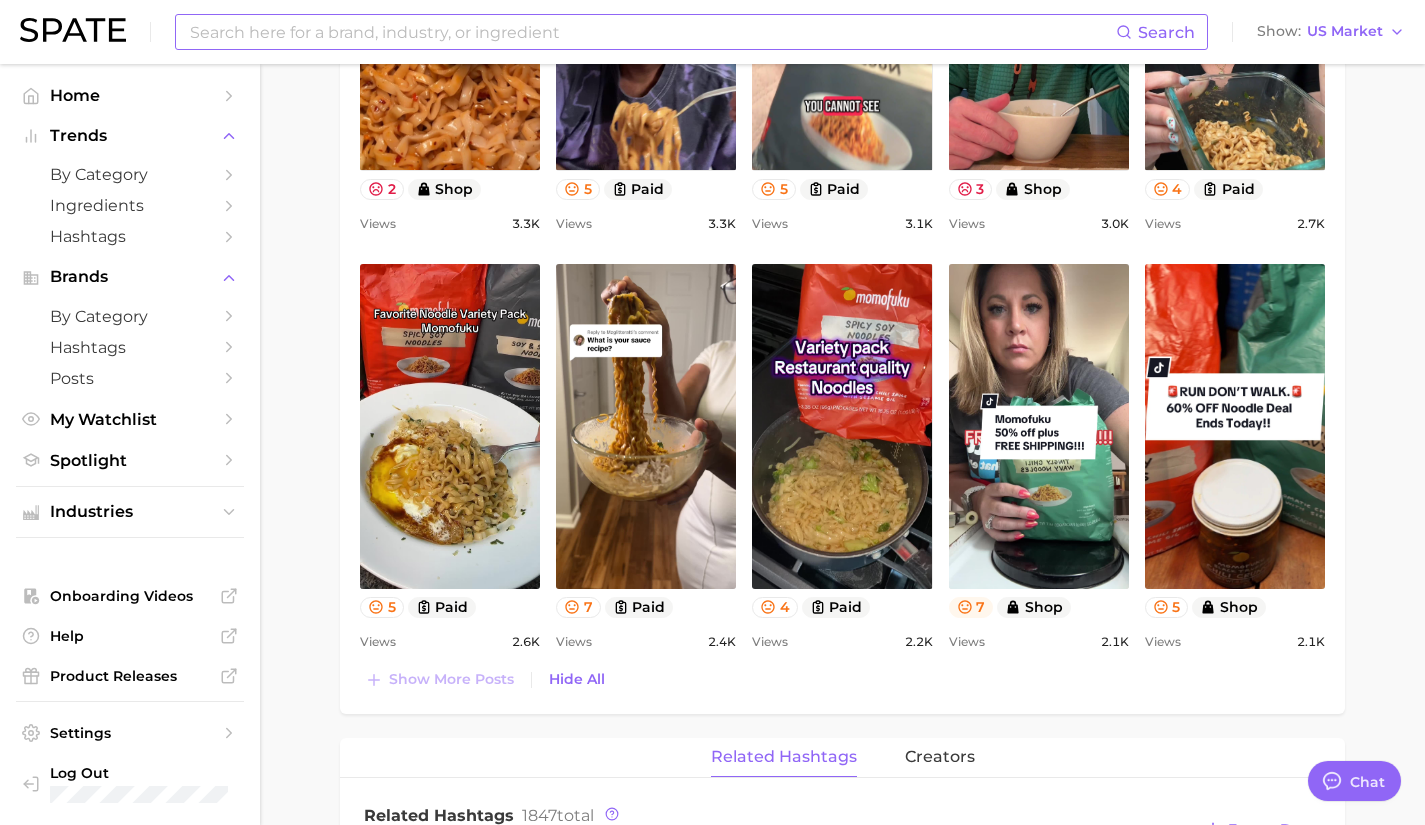 click on "7" at bounding box center [971, 607] 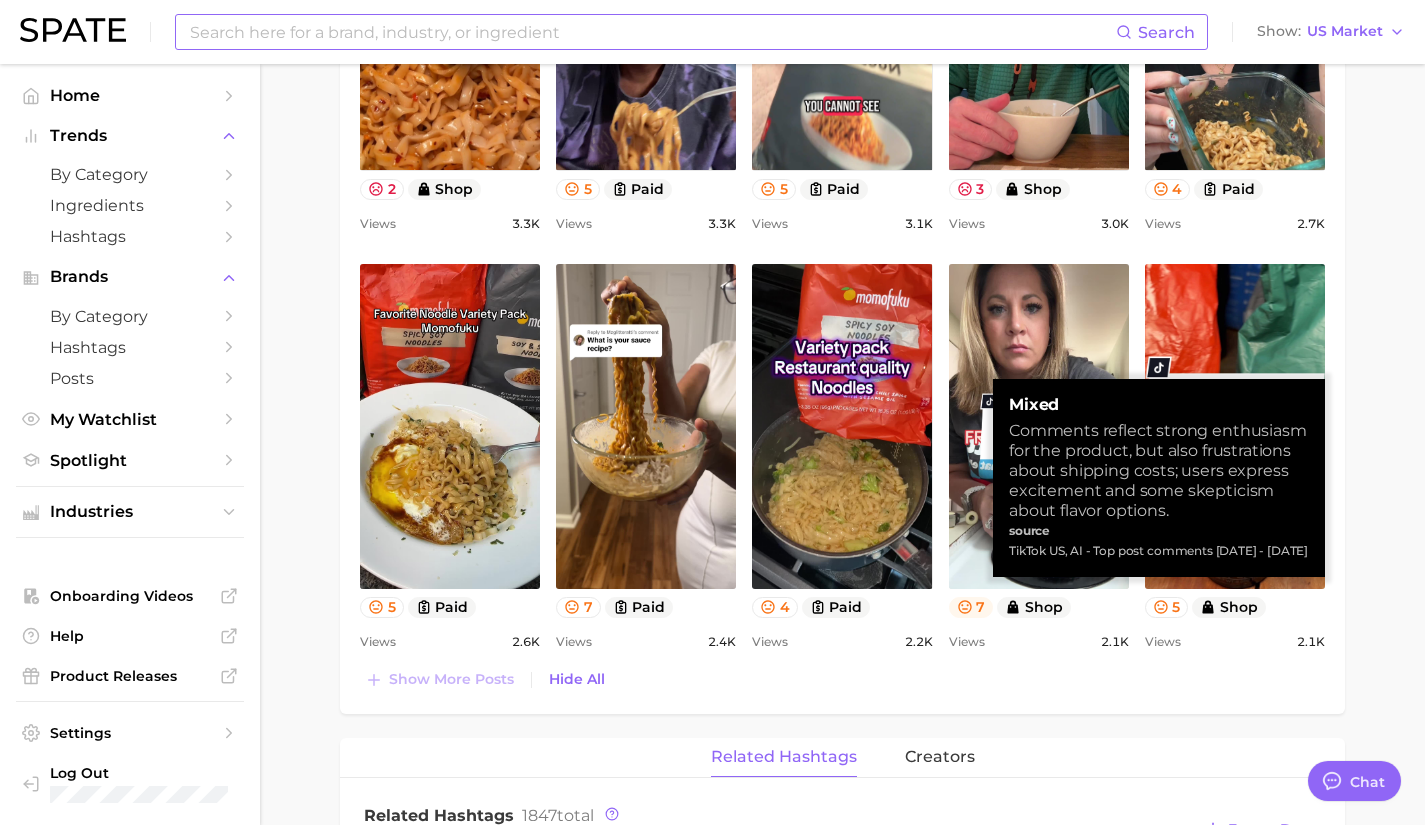 type 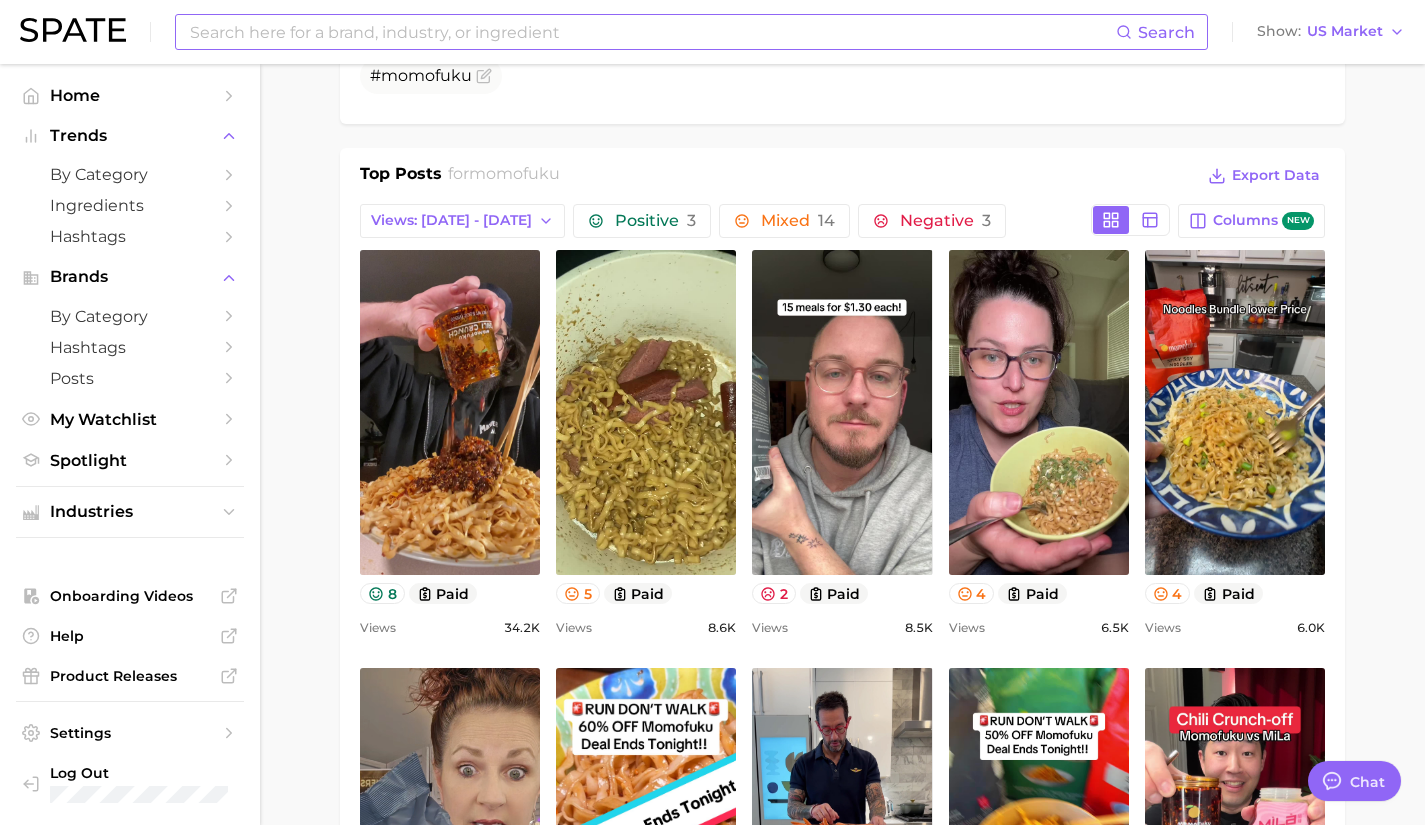 scroll, scrollTop: 747, scrollLeft: 0, axis: vertical 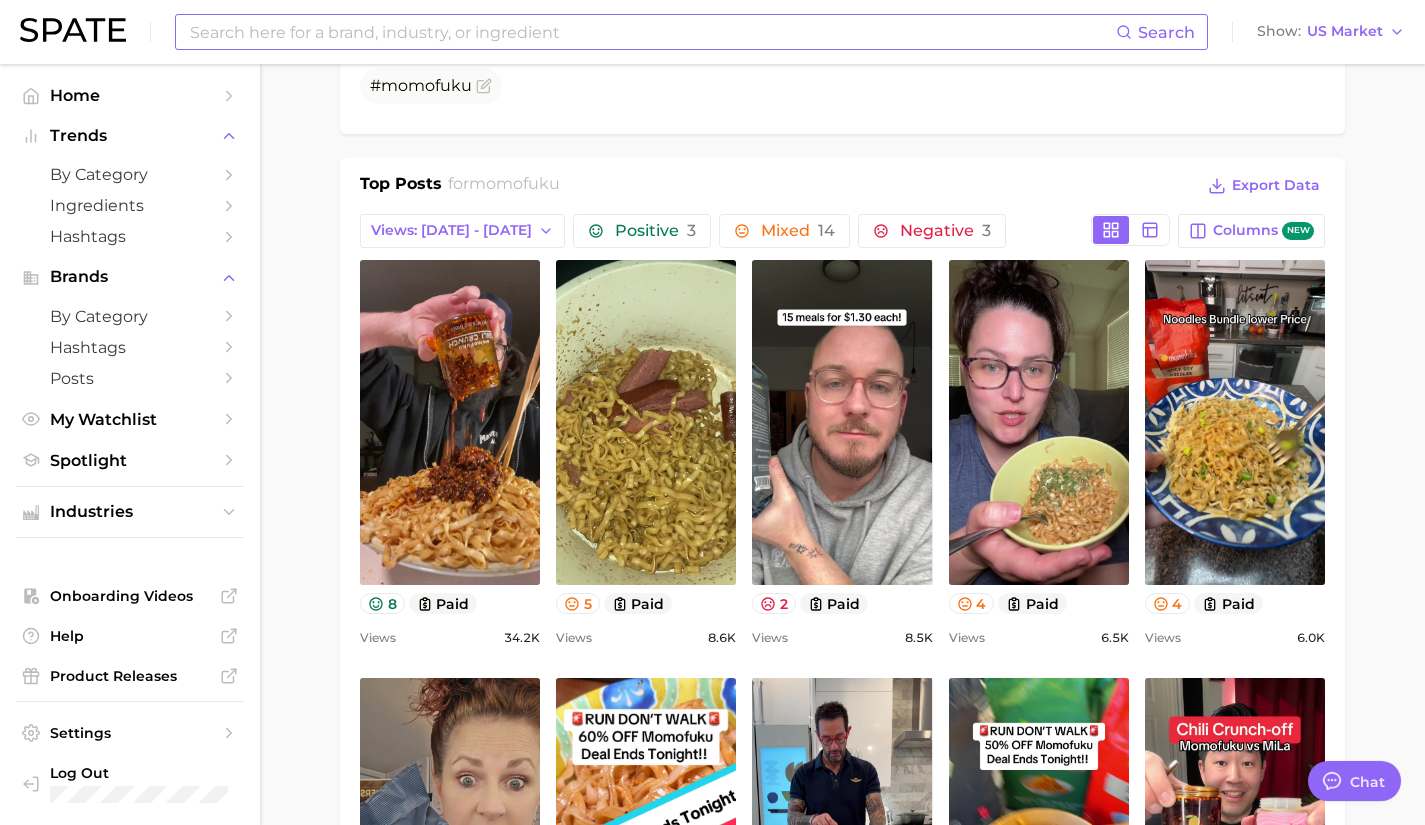 click at bounding box center (652, 32) 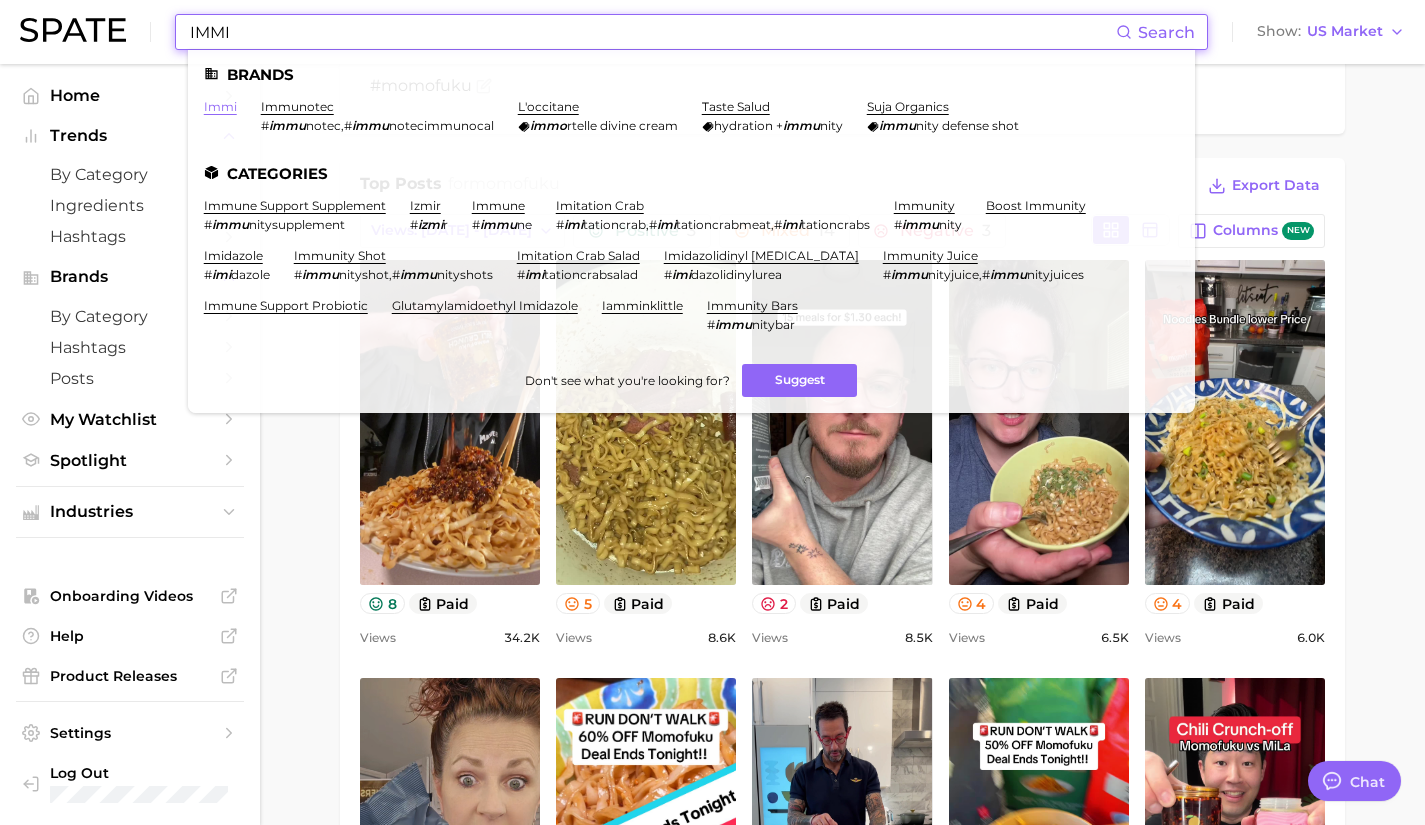 type on "IMMI" 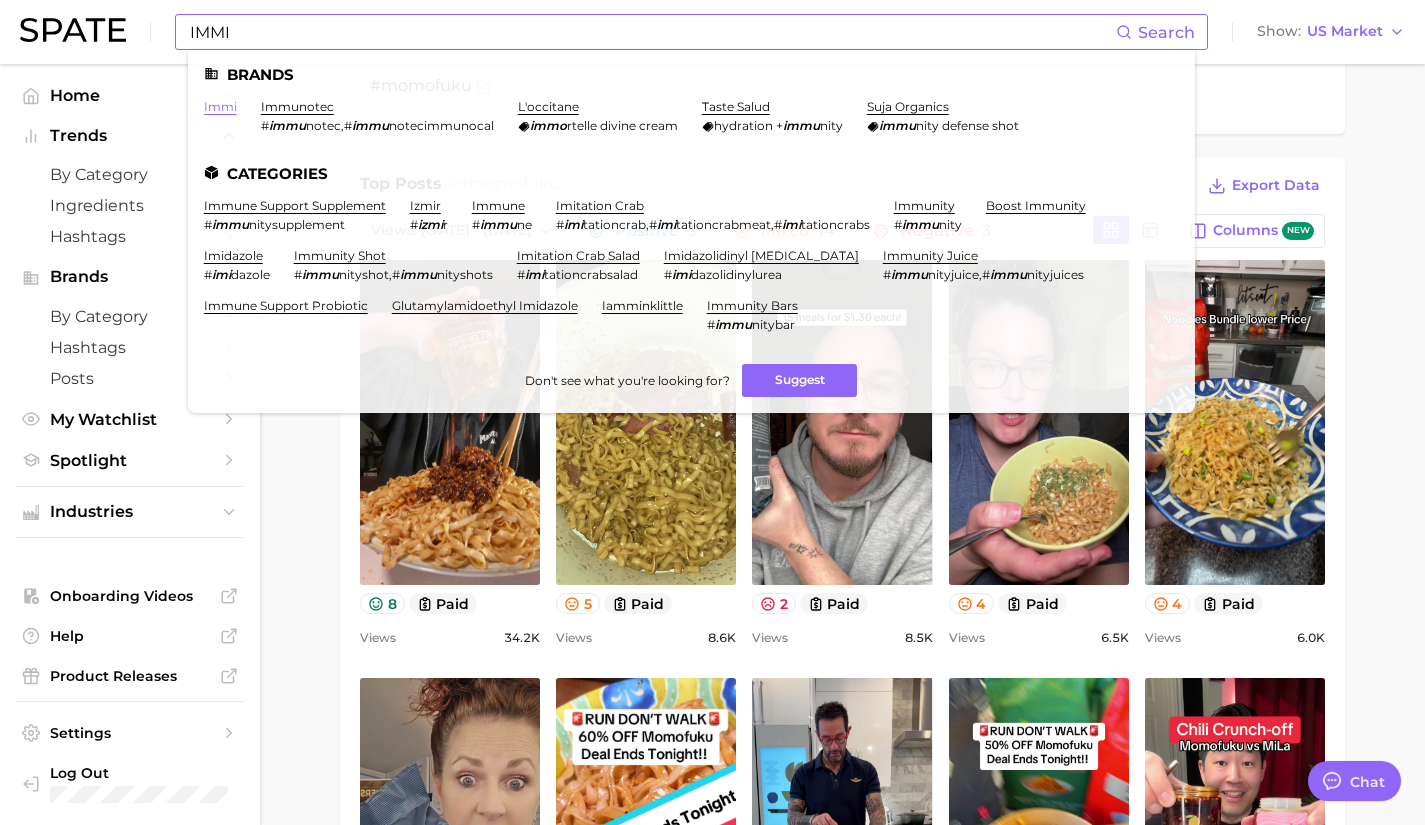click on "immi" at bounding box center (220, 106) 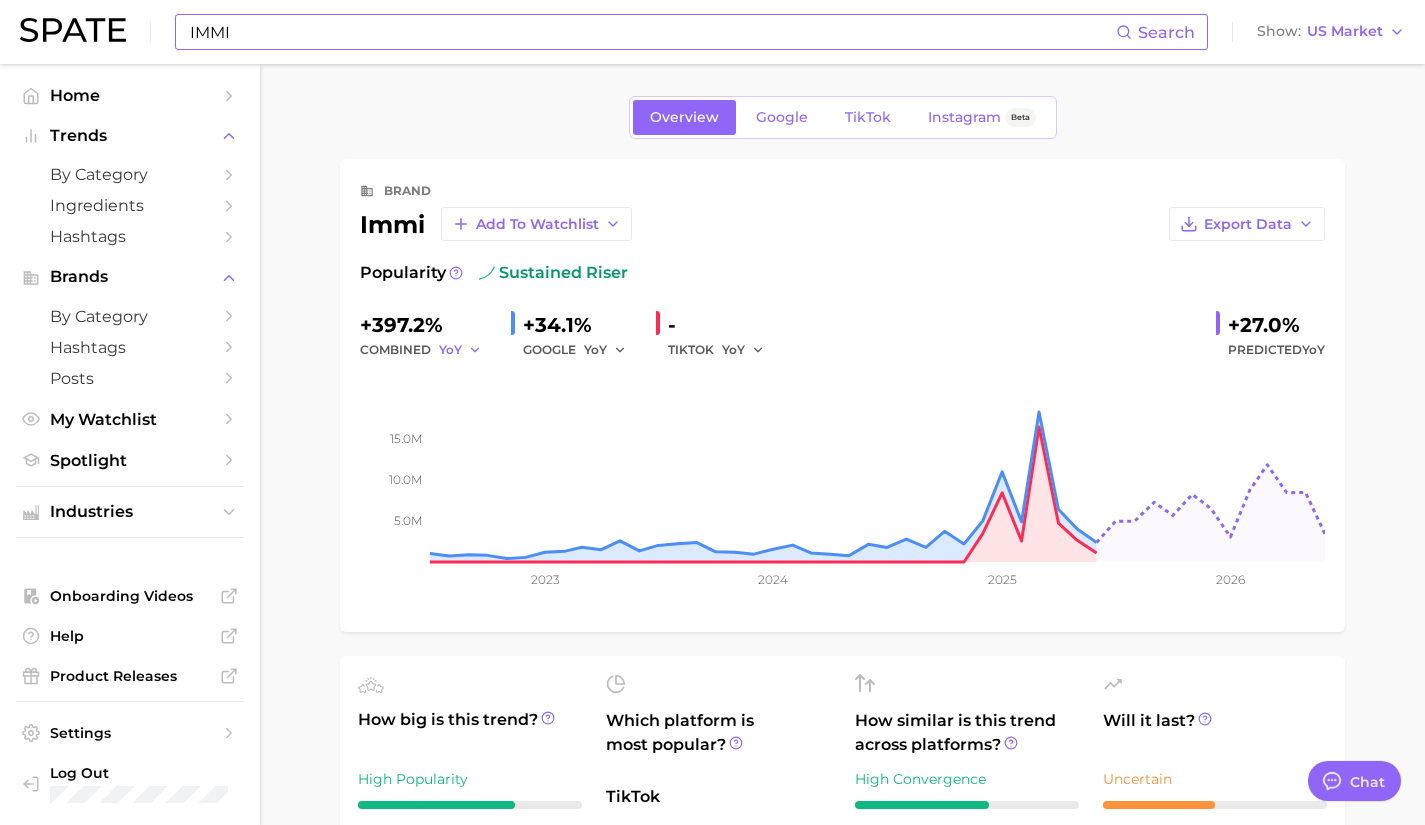 click 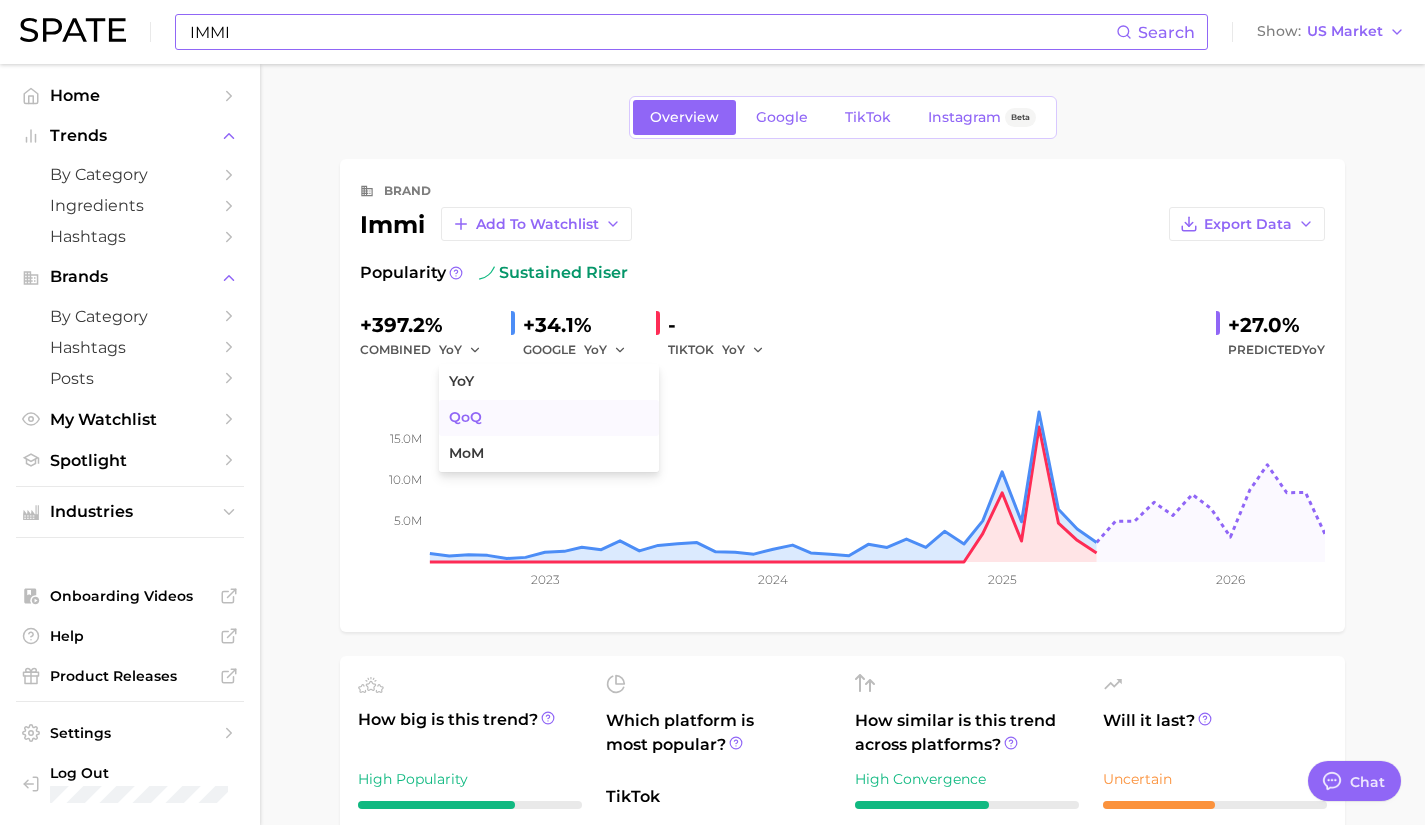 click on "QoQ" at bounding box center (465, 417) 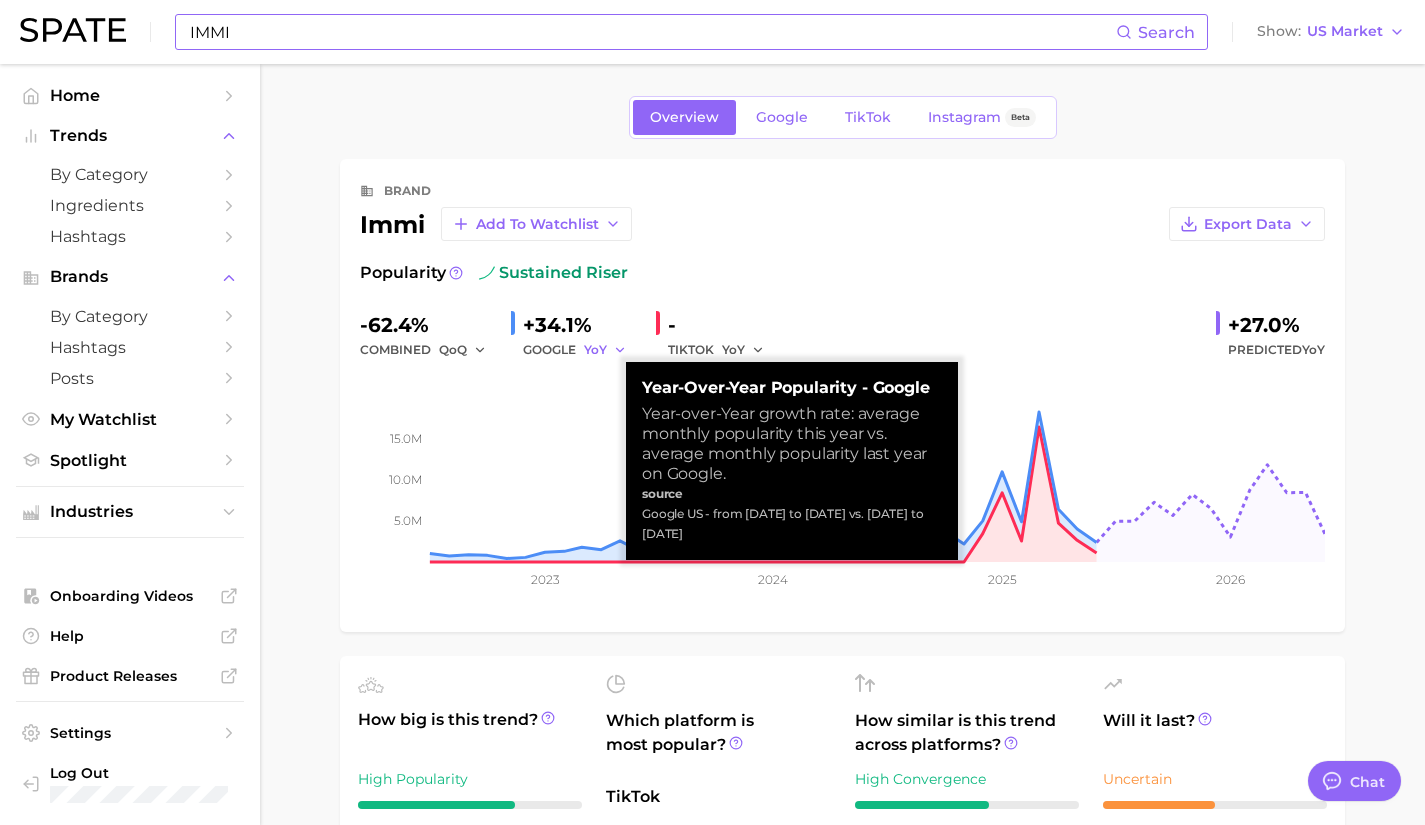 click 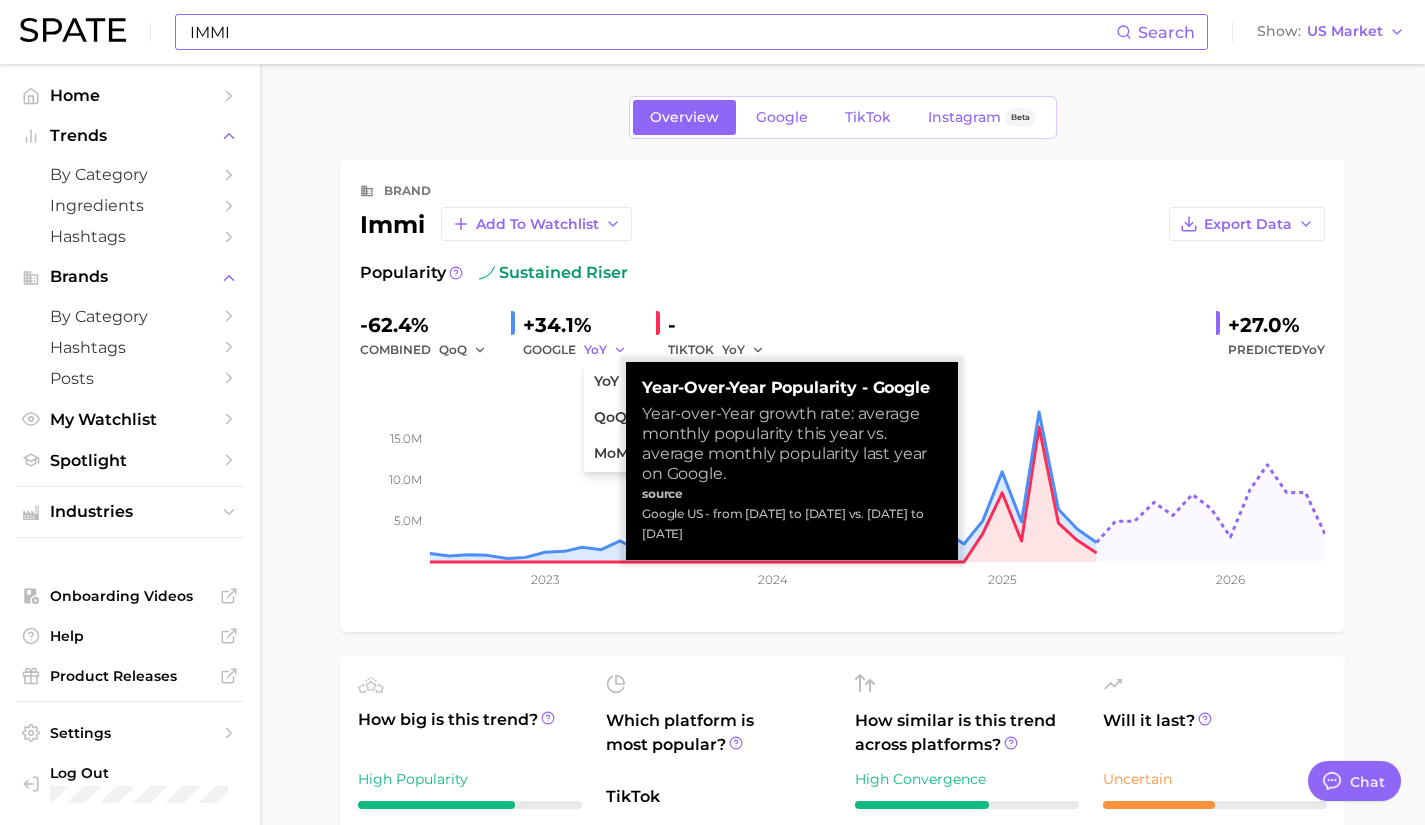 click 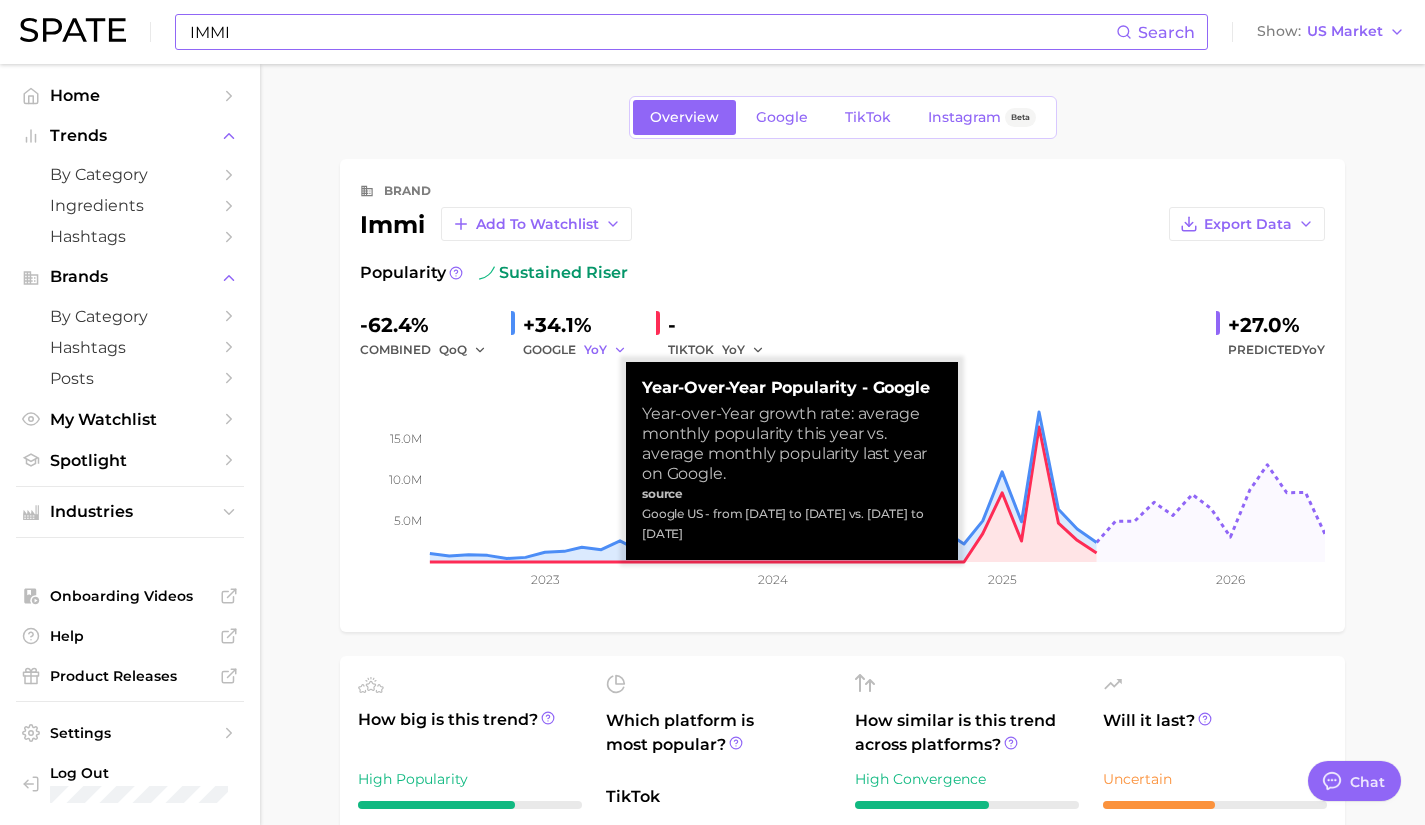 click 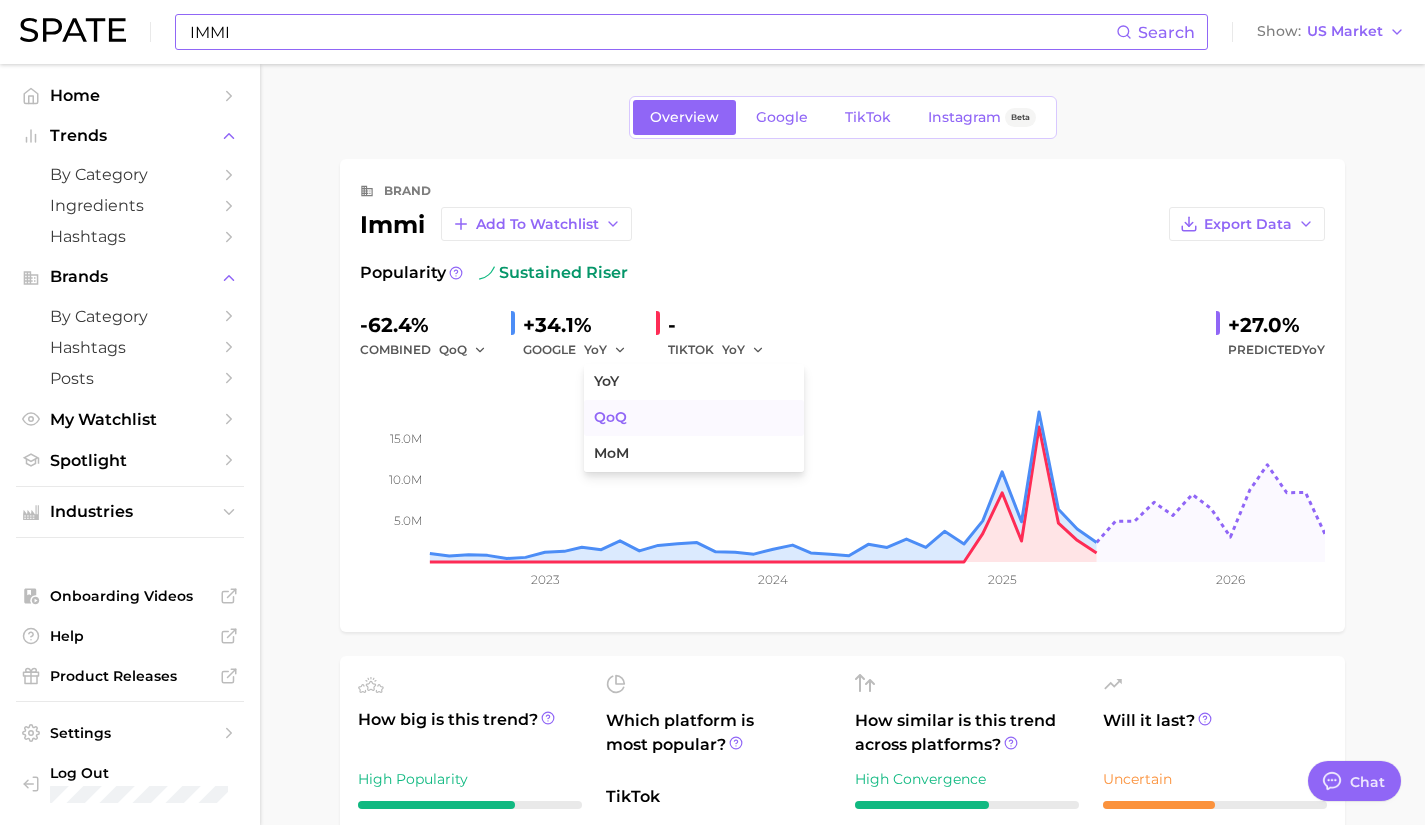 click on "QoQ" at bounding box center [610, 417] 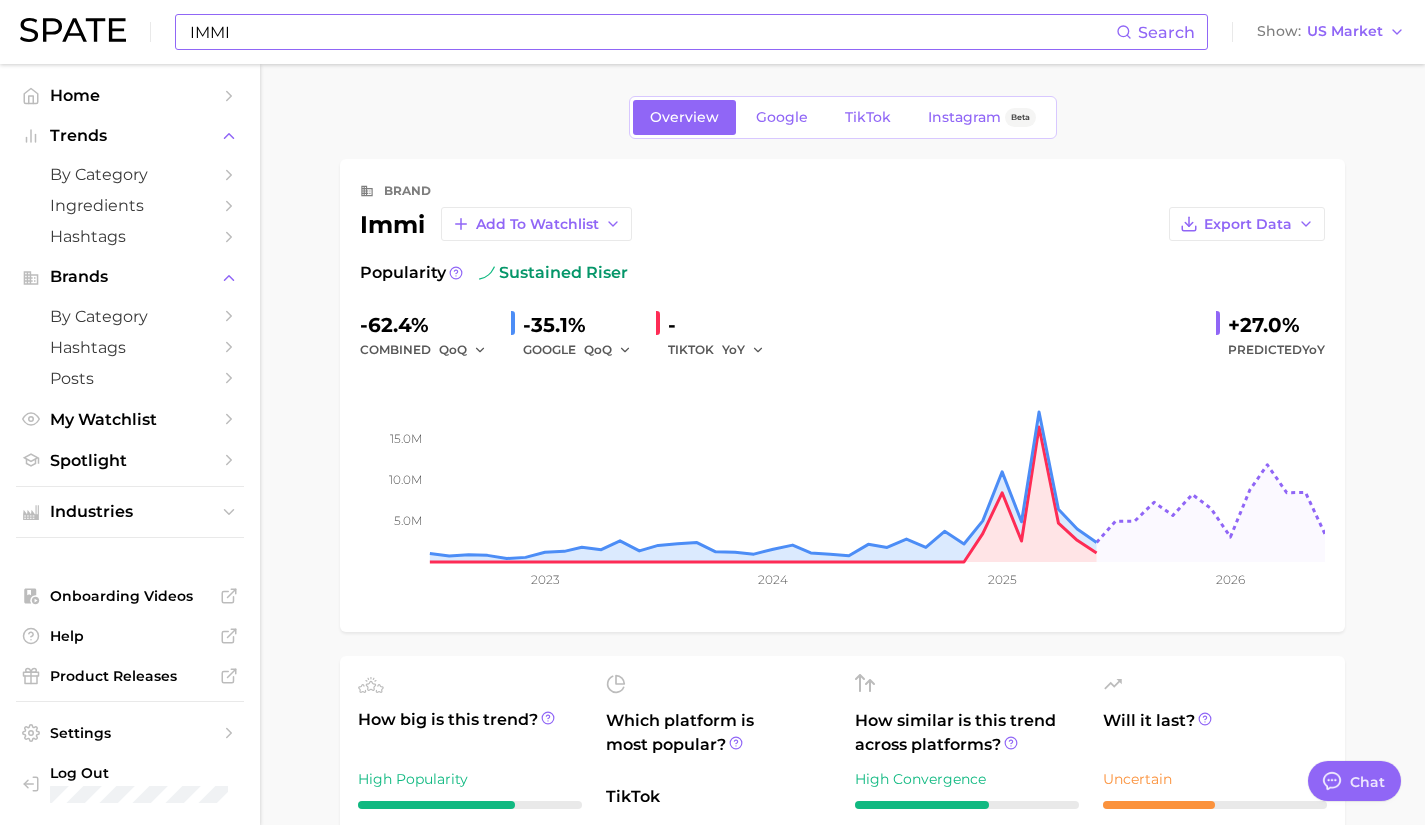 type 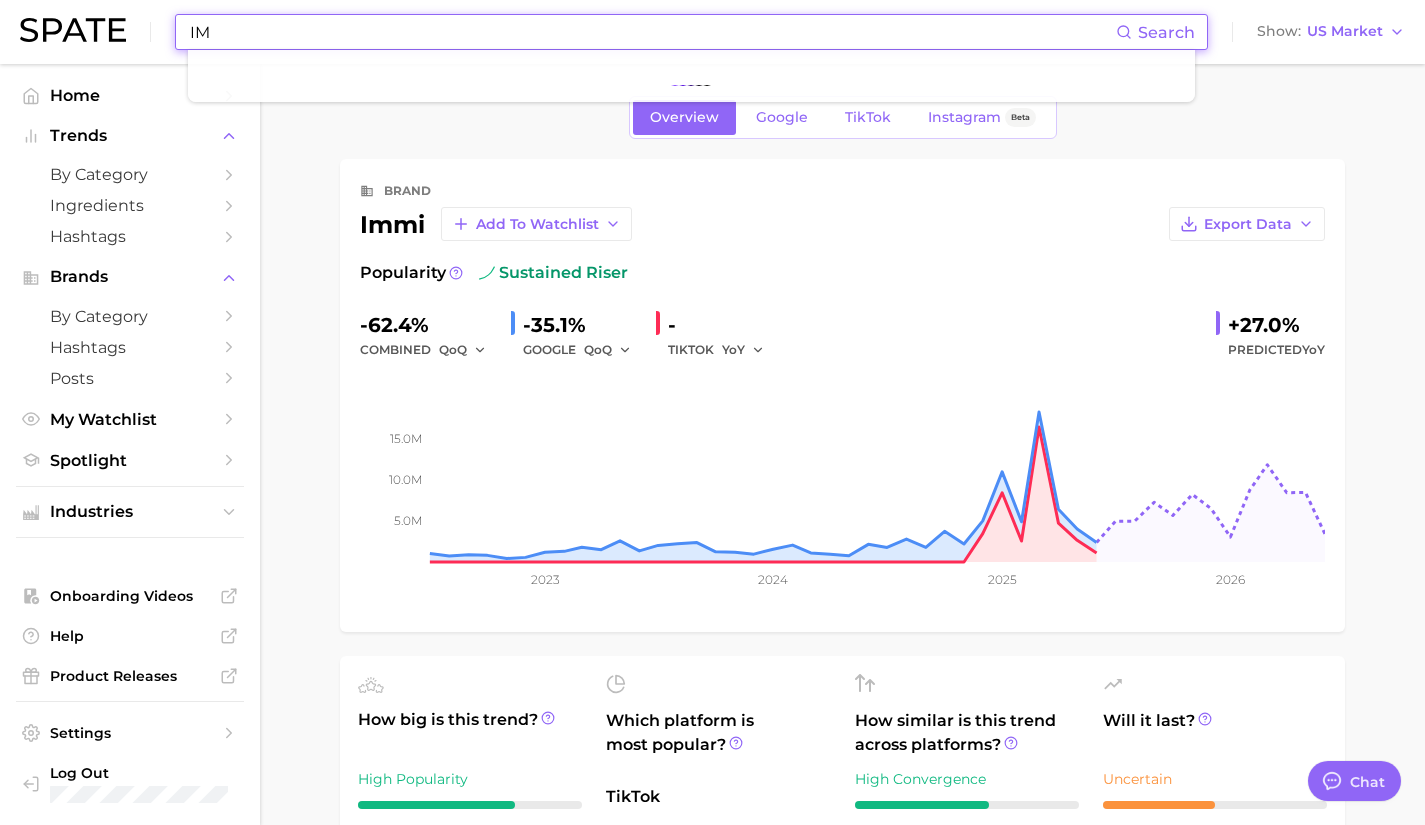 type on "I" 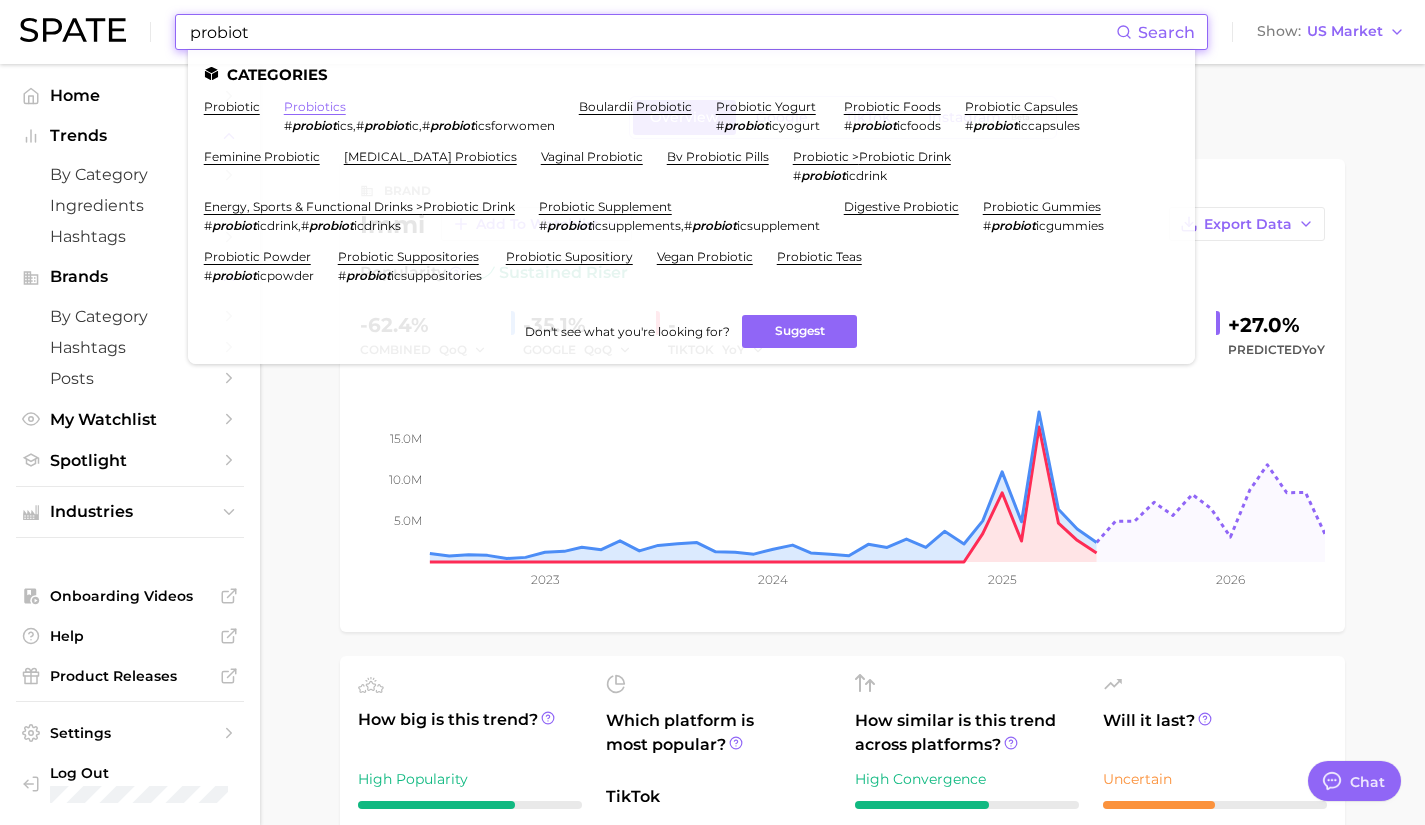 type on "probiot" 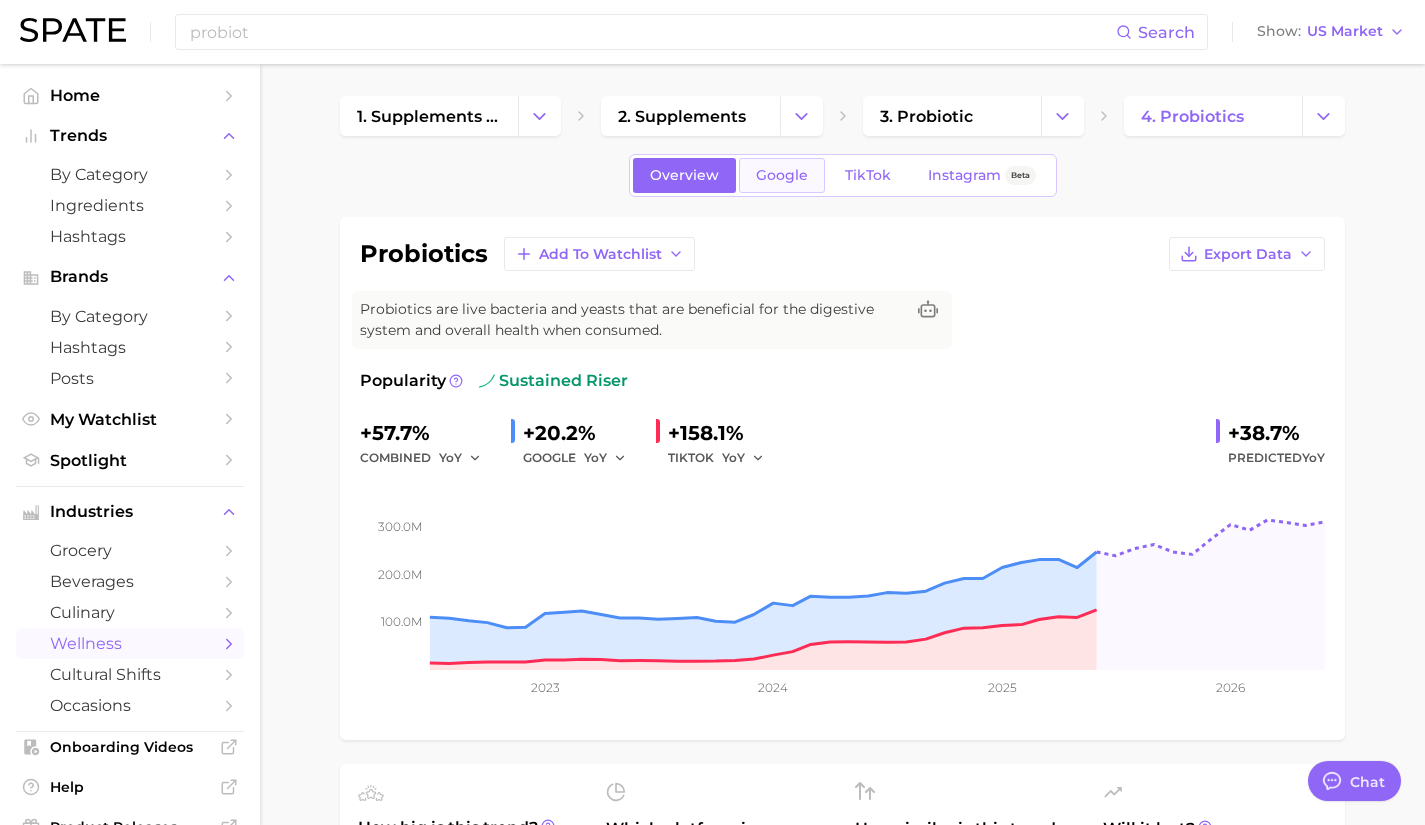 click on "Google" at bounding box center [782, 175] 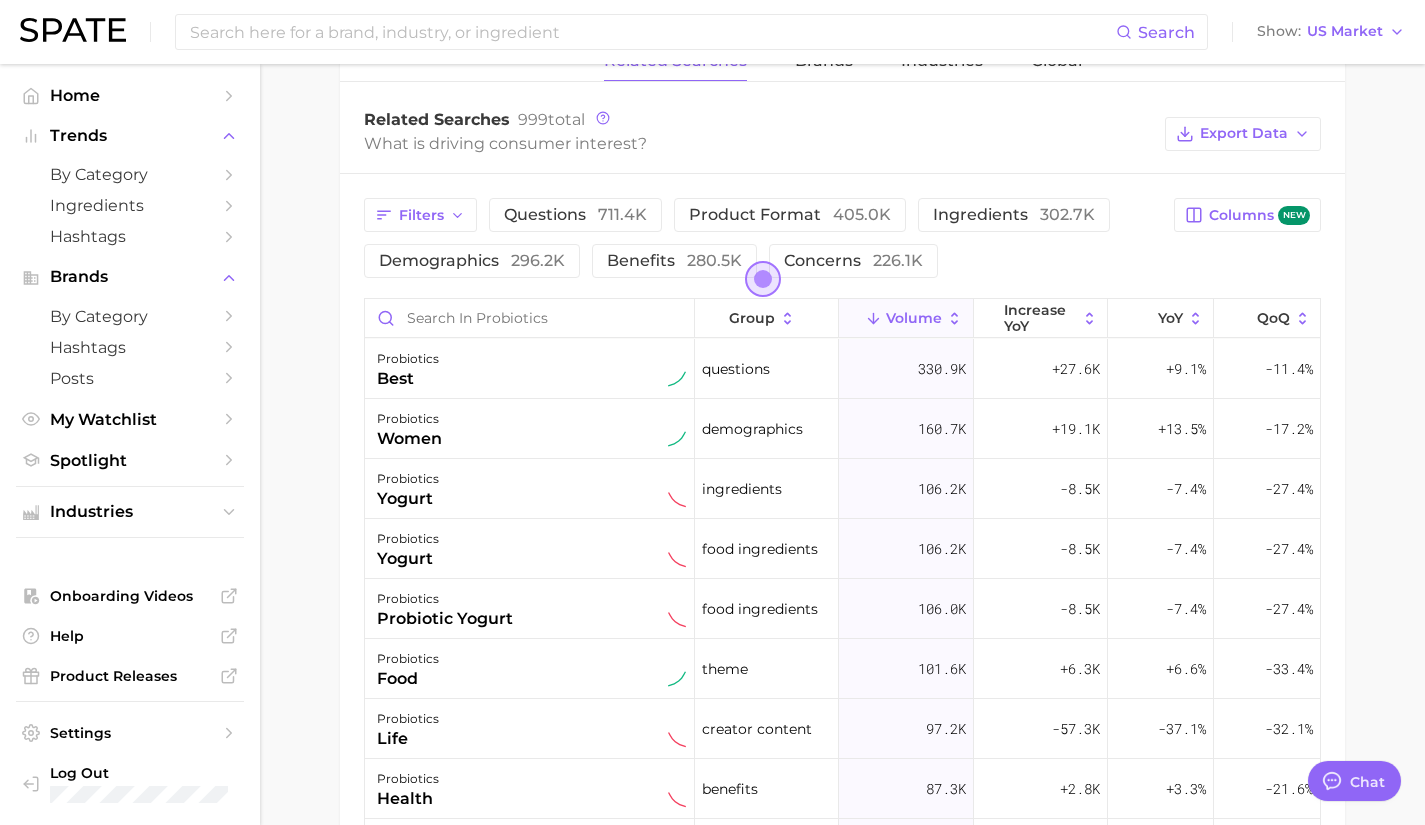 scroll, scrollTop: 1013, scrollLeft: 0, axis: vertical 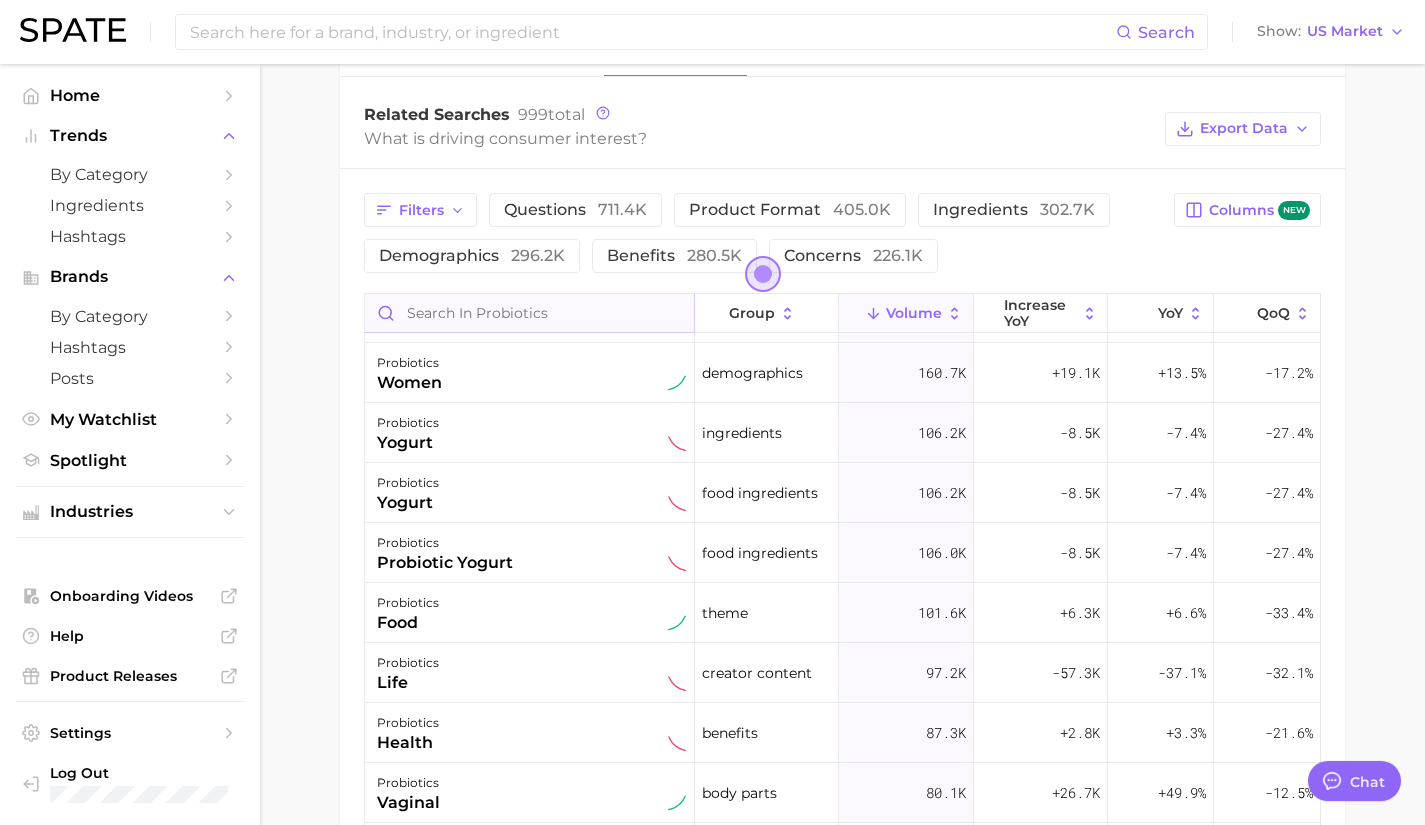 click at bounding box center (529, 313) 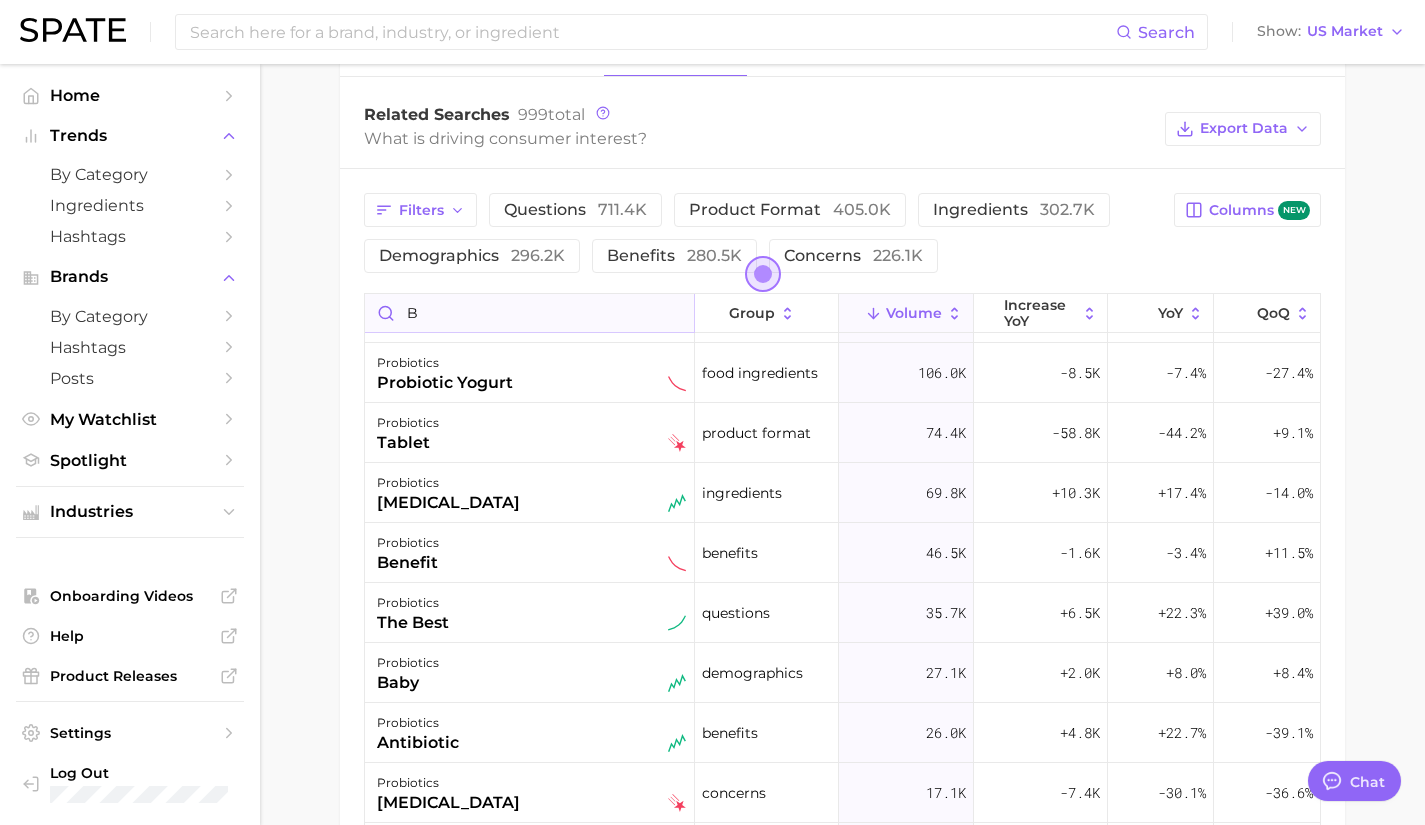 scroll, scrollTop: 0, scrollLeft: 0, axis: both 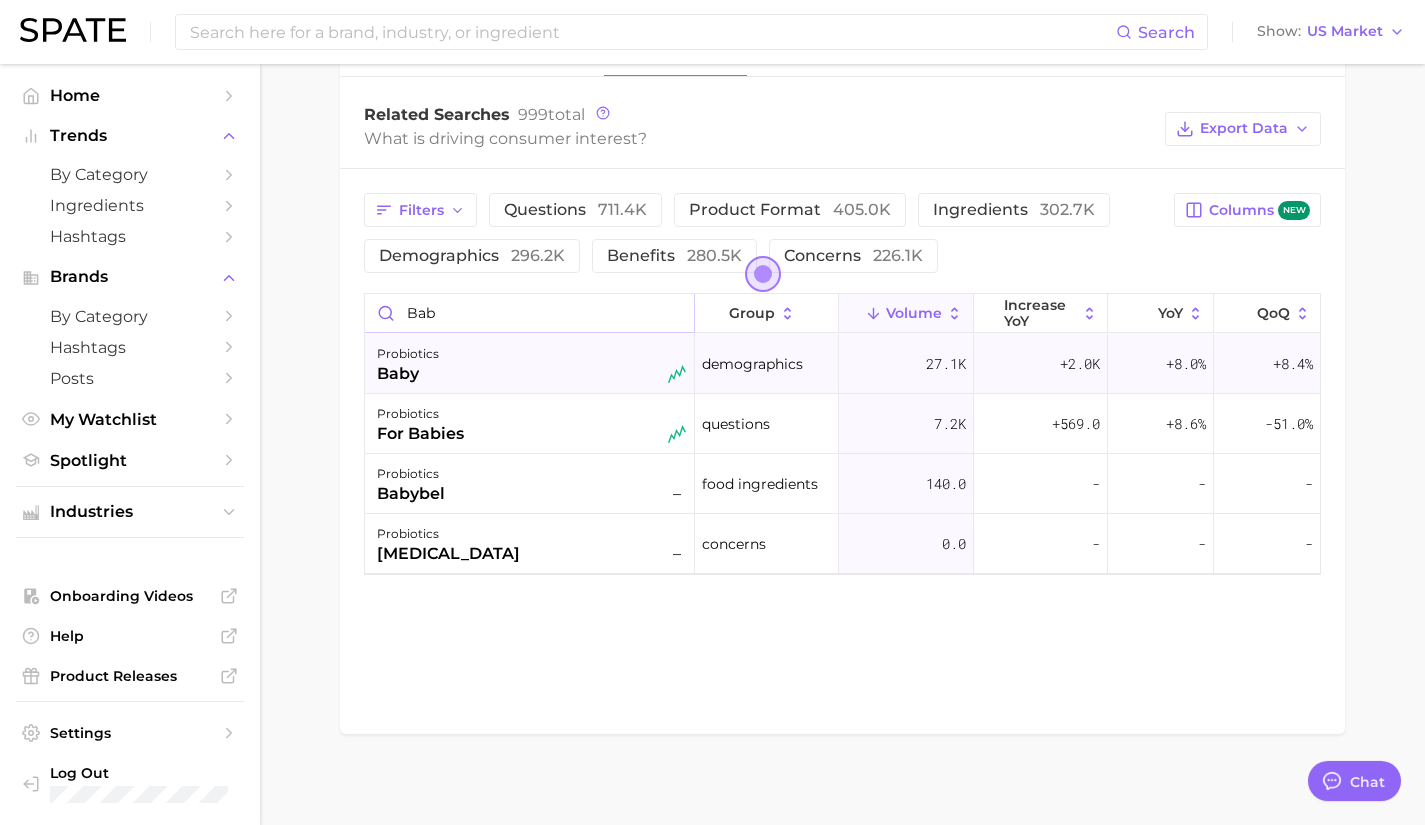 type on "bab" 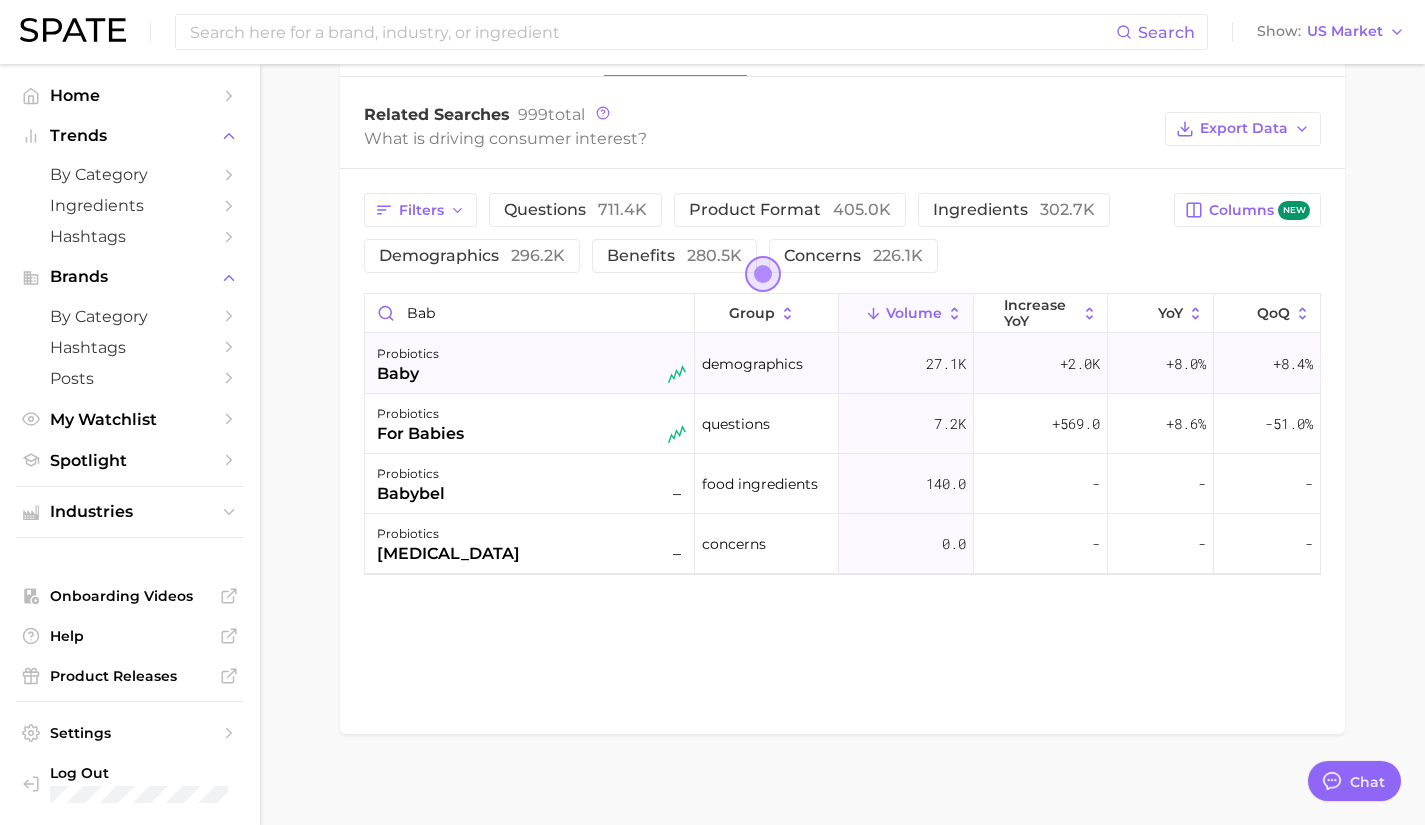 click on "probiotics baby" at bounding box center [531, 364] 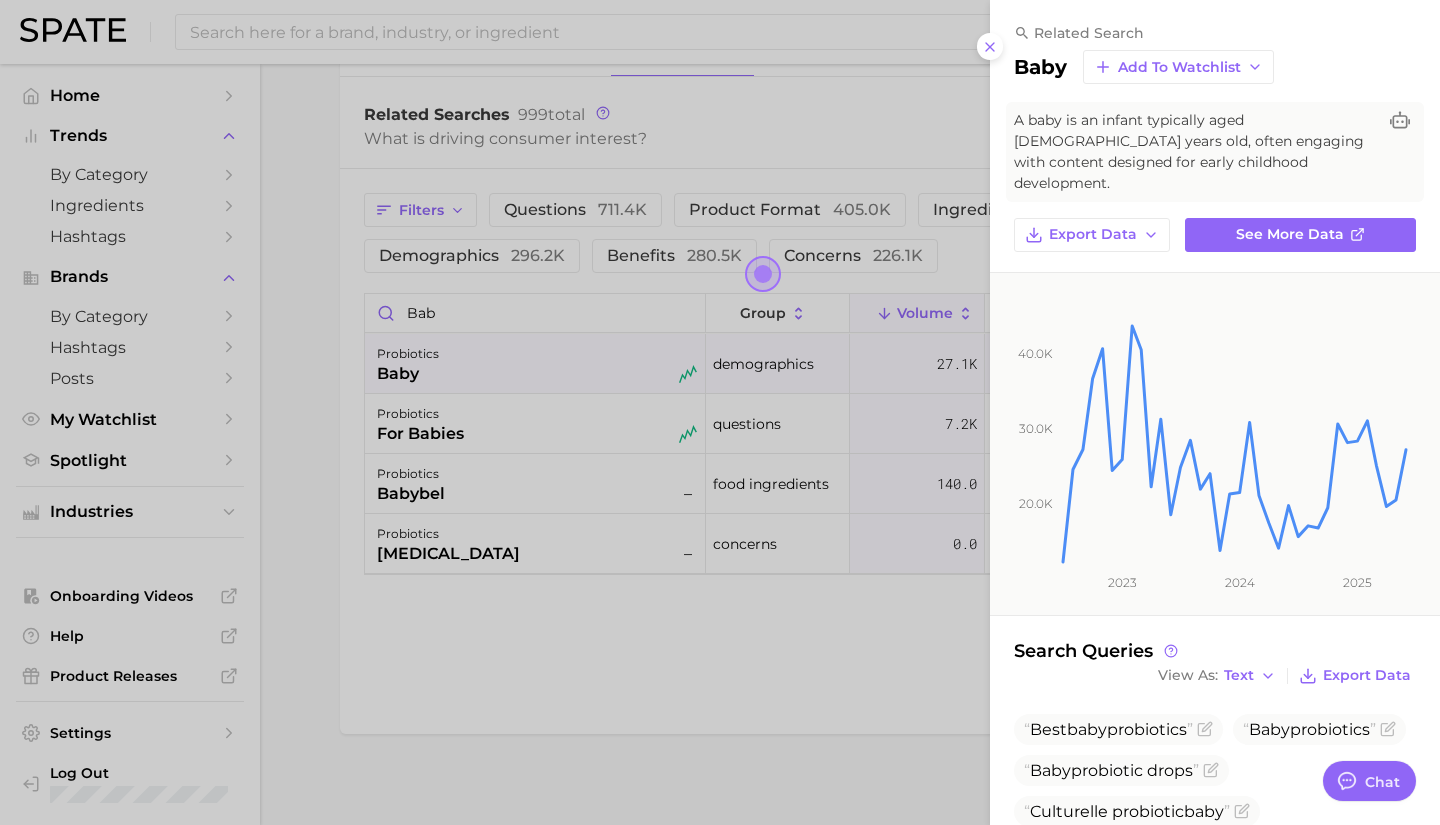 click at bounding box center [720, 412] 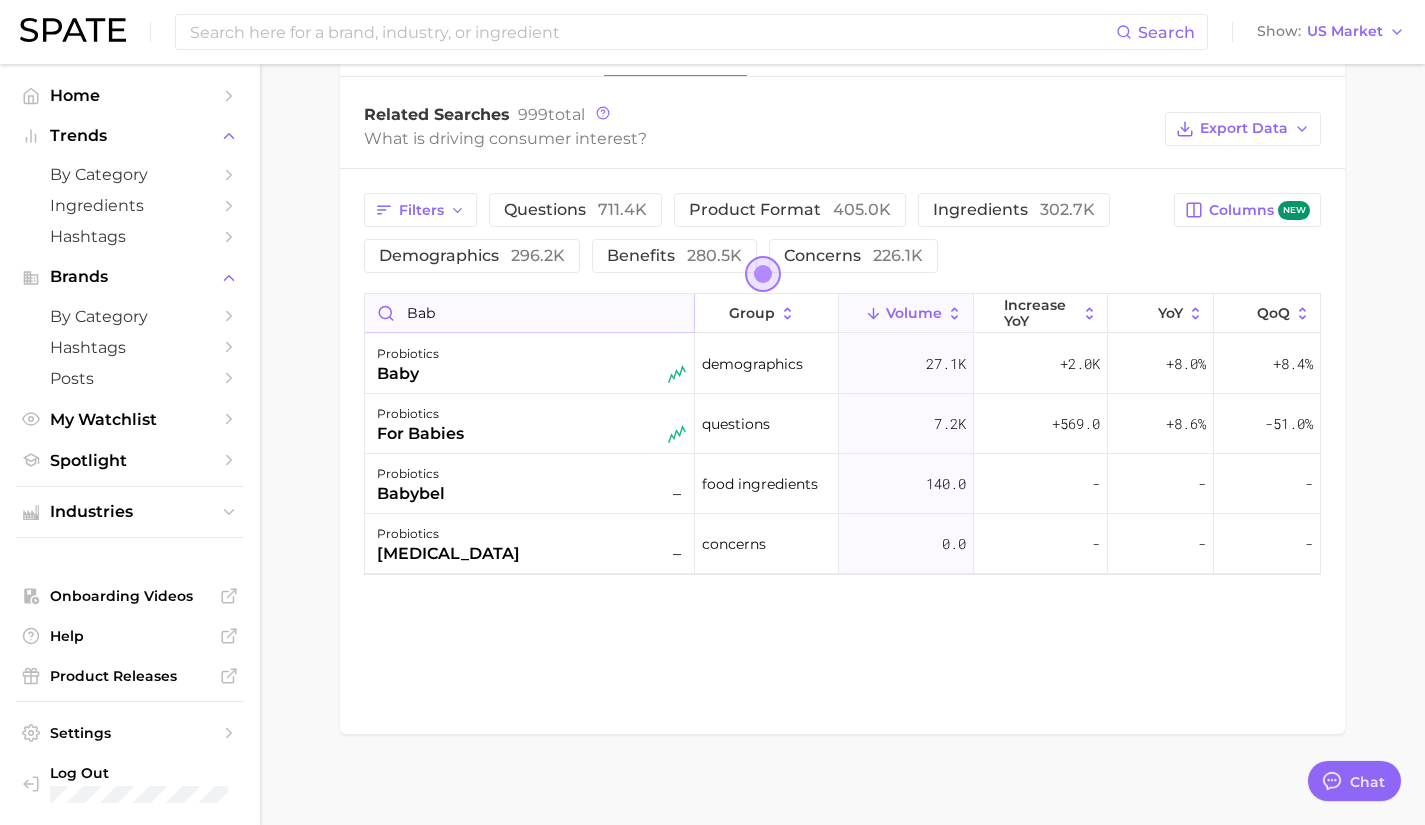 click on "bab" at bounding box center (529, 313) 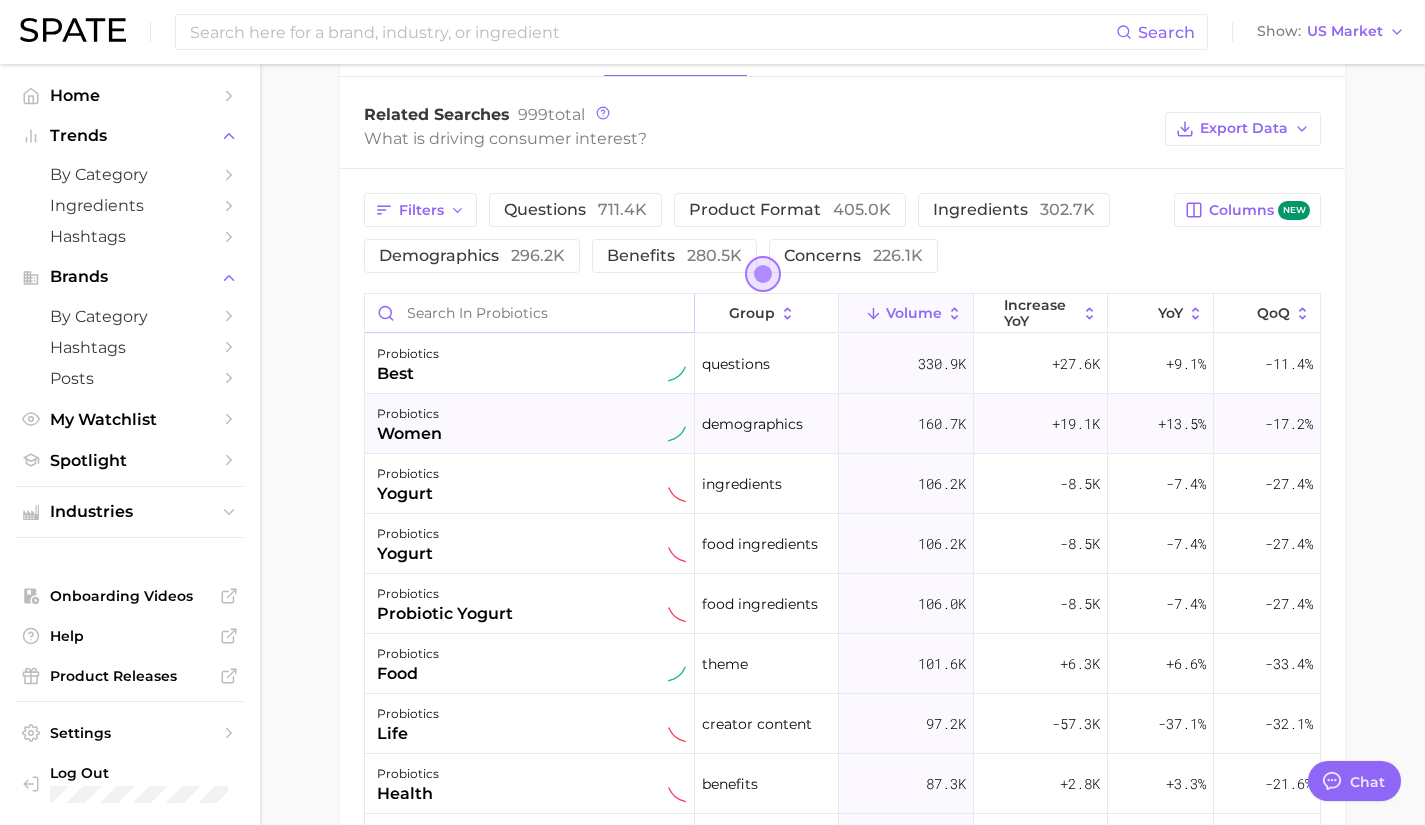 type 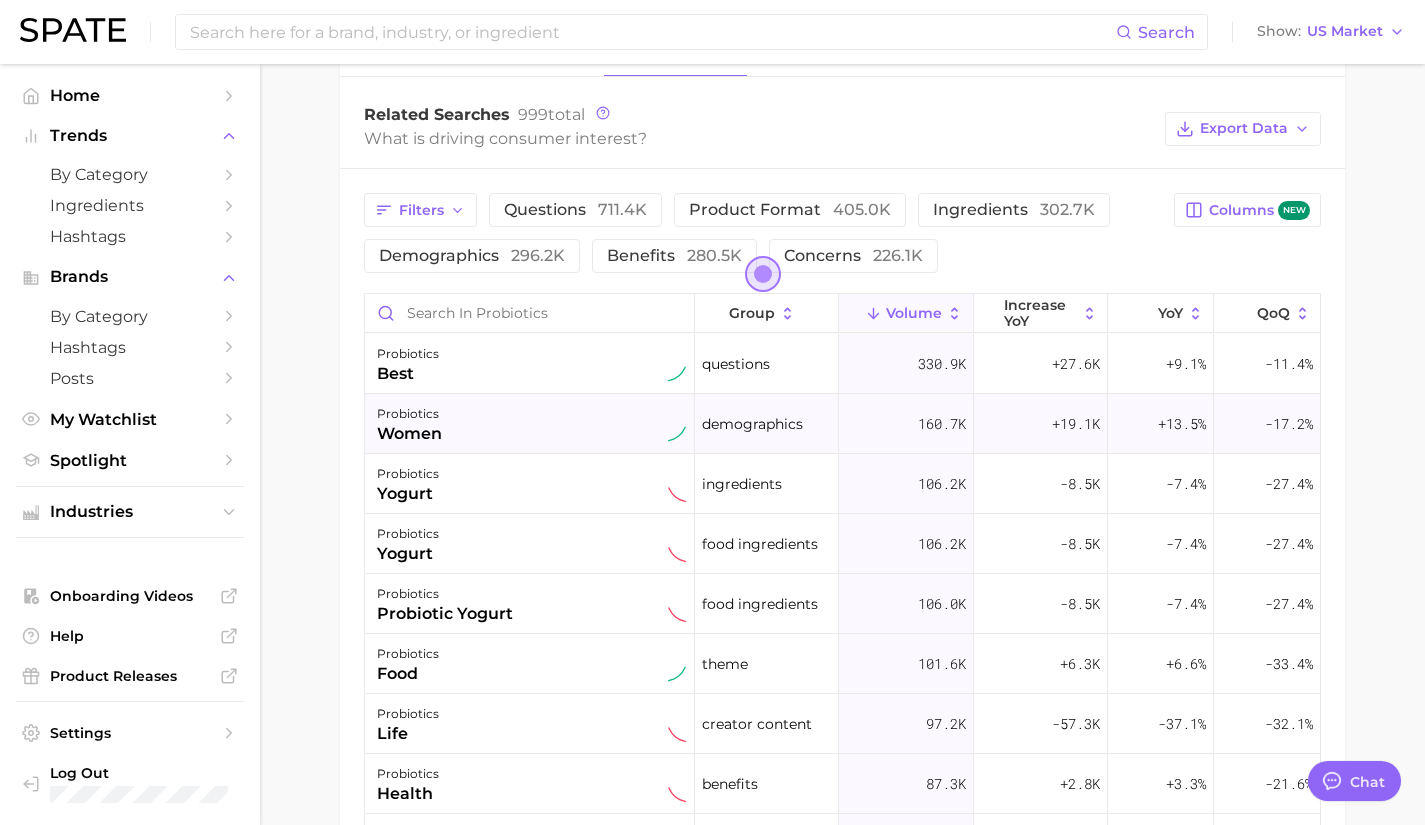 click on "probiotics women" at bounding box center (531, 424) 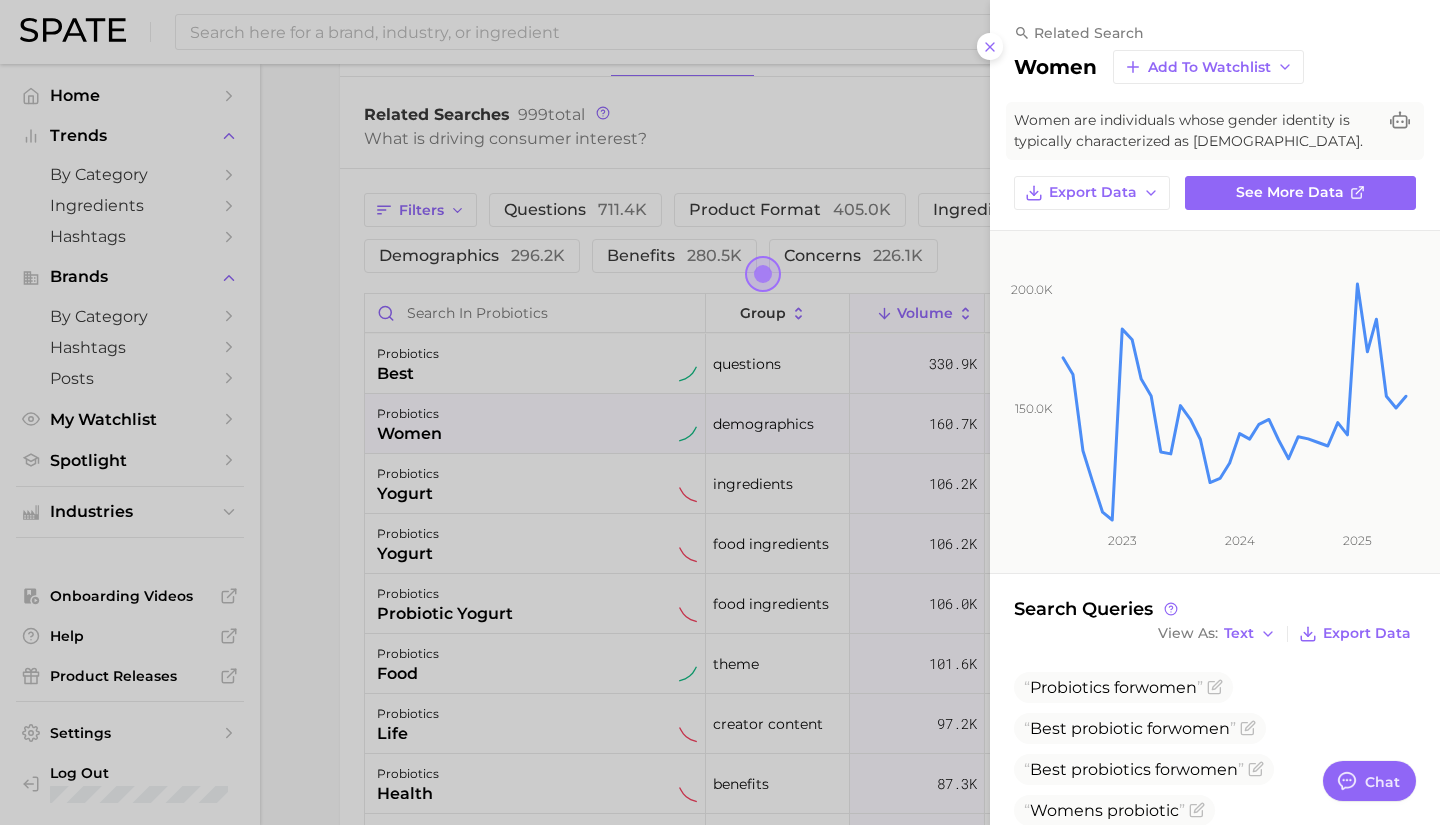 type 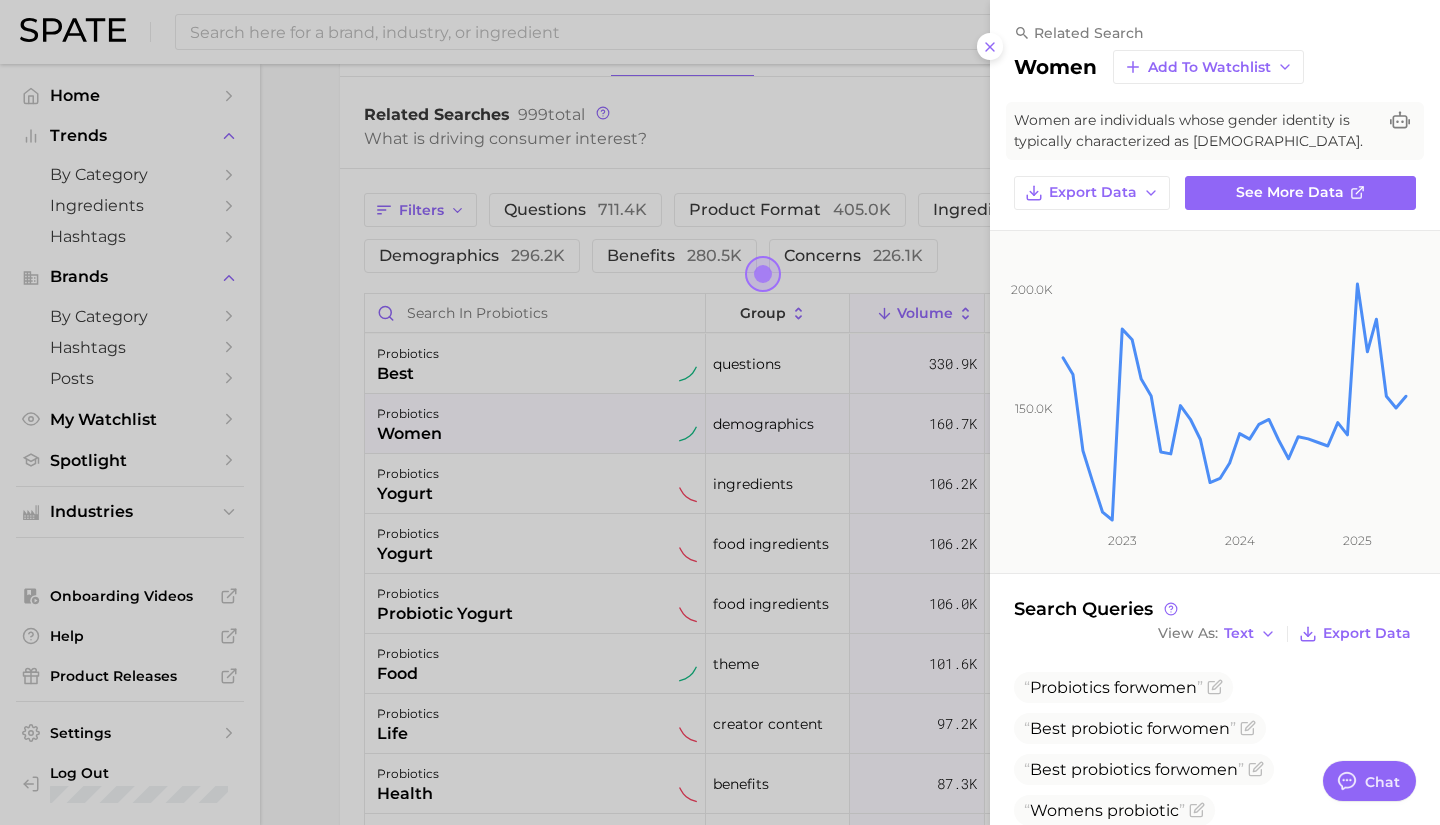 click at bounding box center [720, 412] 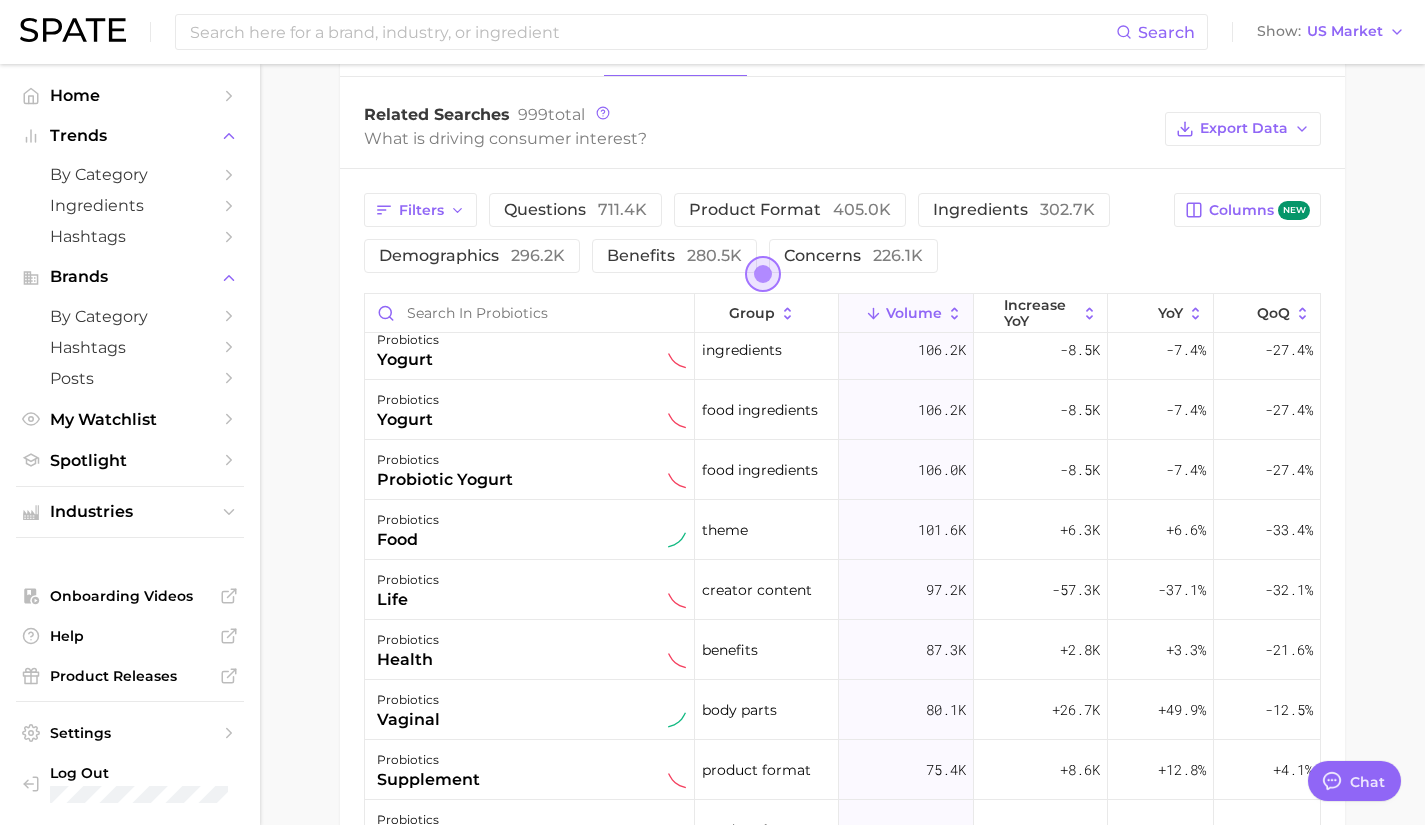 scroll, scrollTop: 137, scrollLeft: 0, axis: vertical 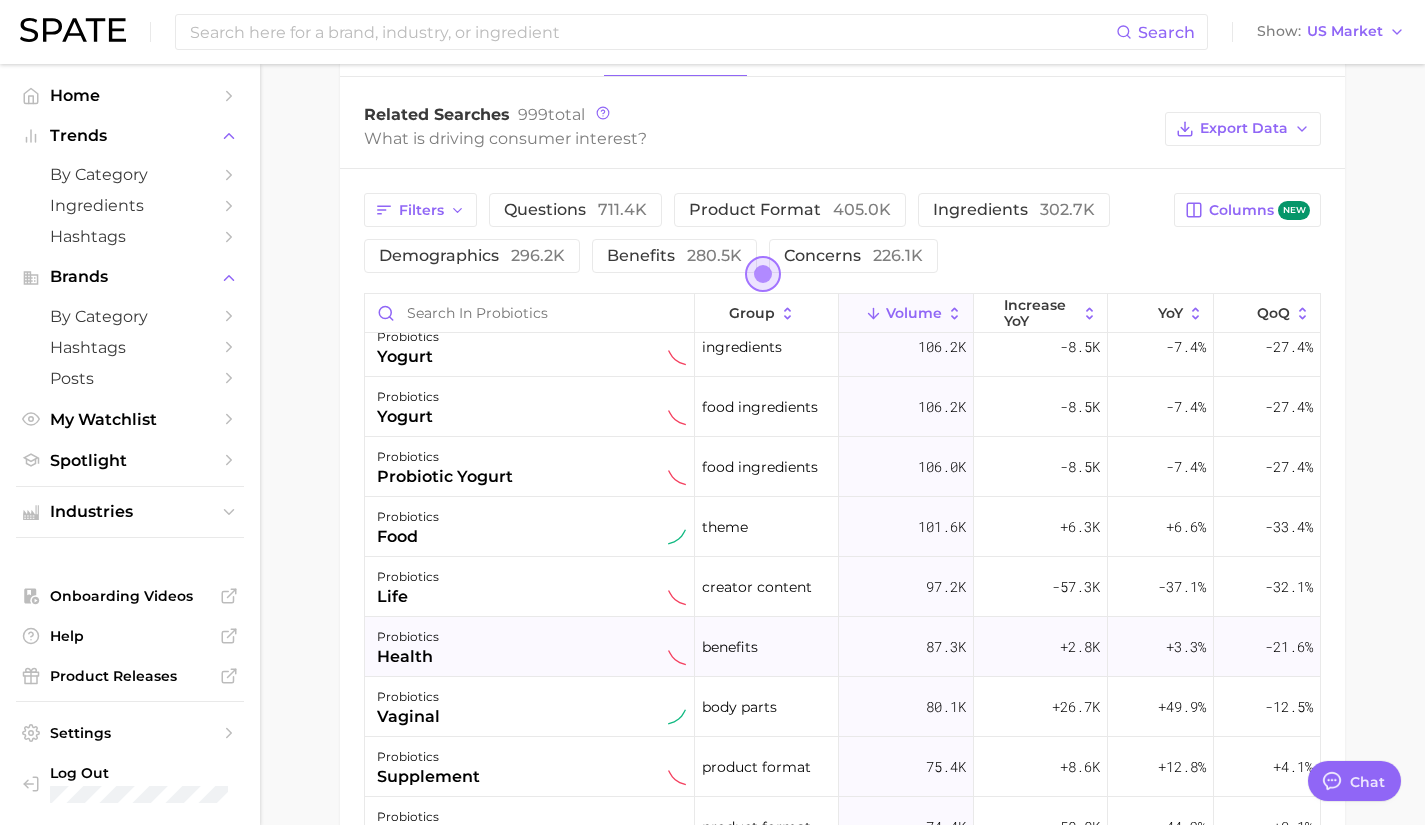 click on "probiotics health" at bounding box center (531, 647) 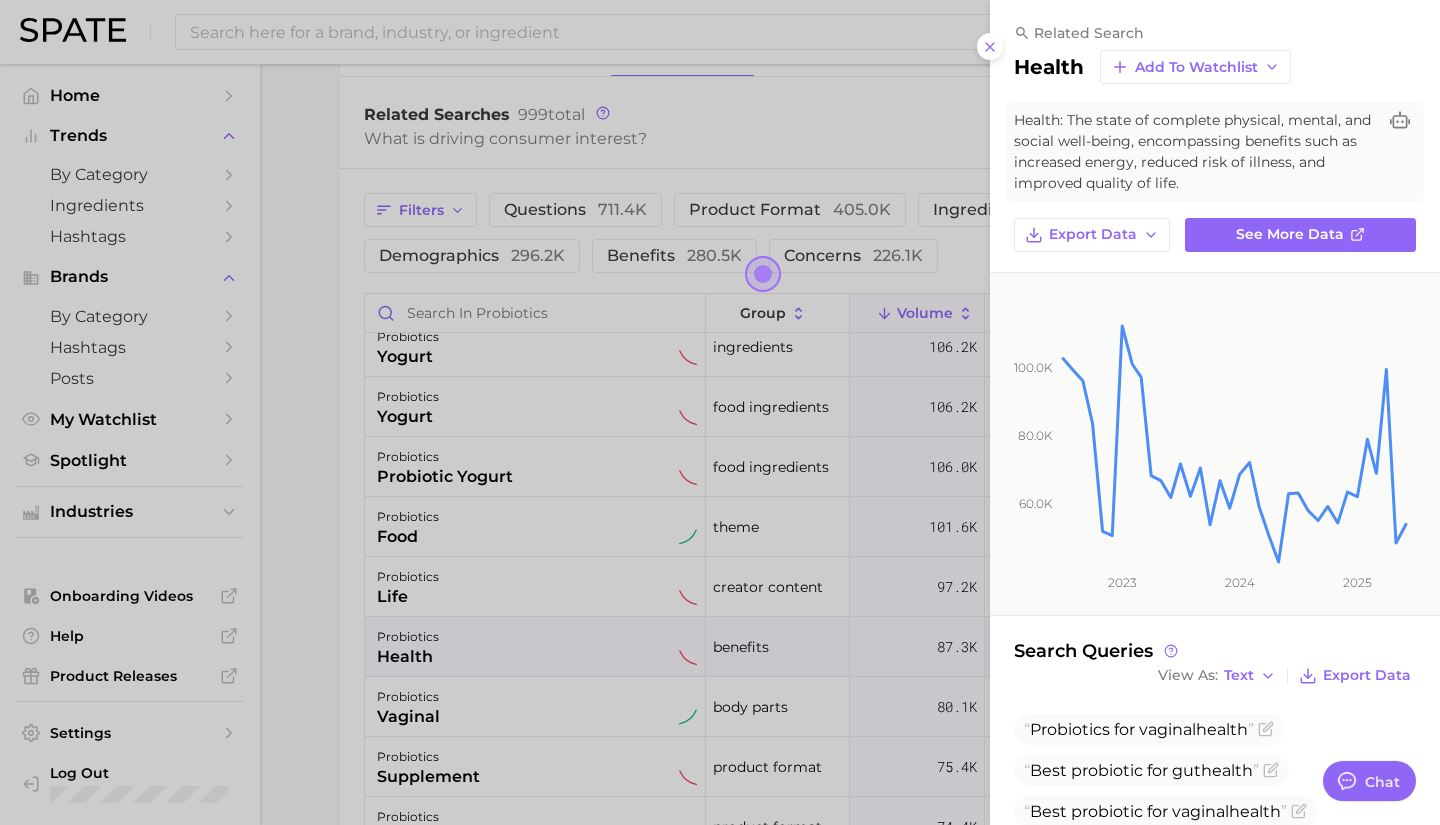 click at bounding box center [720, 412] 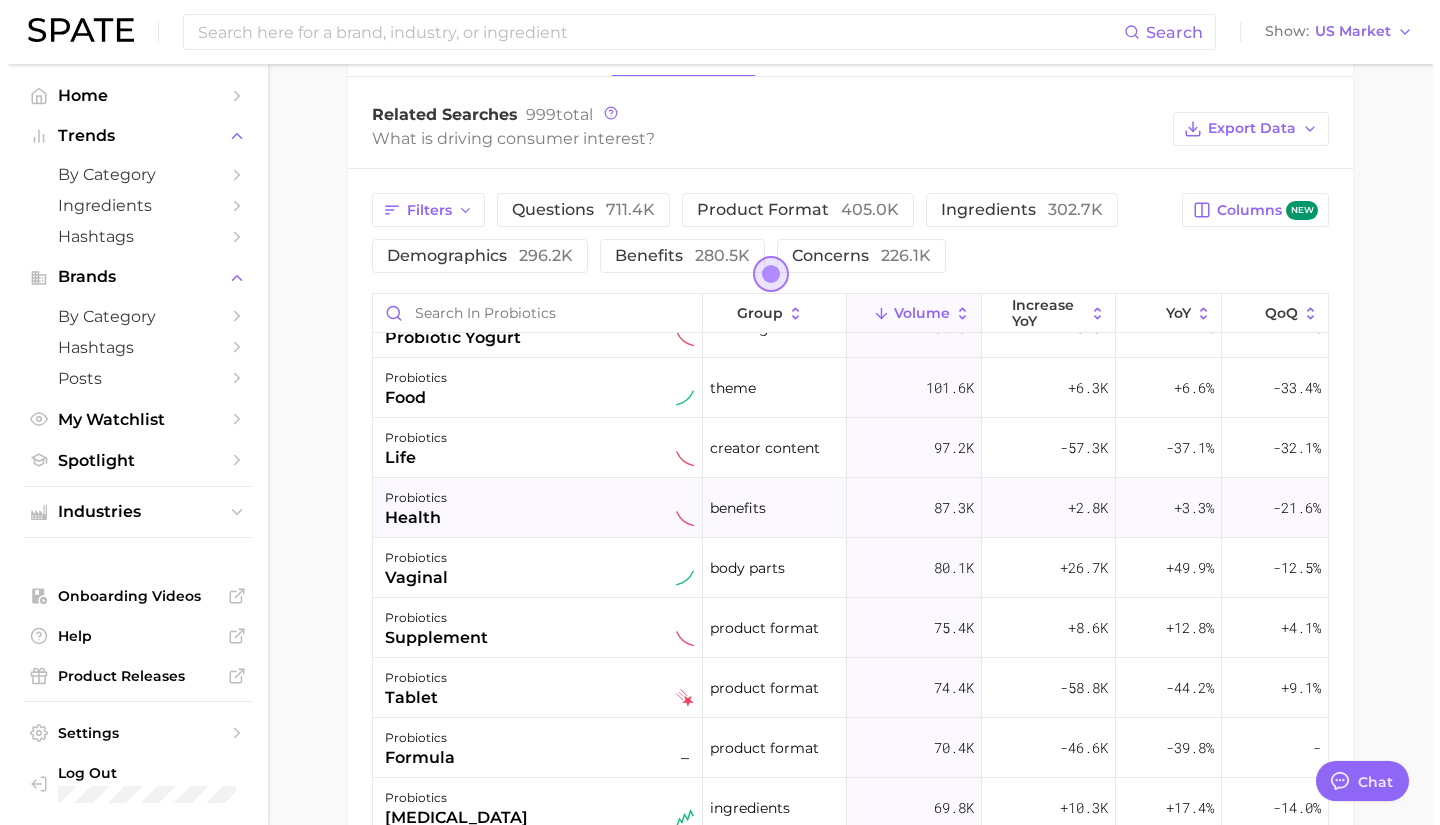 scroll, scrollTop: 0, scrollLeft: 0, axis: both 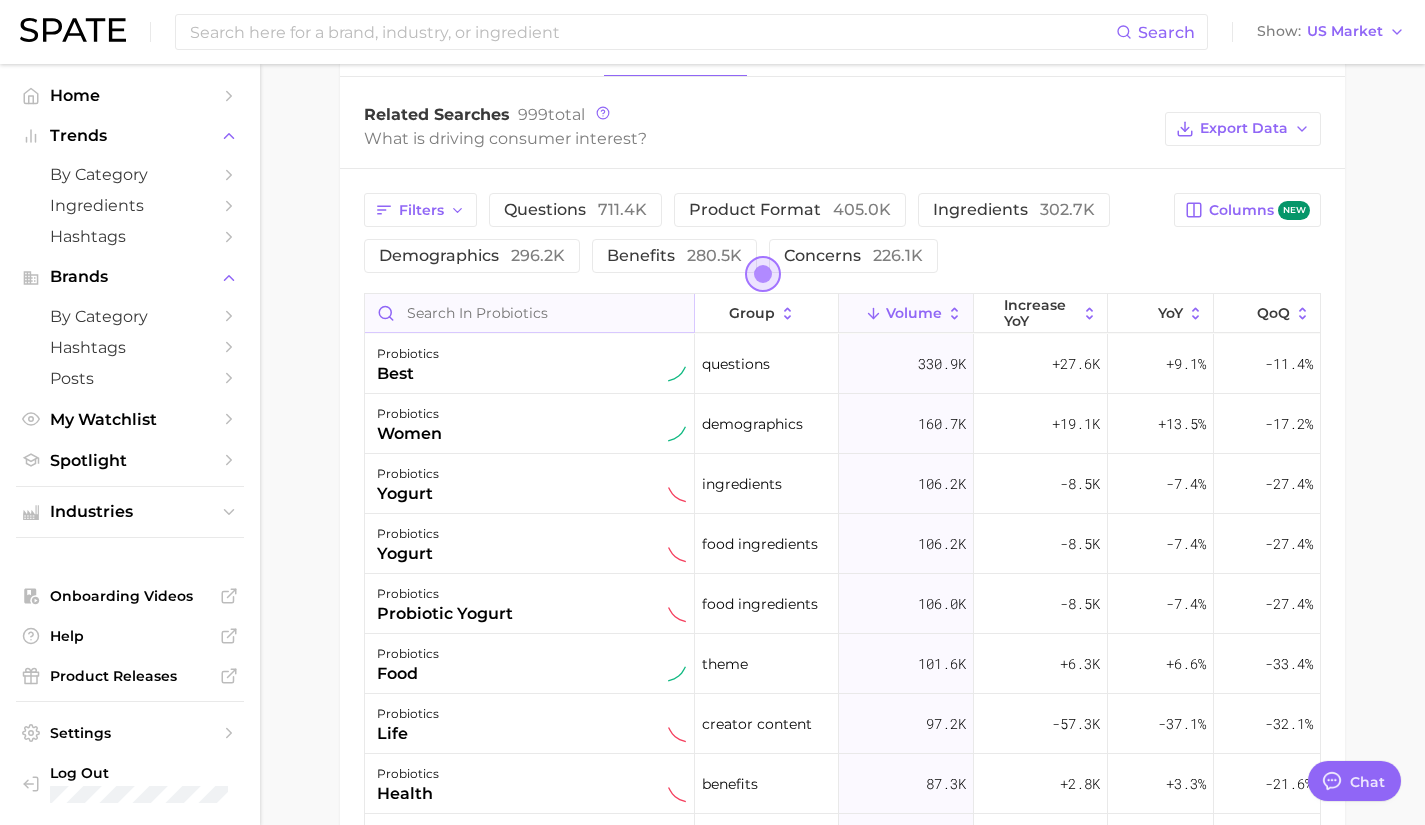click at bounding box center (529, 313) 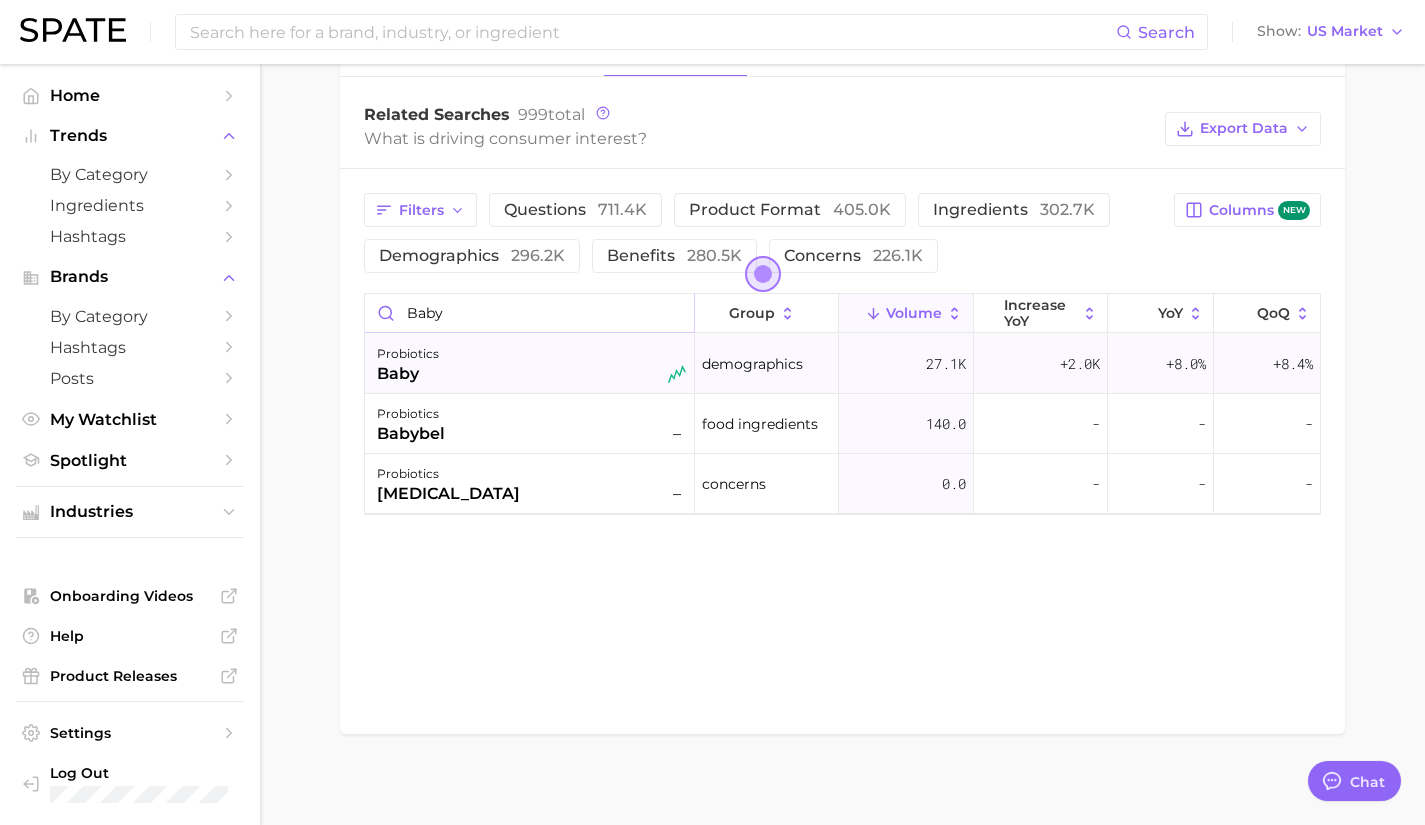type on "baby" 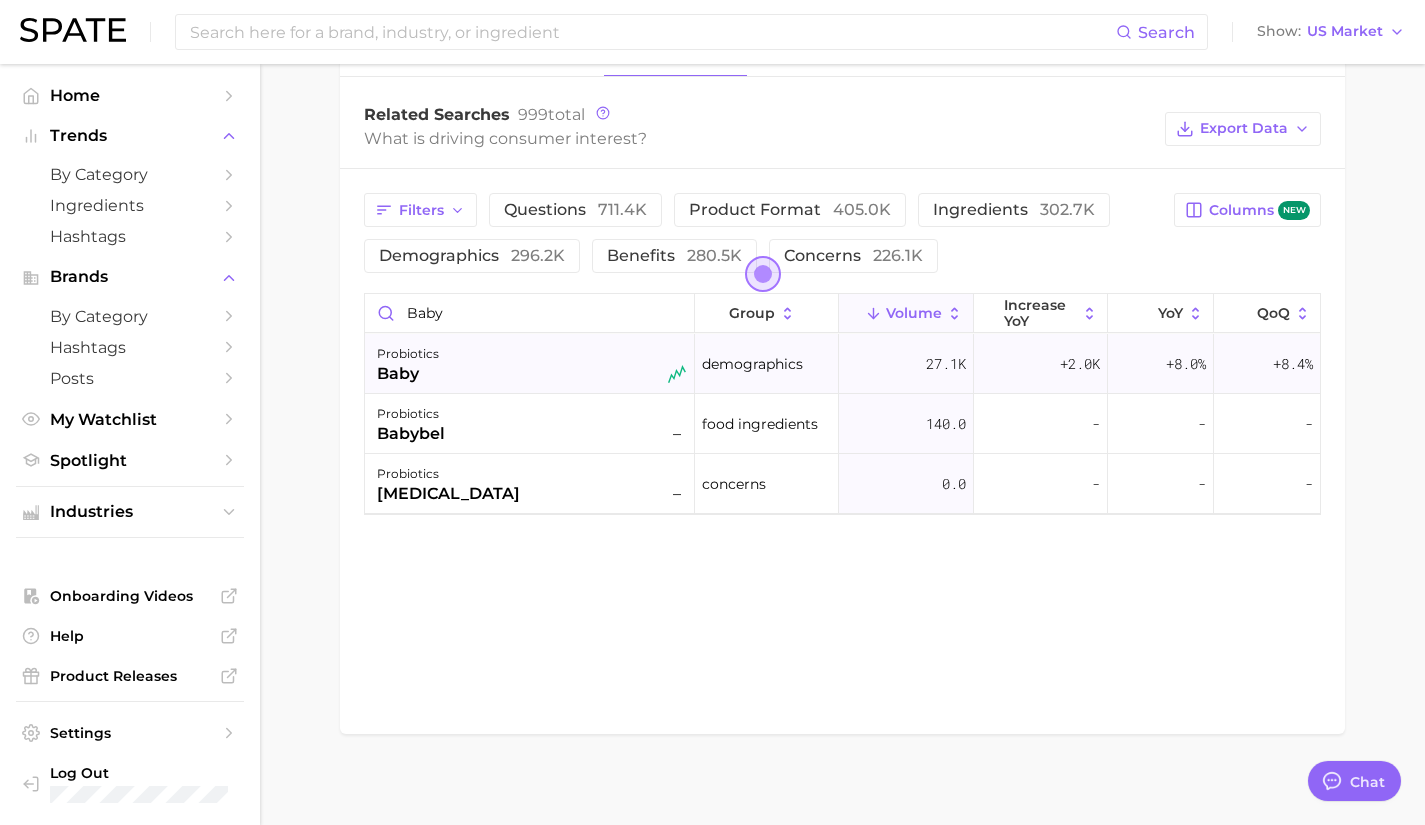 click on "probiotics baby" at bounding box center (531, 364) 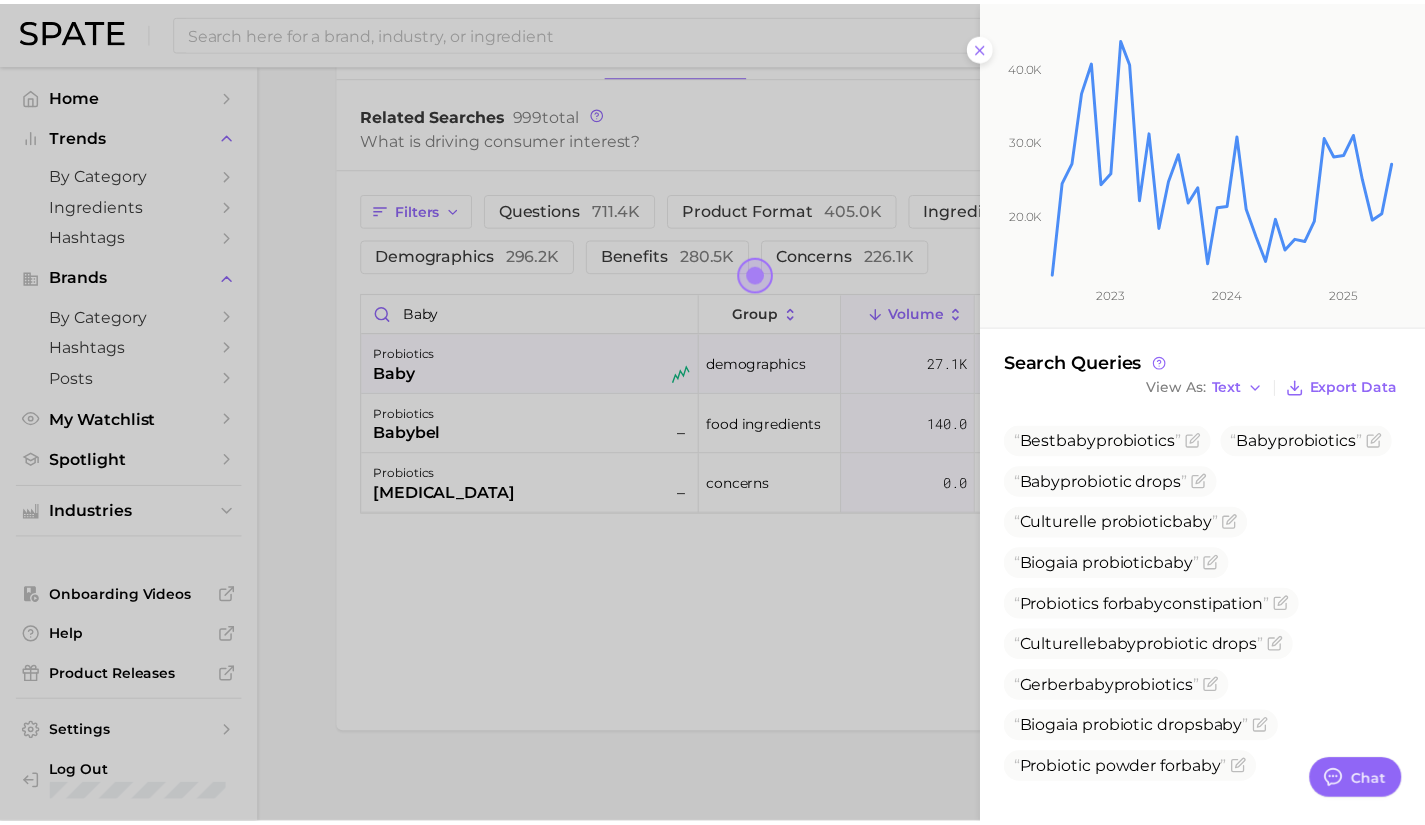 scroll, scrollTop: 261, scrollLeft: 0, axis: vertical 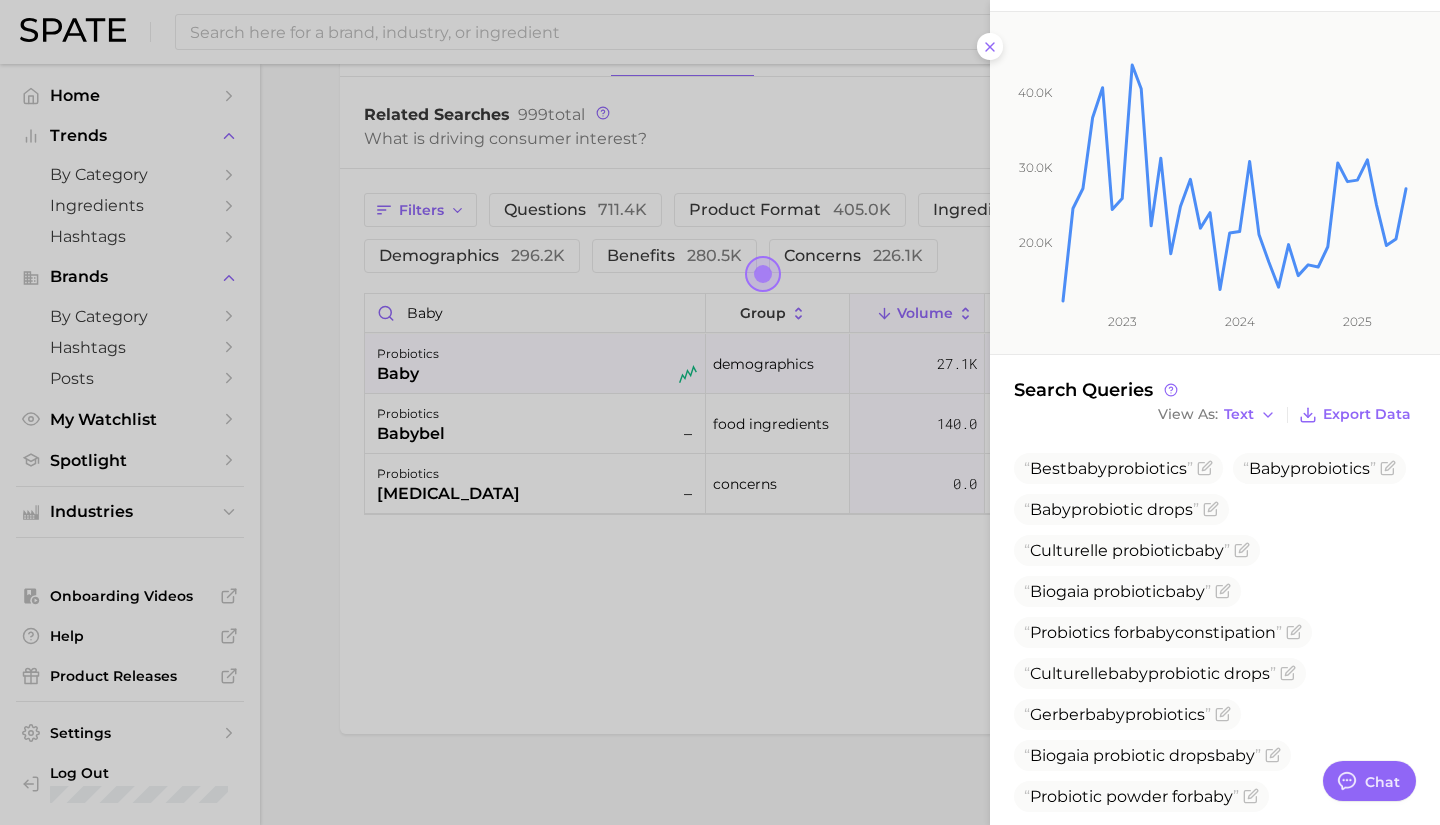 click at bounding box center [720, 412] 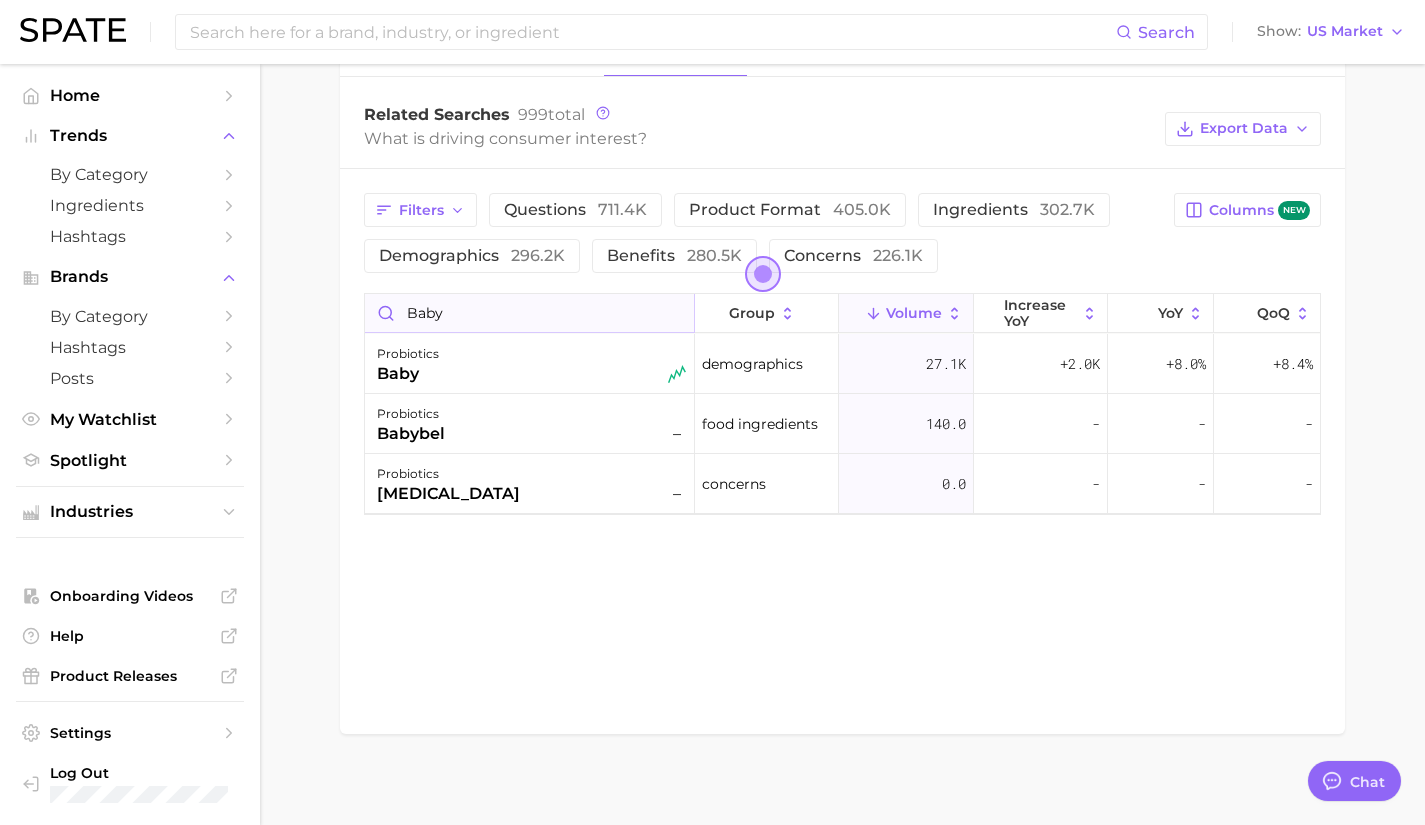 click on "baby" at bounding box center [529, 313] 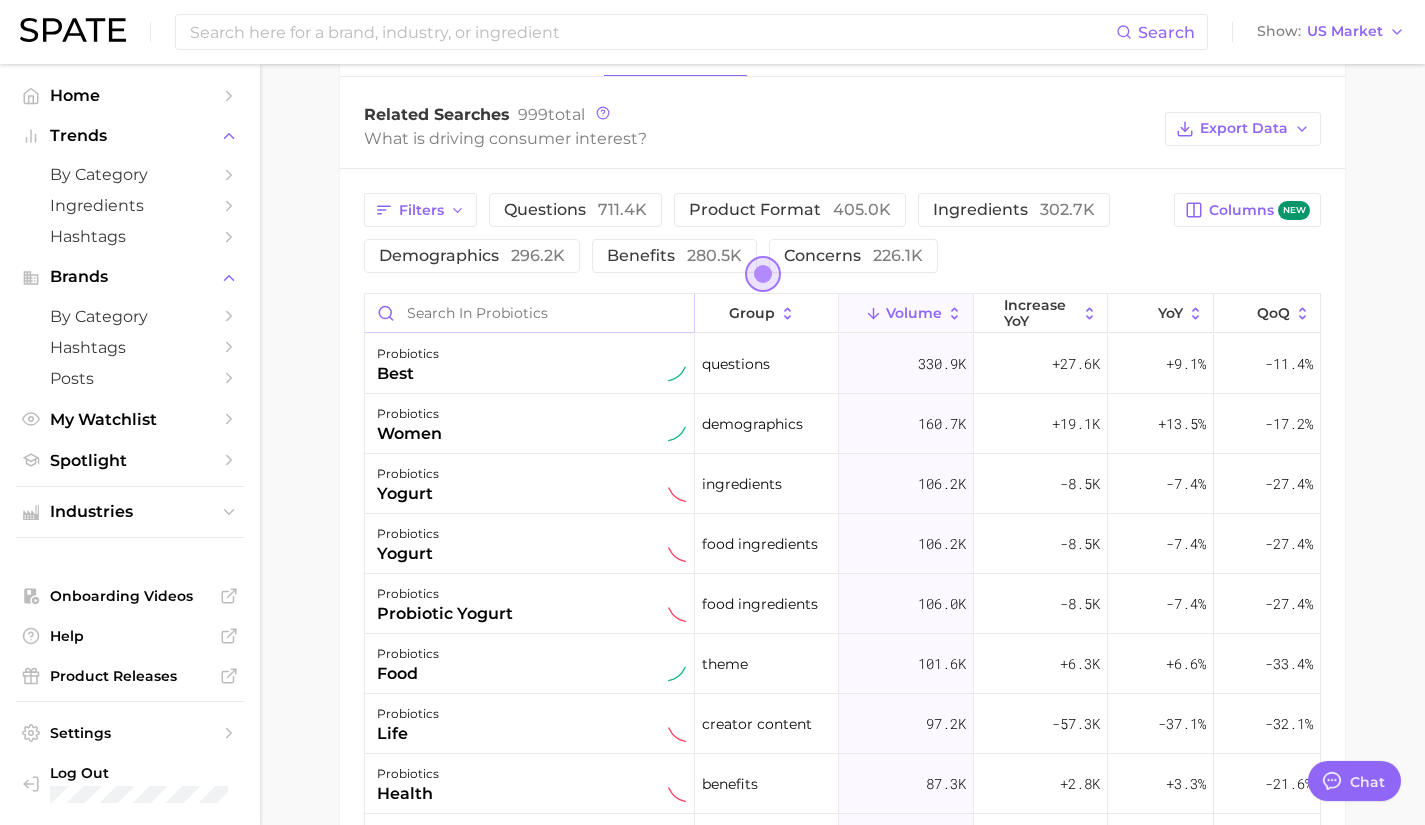 type 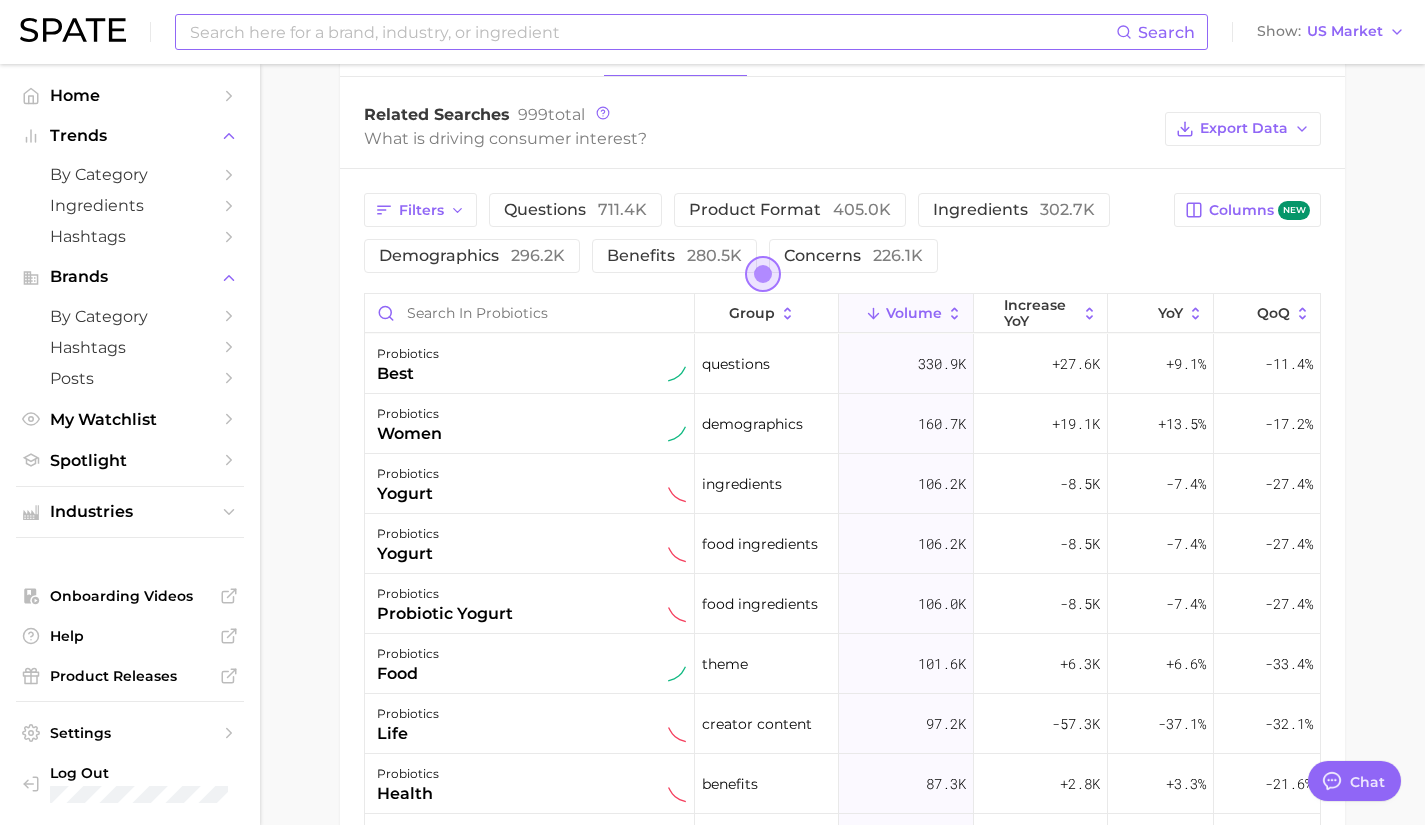 click at bounding box center (652, 32) 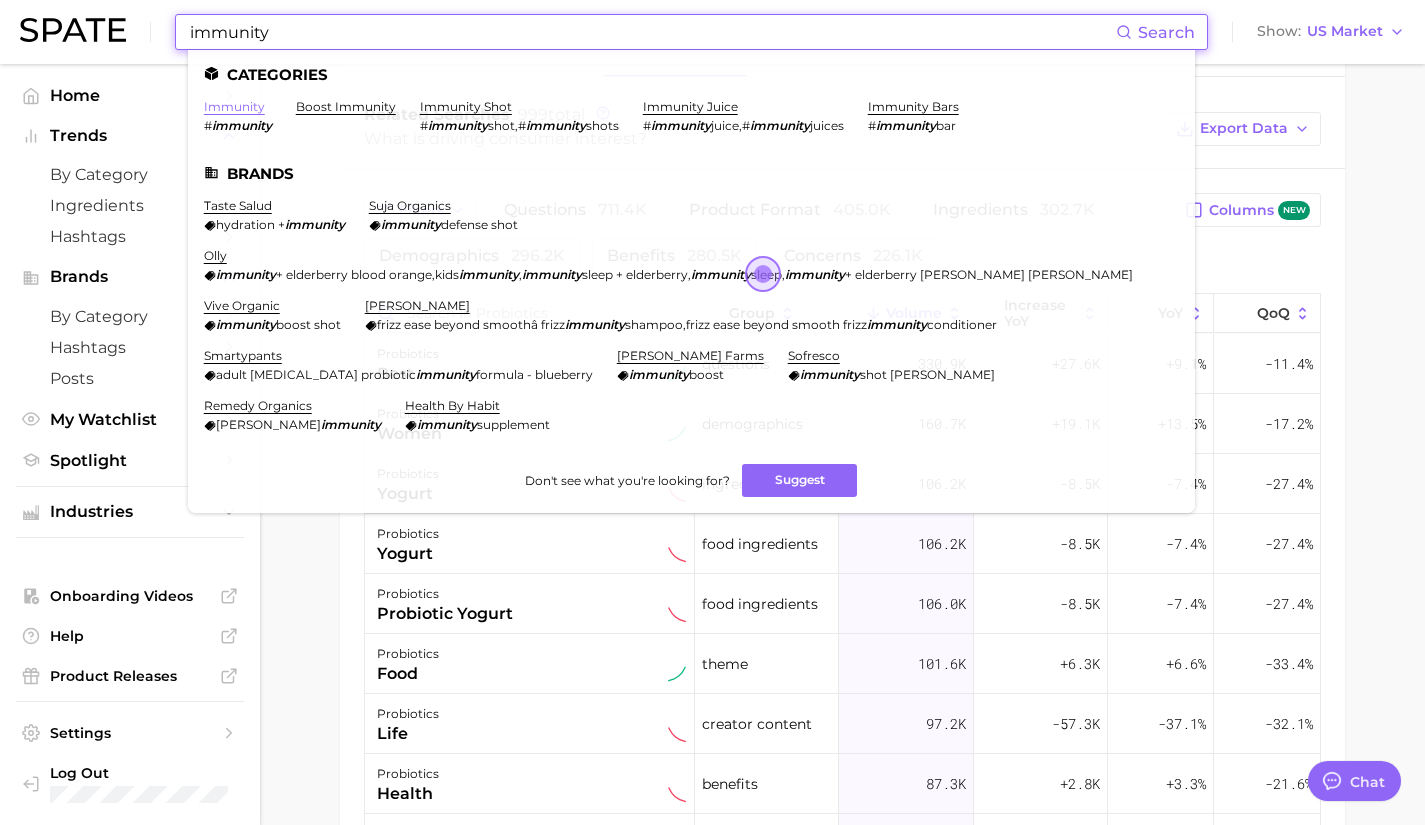 type on "immunity" 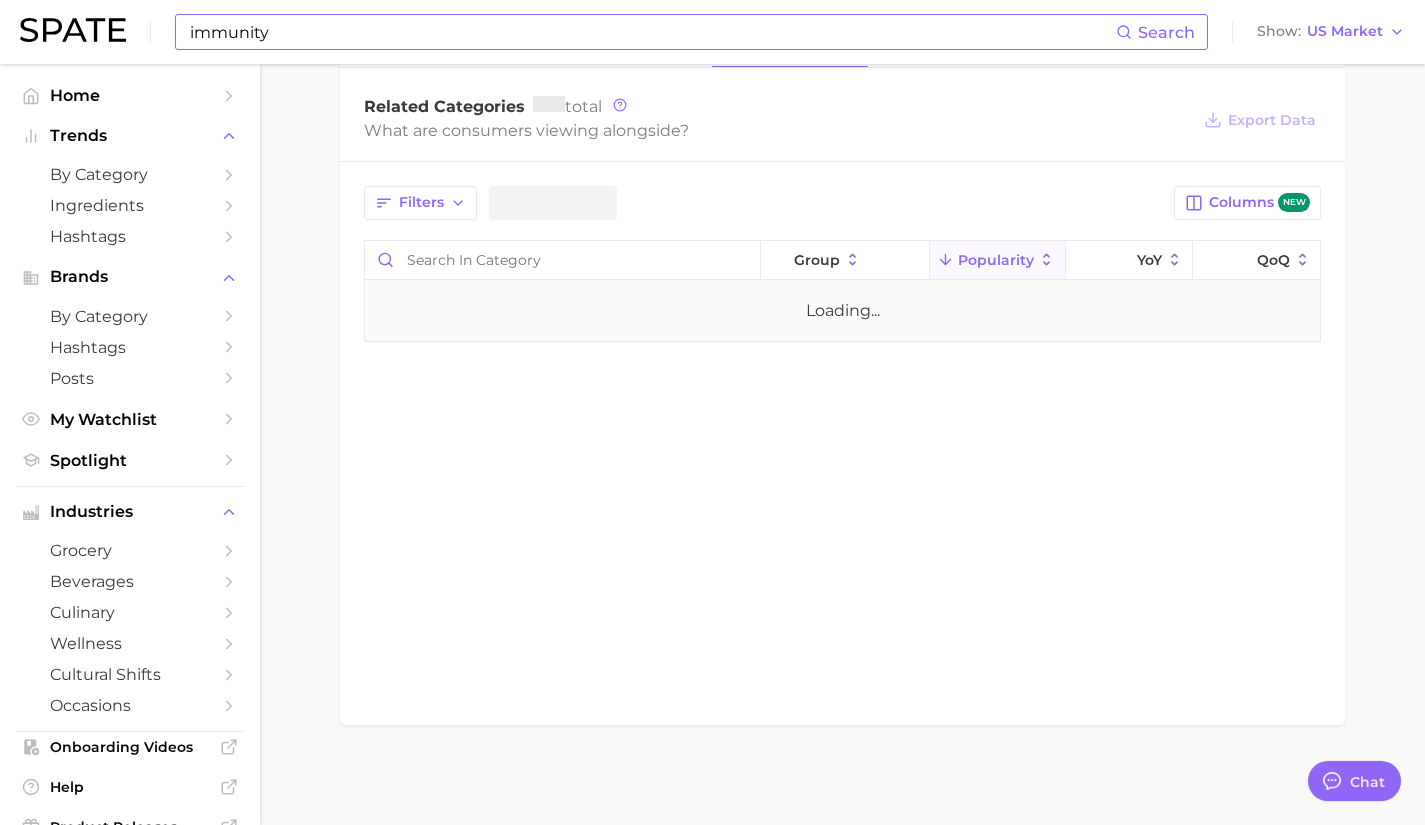 scroll, scrollTop: 0, scrollLeft: 0, axis: both 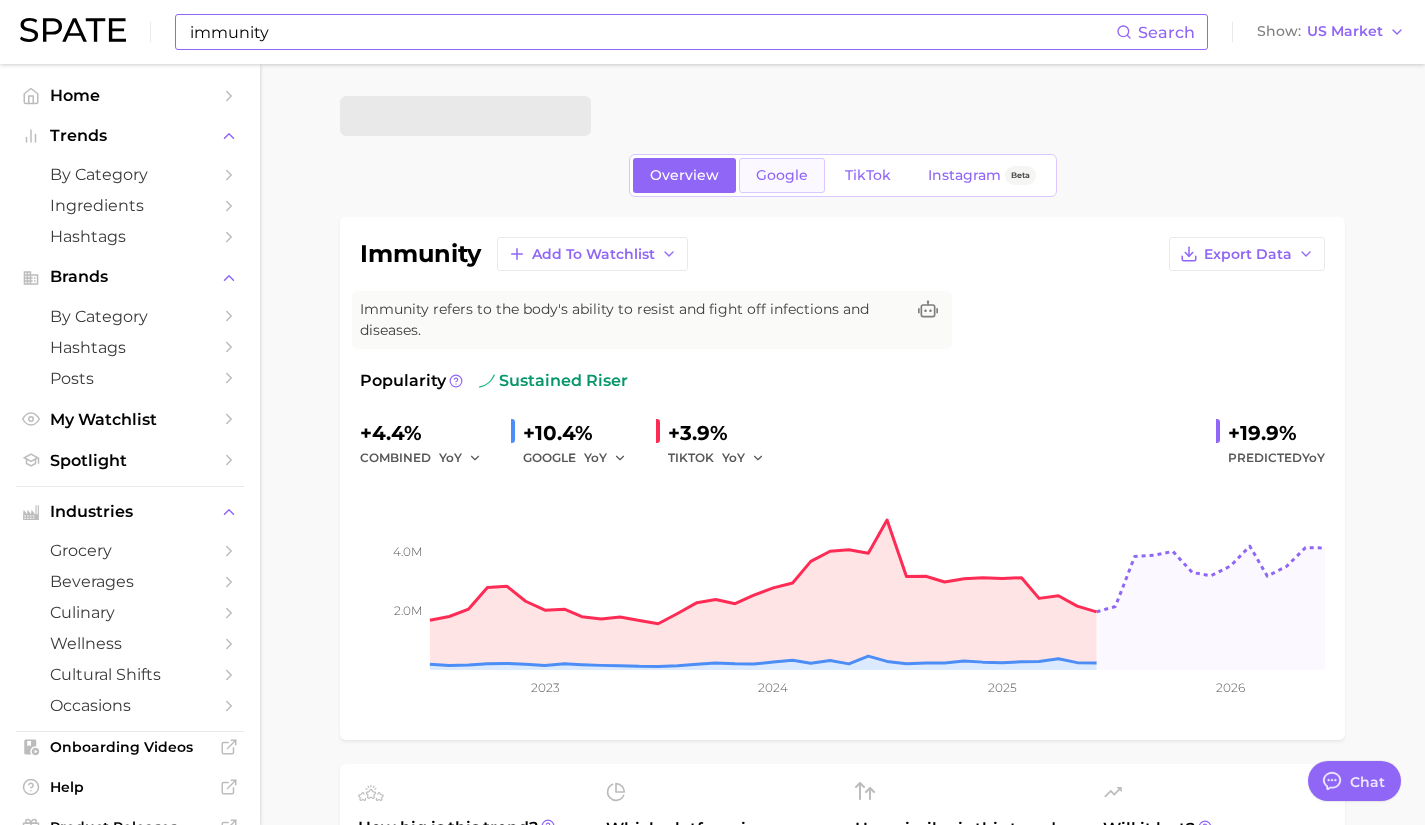 click on "Google" at bounding box center [782, 175] 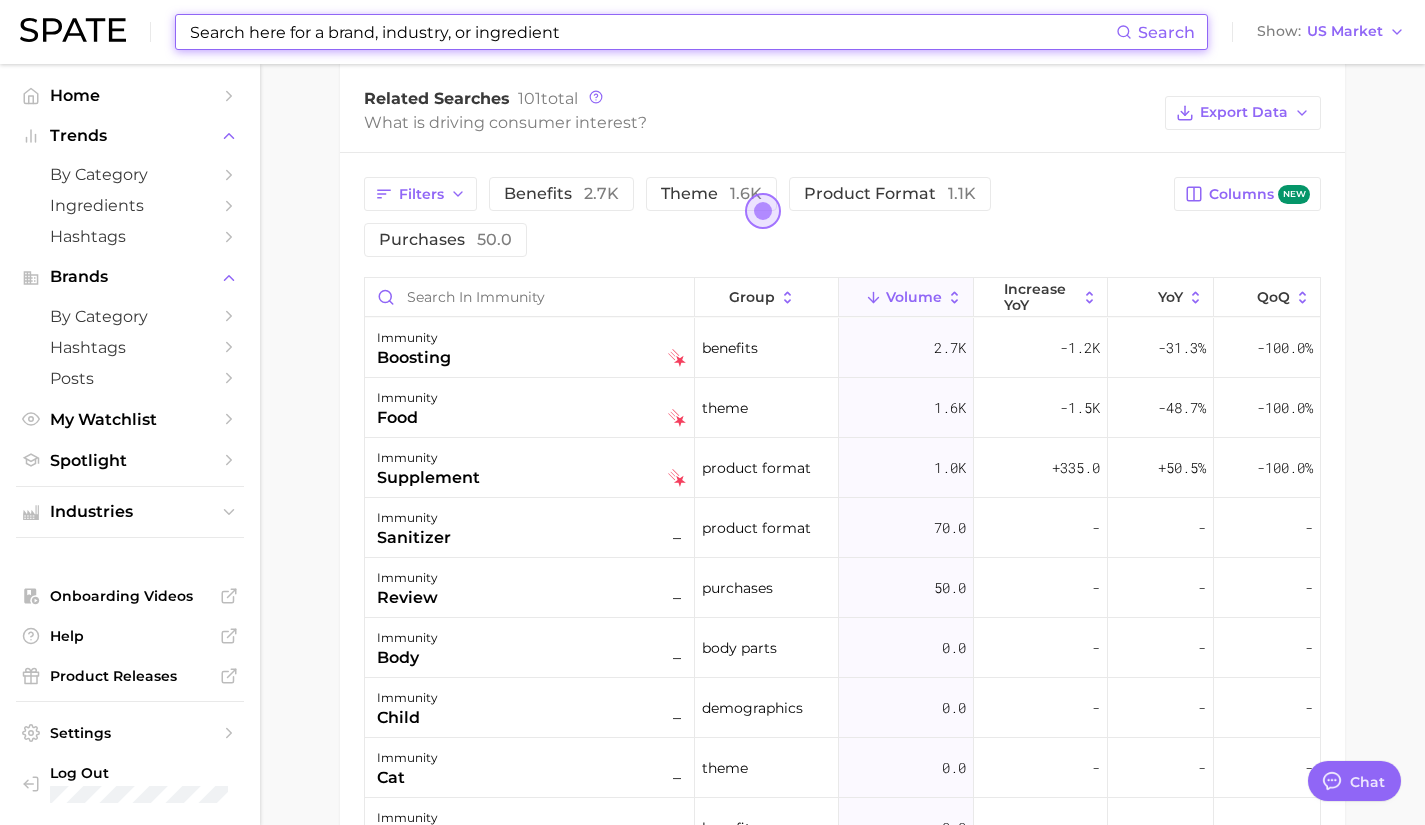 scroll, scrollTop: 990, scrollLeft: 0, axis: vertical 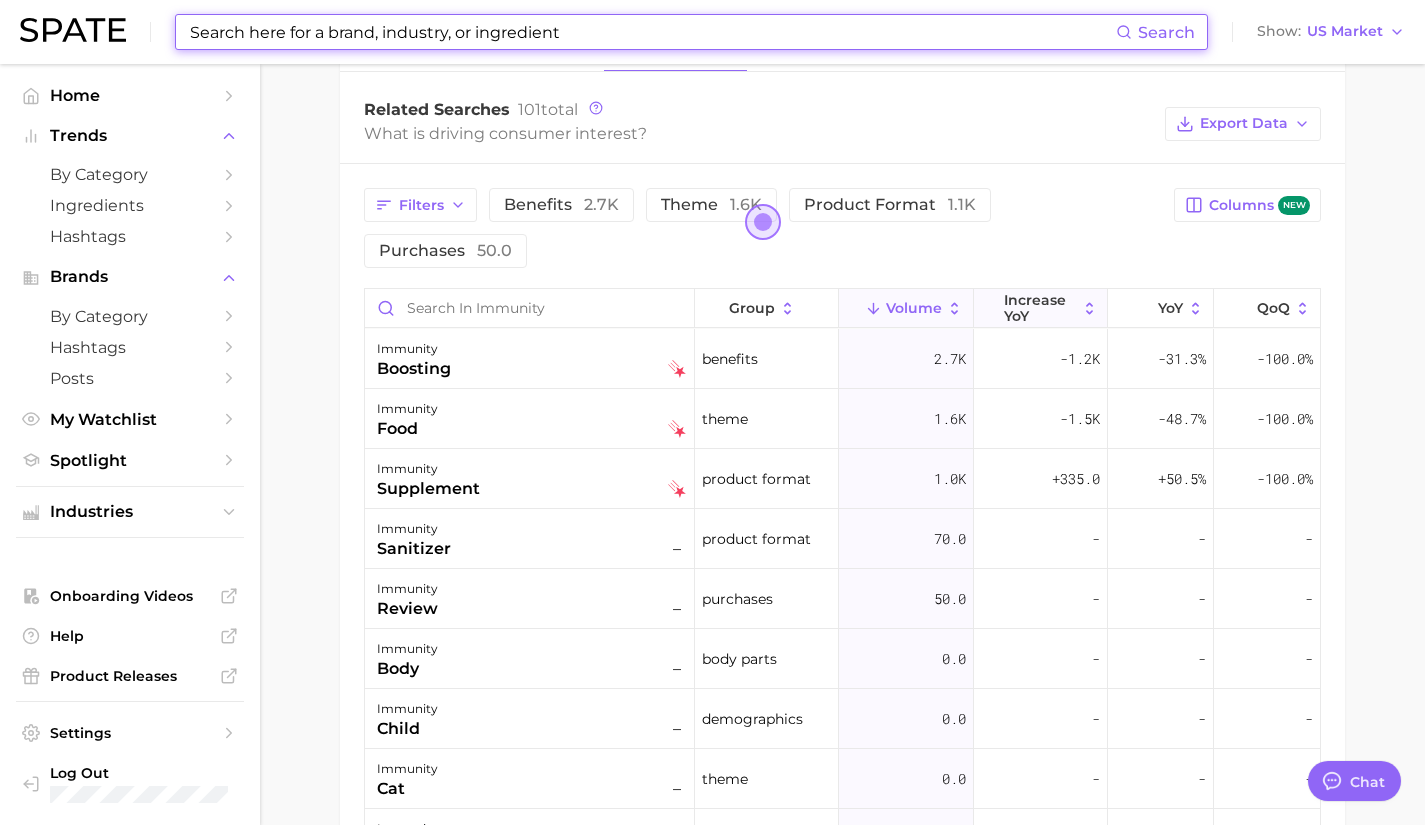 click on "increase YoY" at bounding box center [1040, 308] 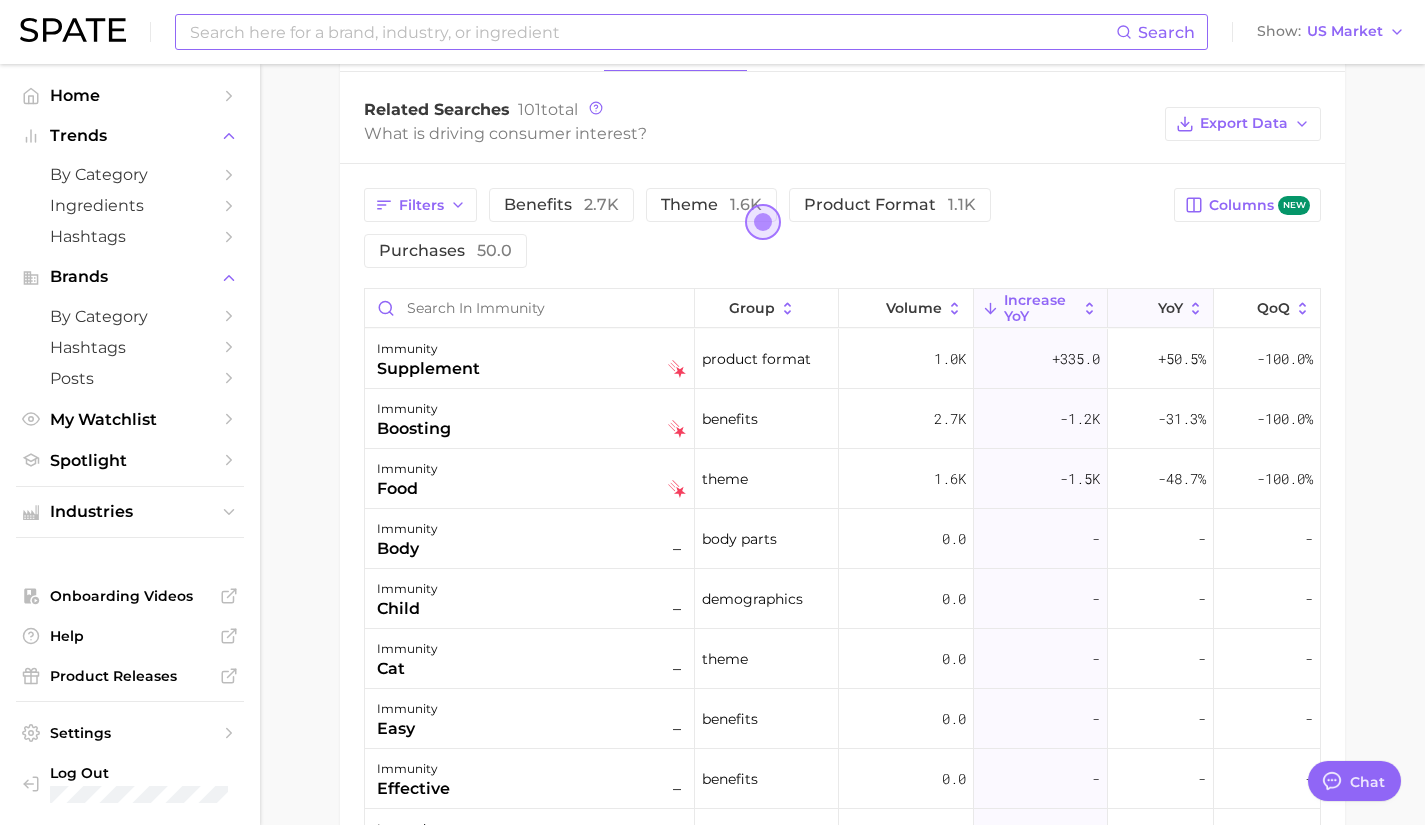 click on "YoY" at bounding box center [1170, 308] 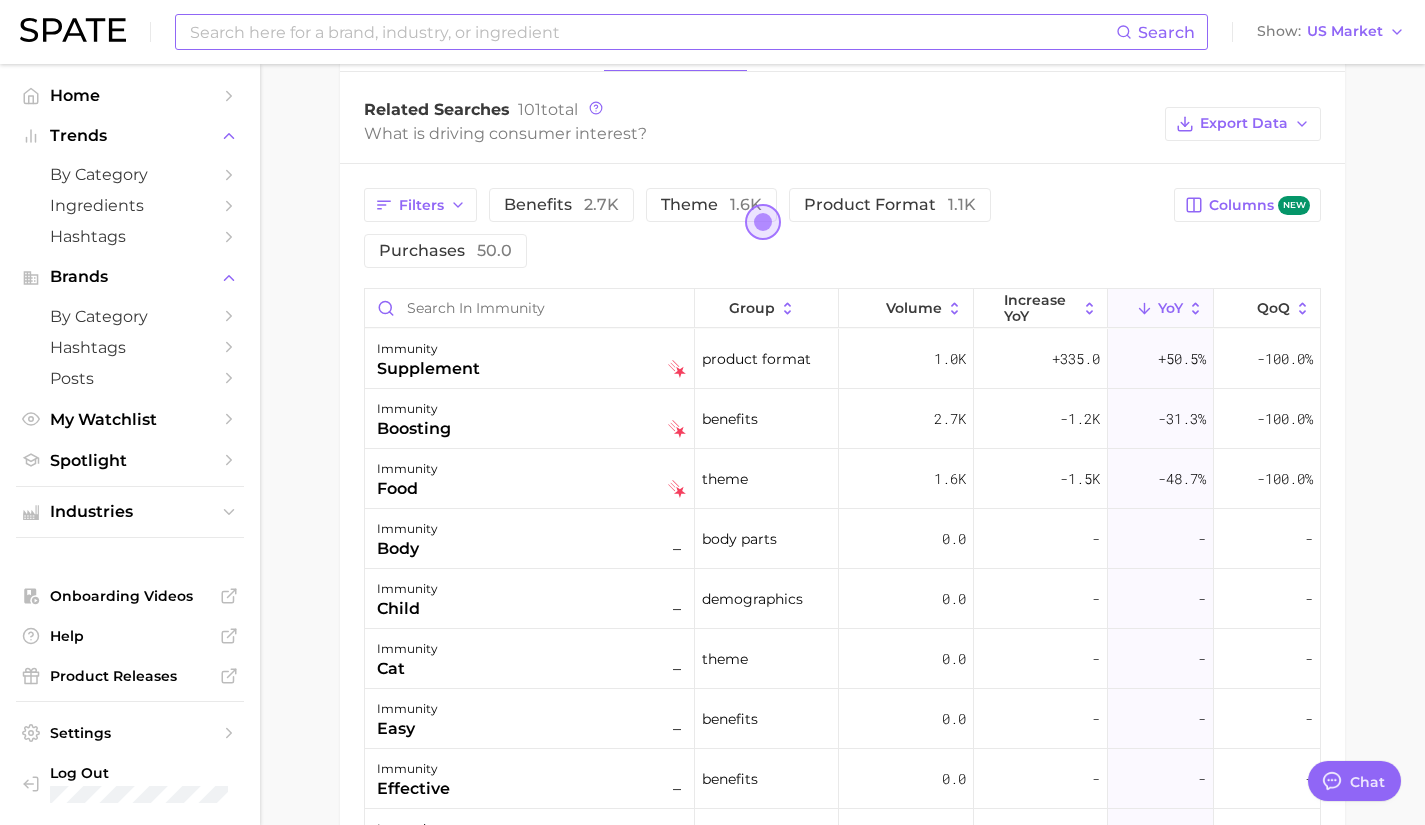 click at bounding box center (652, 32) 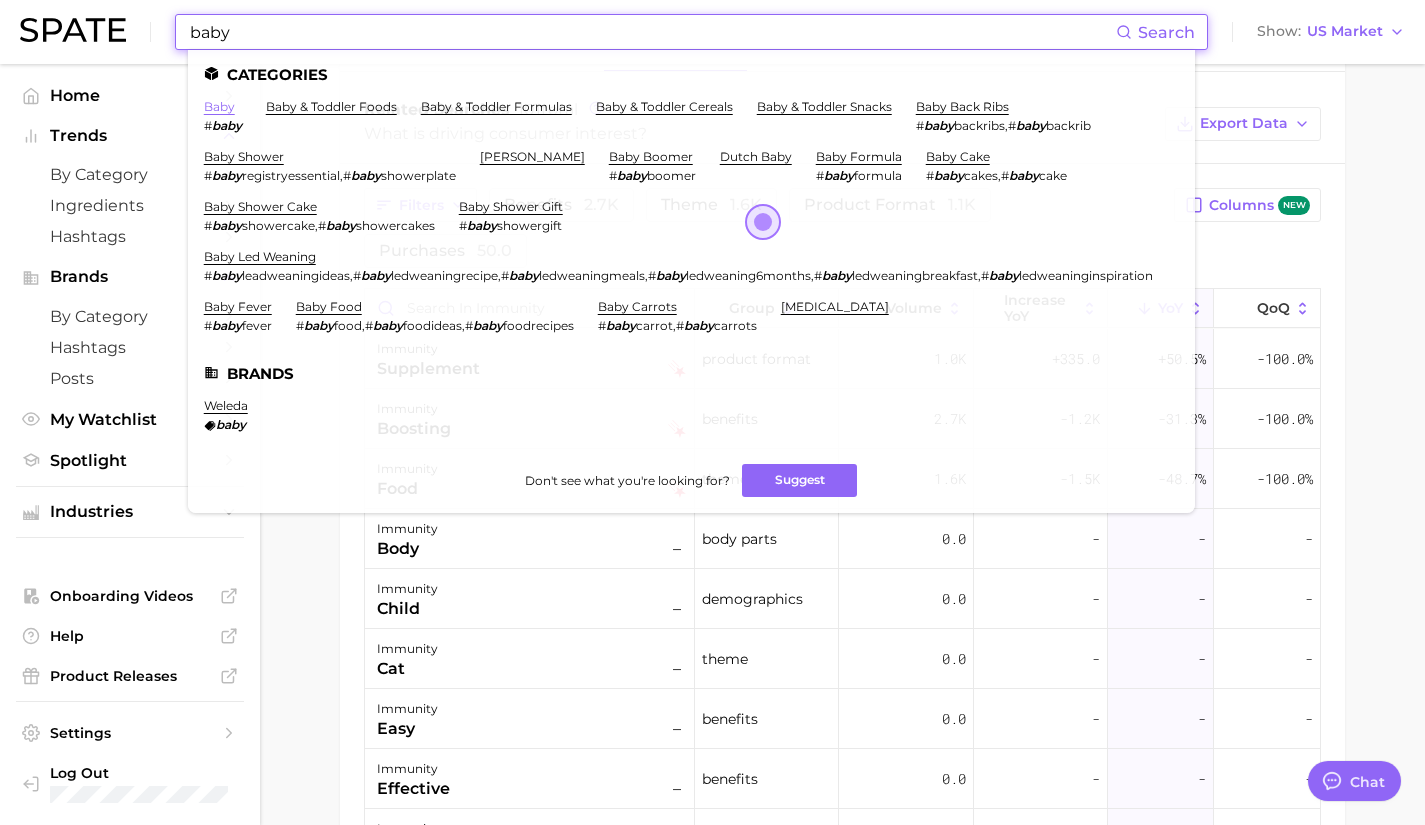 type on "baby" 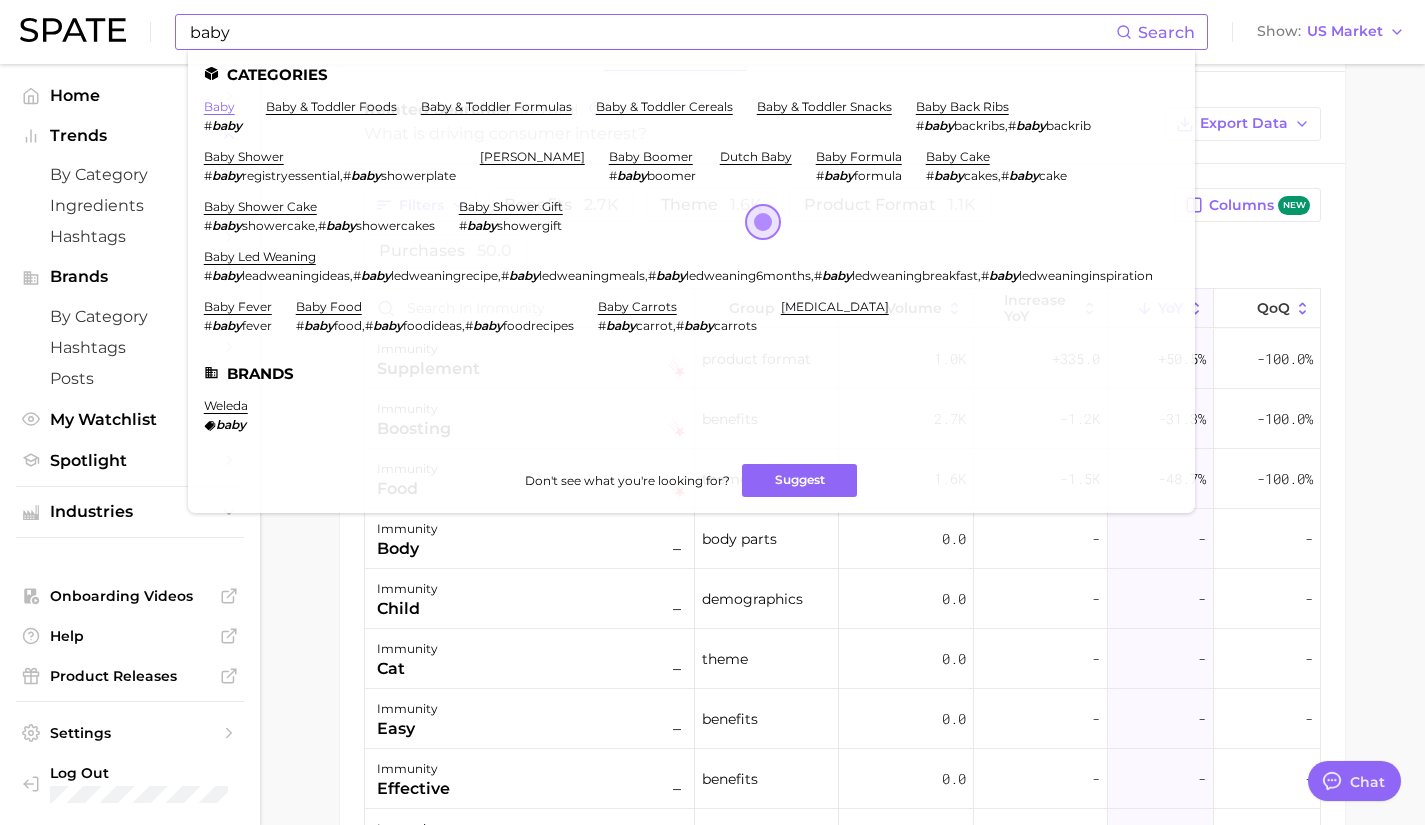 click on "baby" at bounding box center [219, 106] 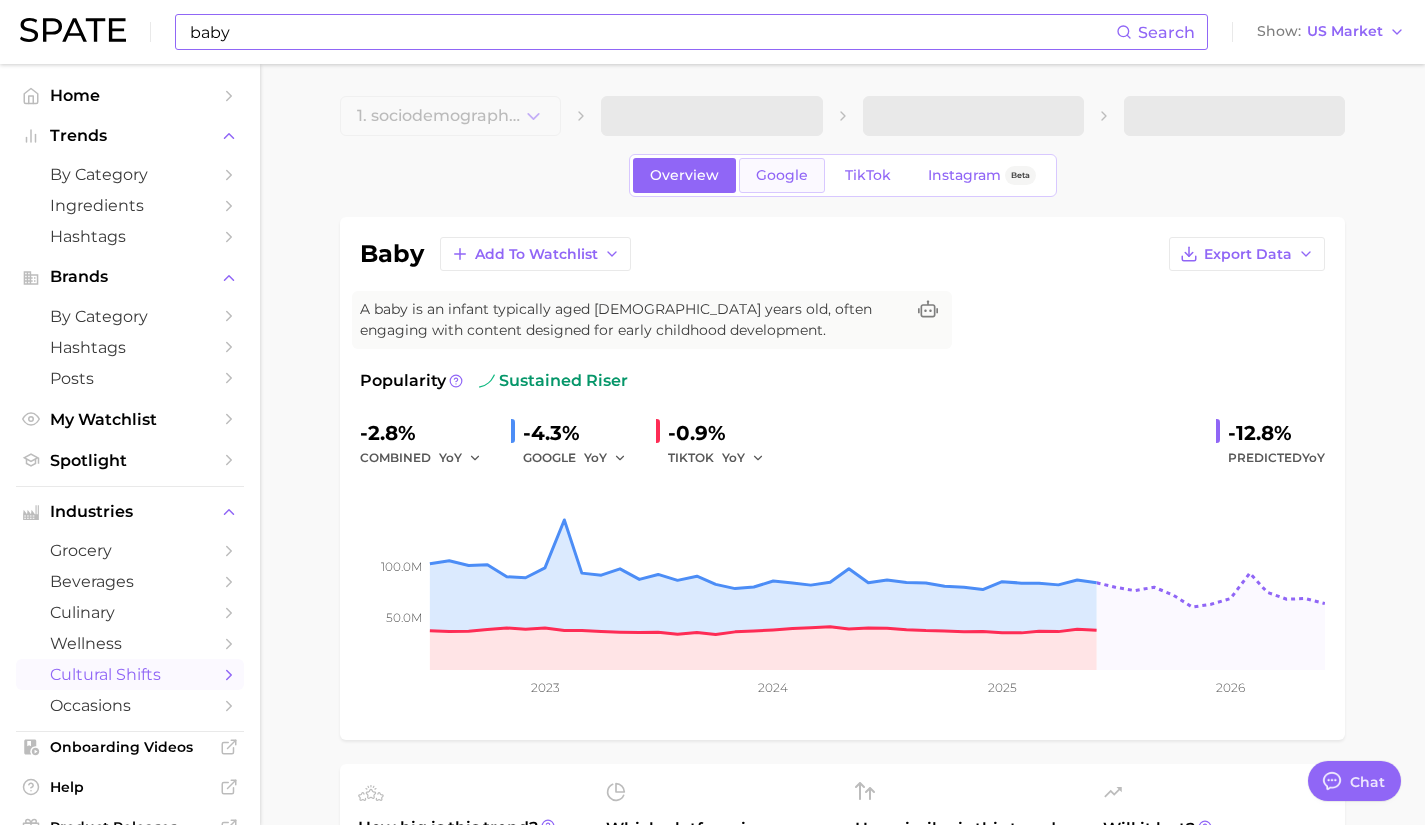 click on "Google" at bounding box center (782, 175) 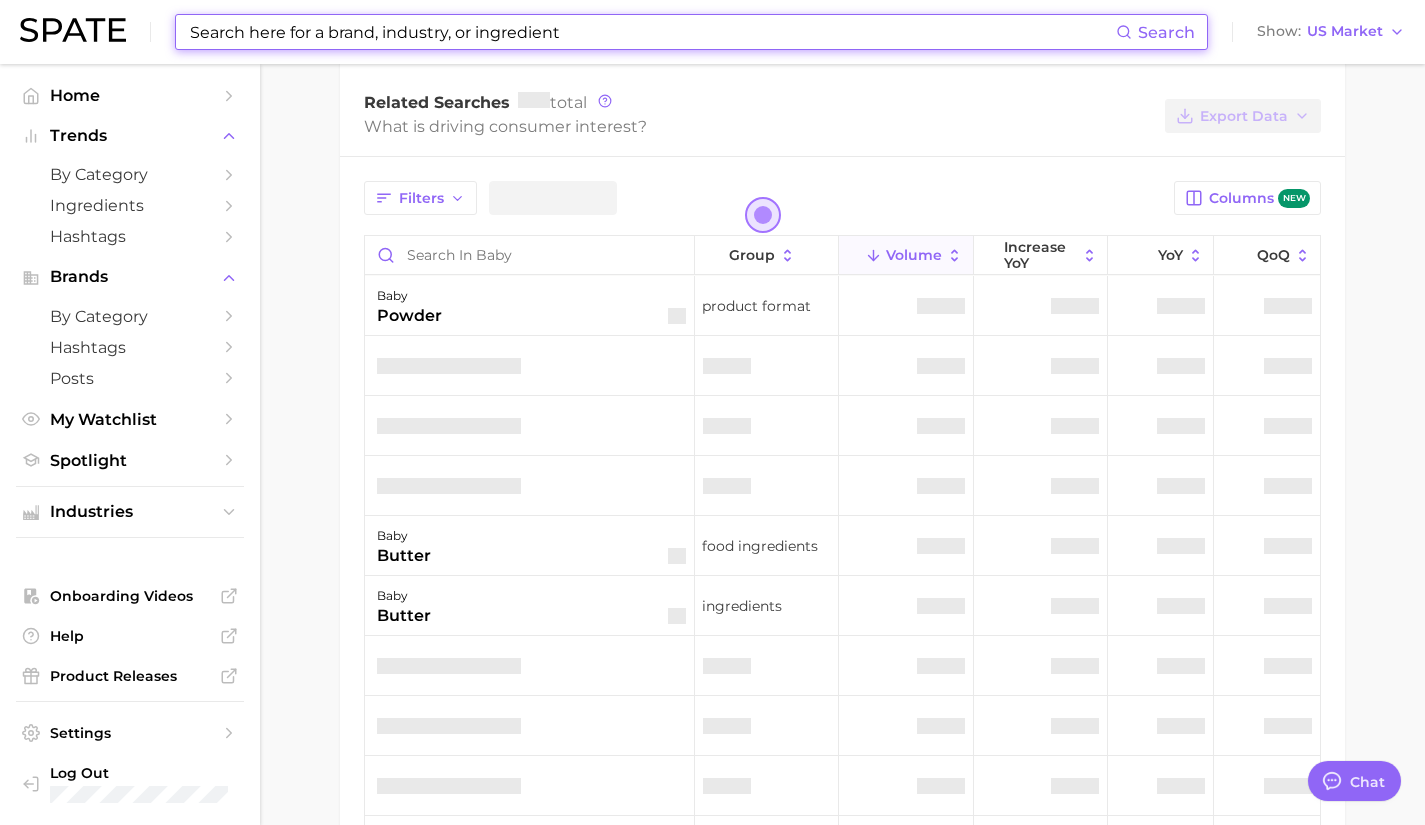 scroll, scrollTop: 1010, scrollLeft: 0, axis: vertical 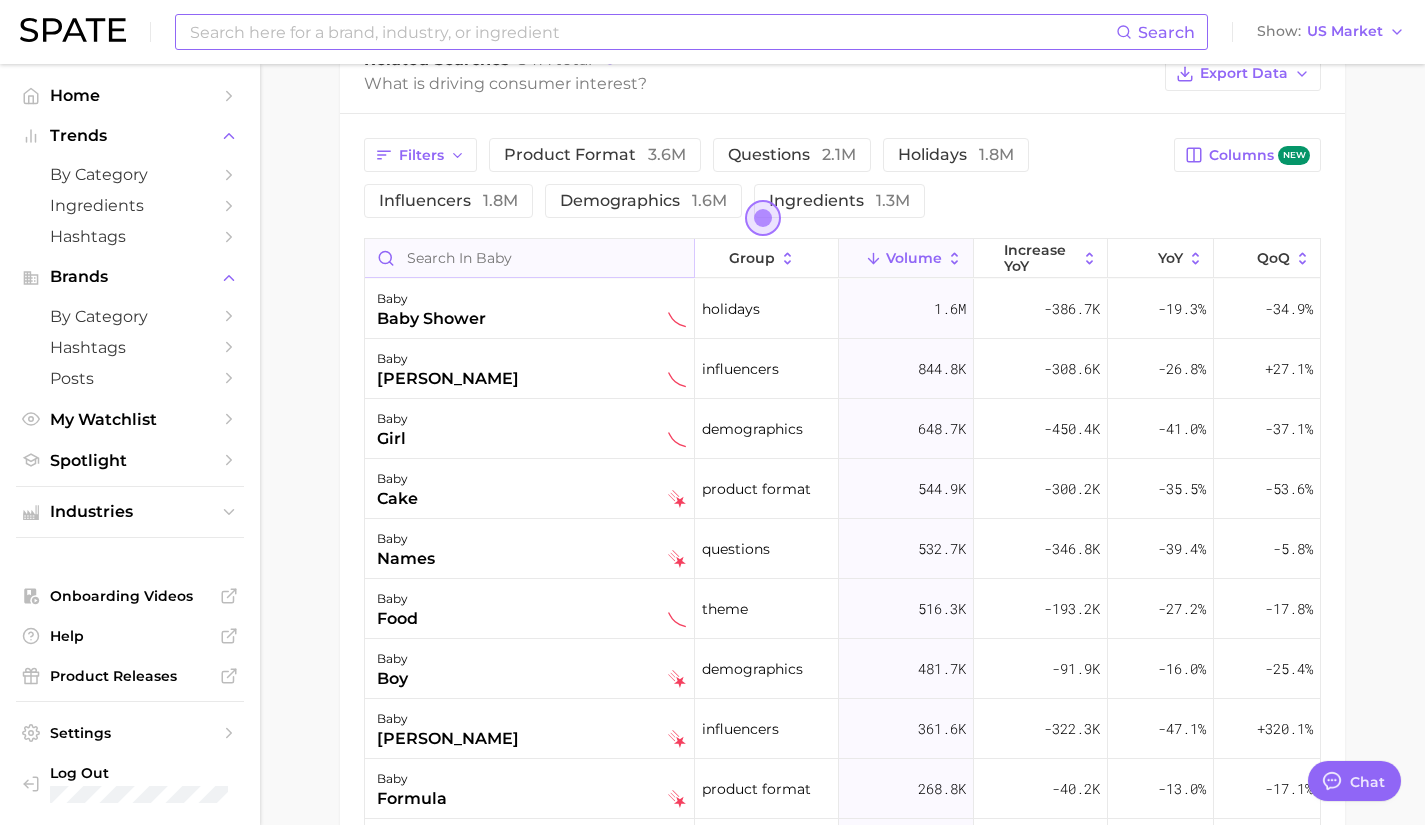click at bounding box center [529, 258] 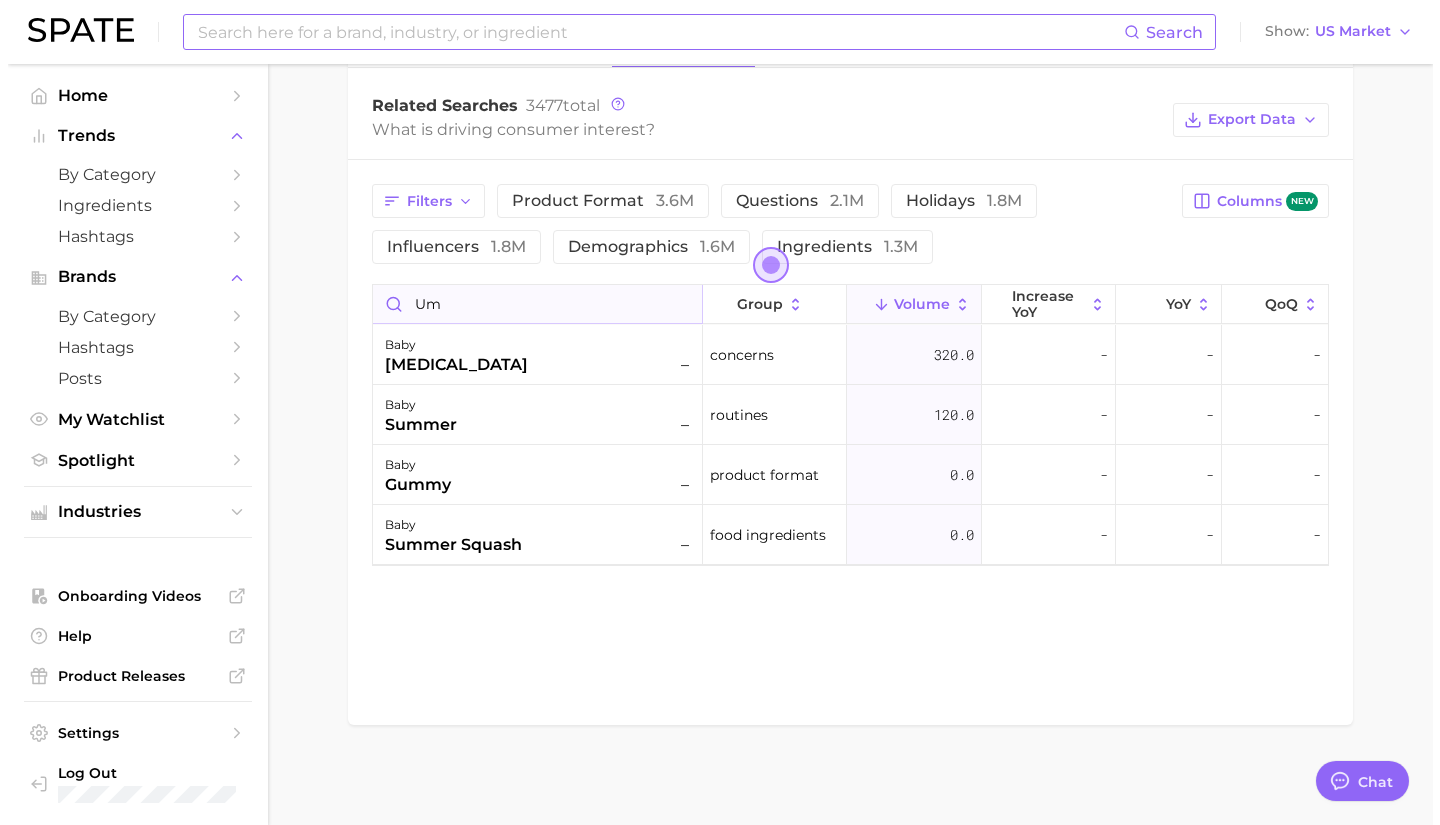 scroll, scrollTop: 1022, scrollLeft: 0, axis: vertical 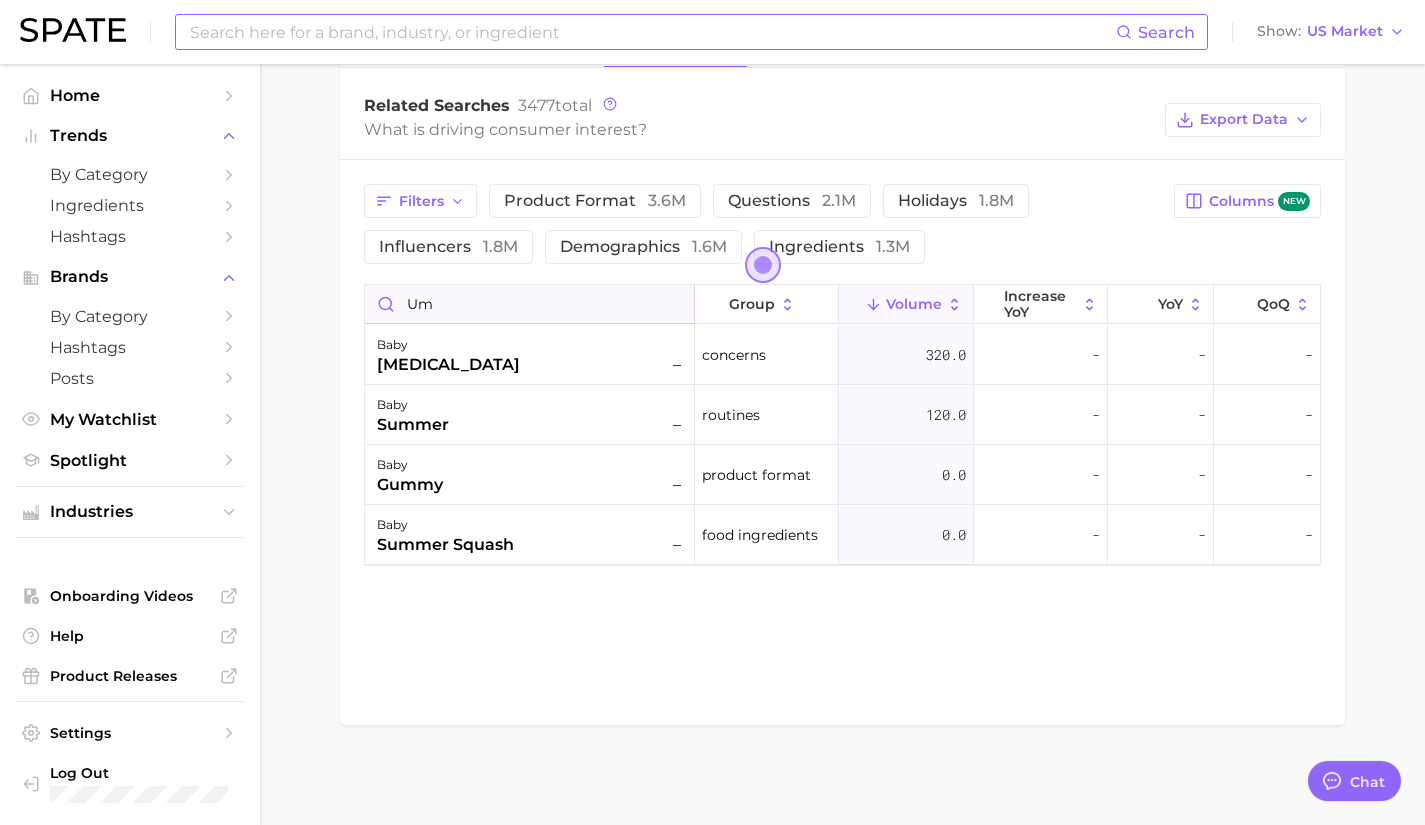 type on "u" 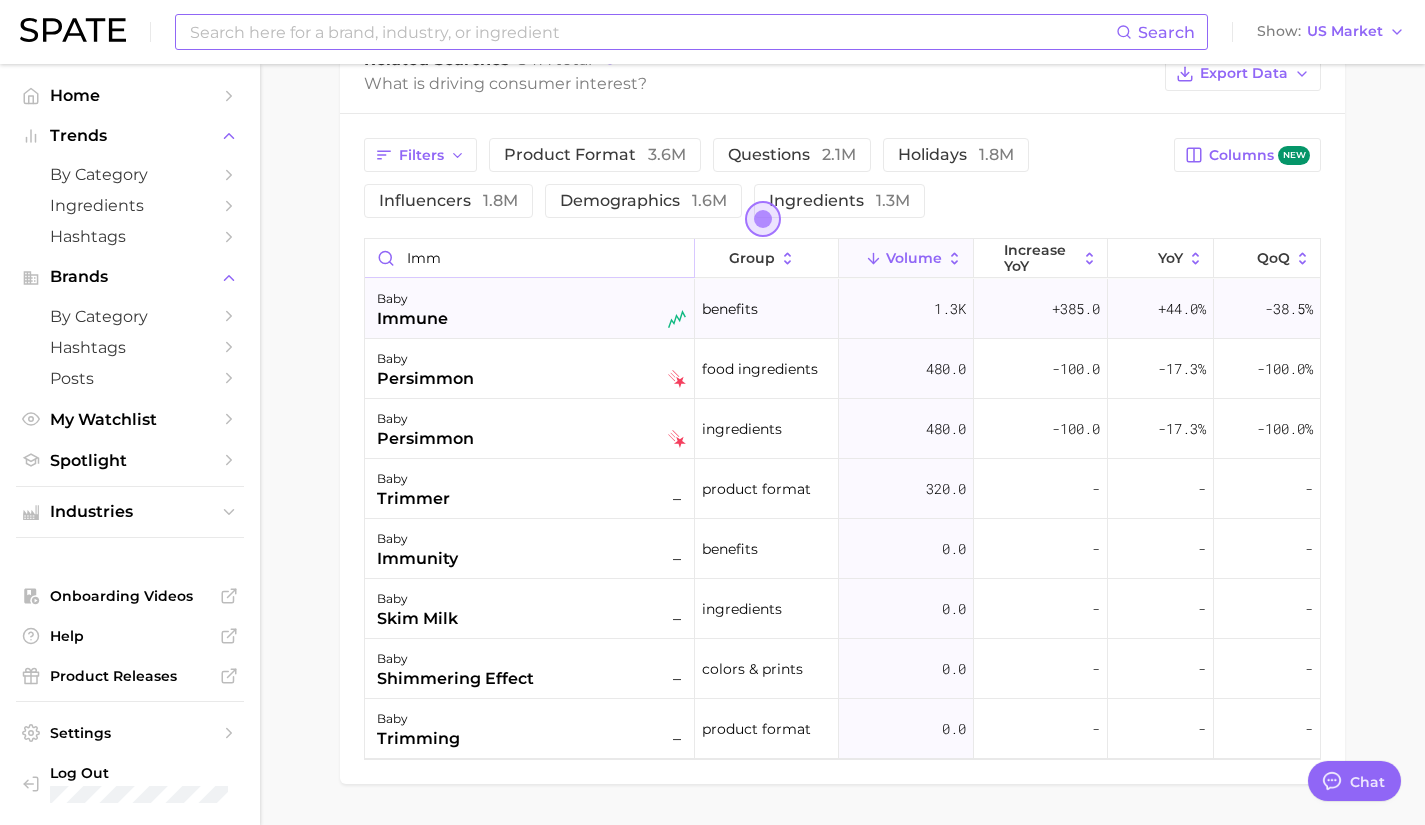 type on "imm" 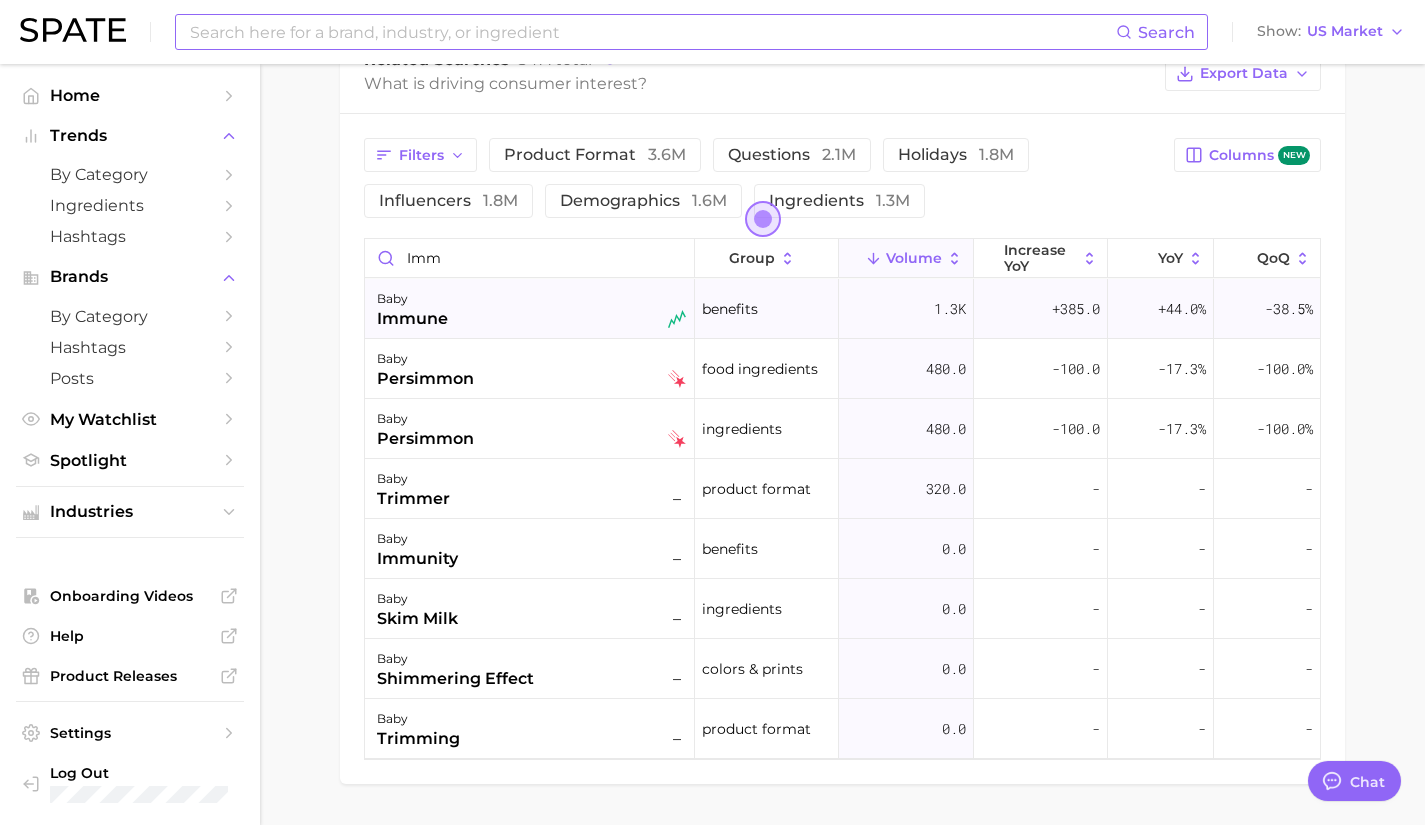 click on "baby immune" at bounding box center (531, 309) 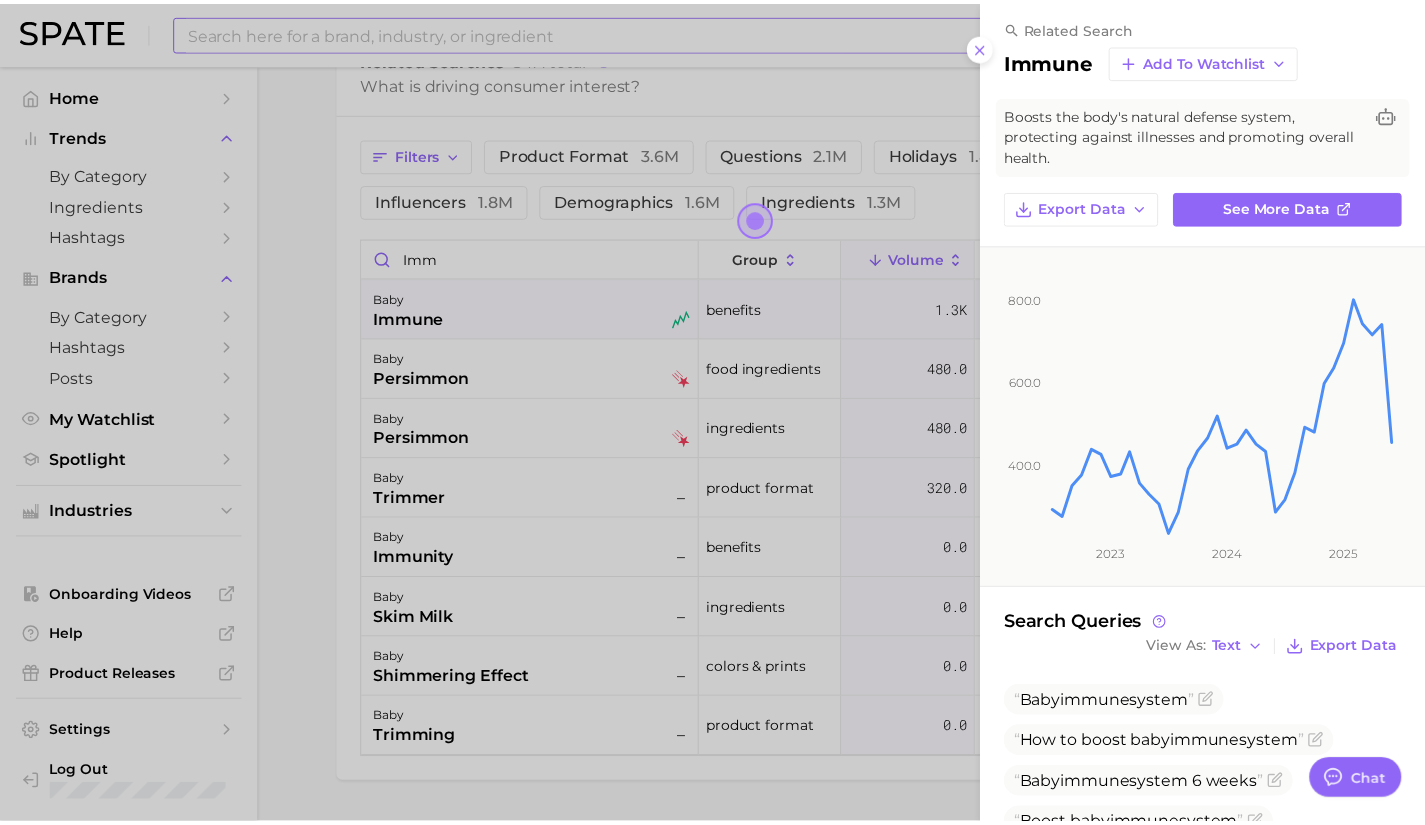 scroll, scrollTop: 0, scrollLeft: 0, axis: both 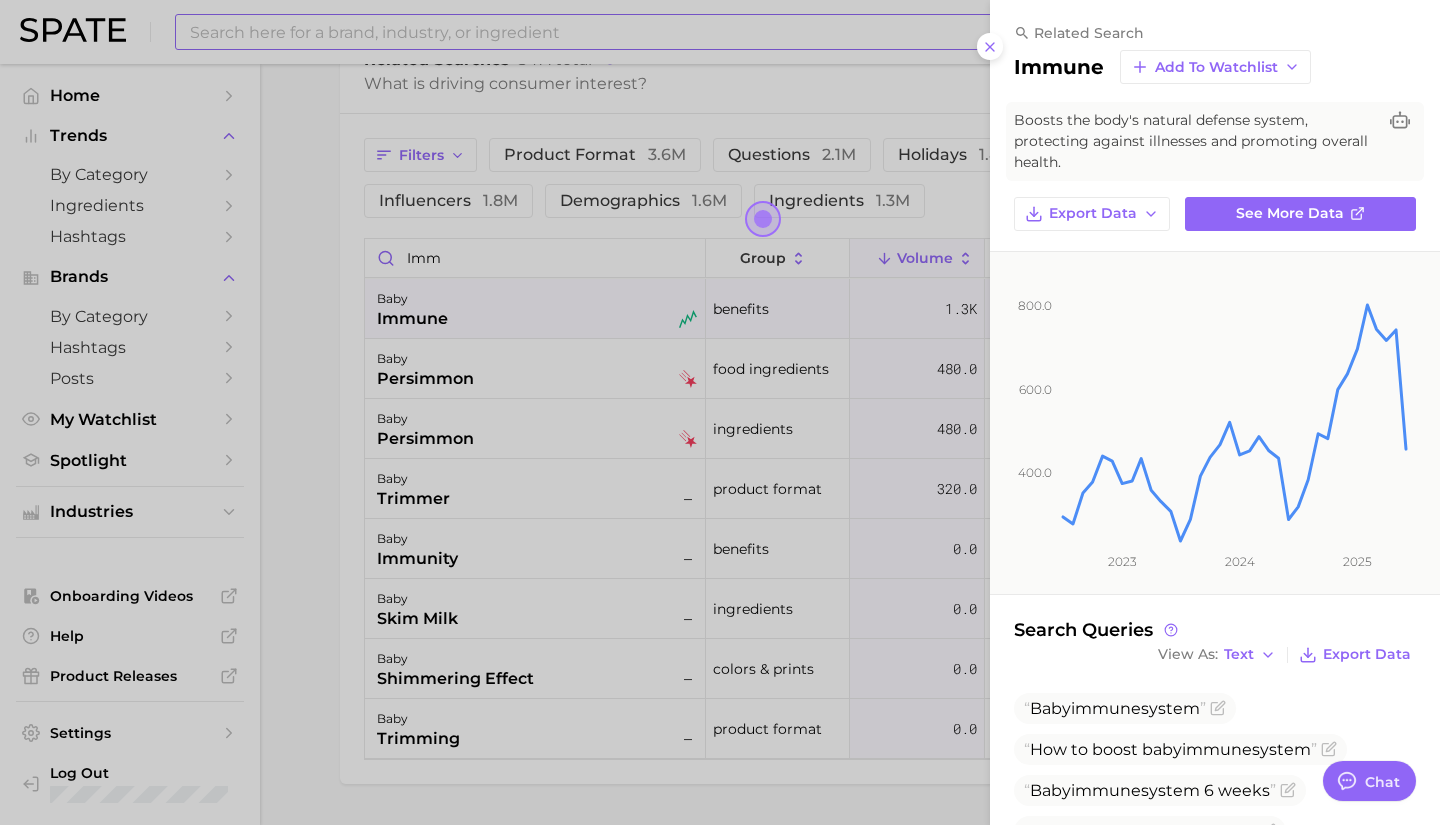 type 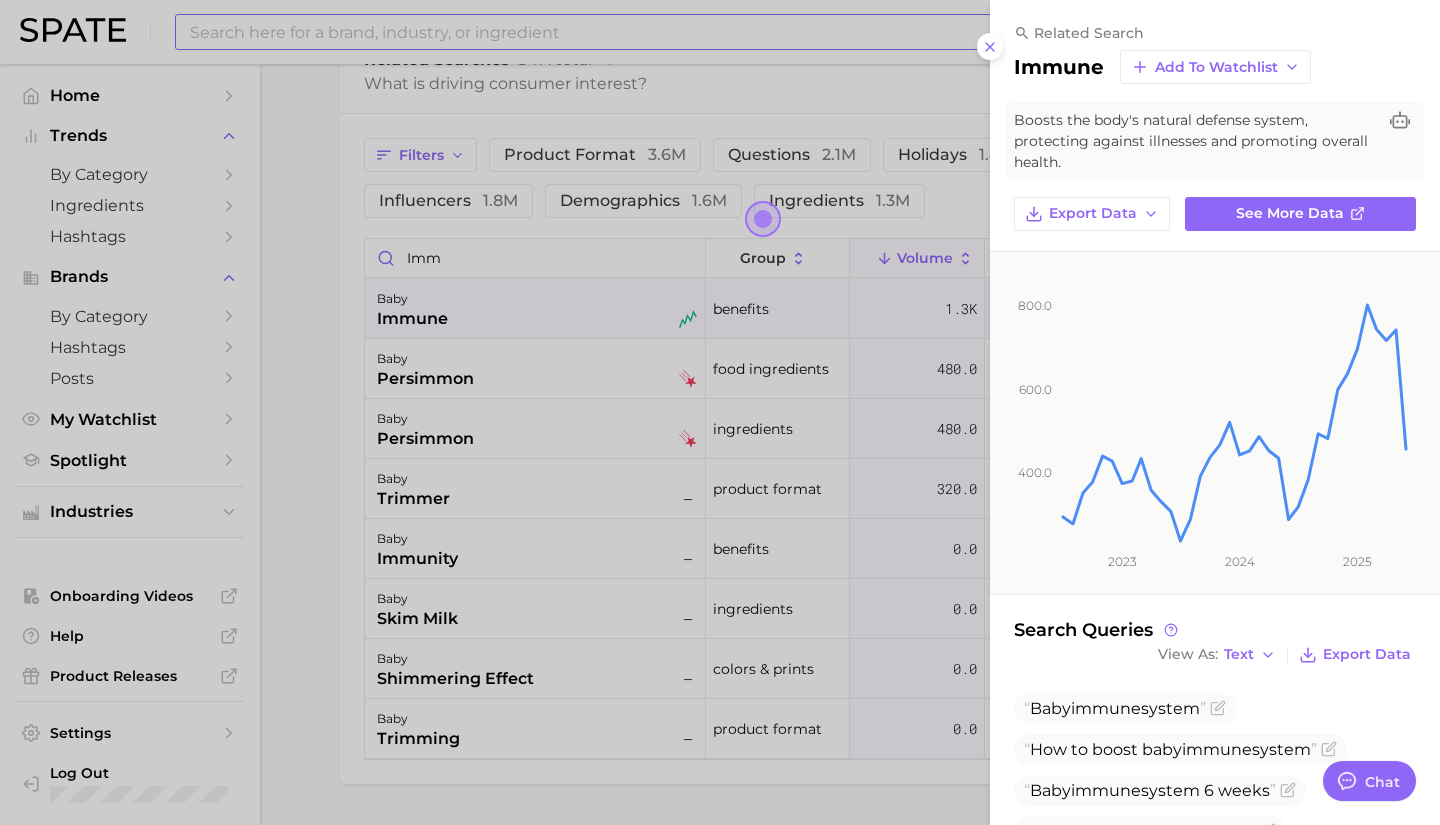 click at bounding box center (720, 412) 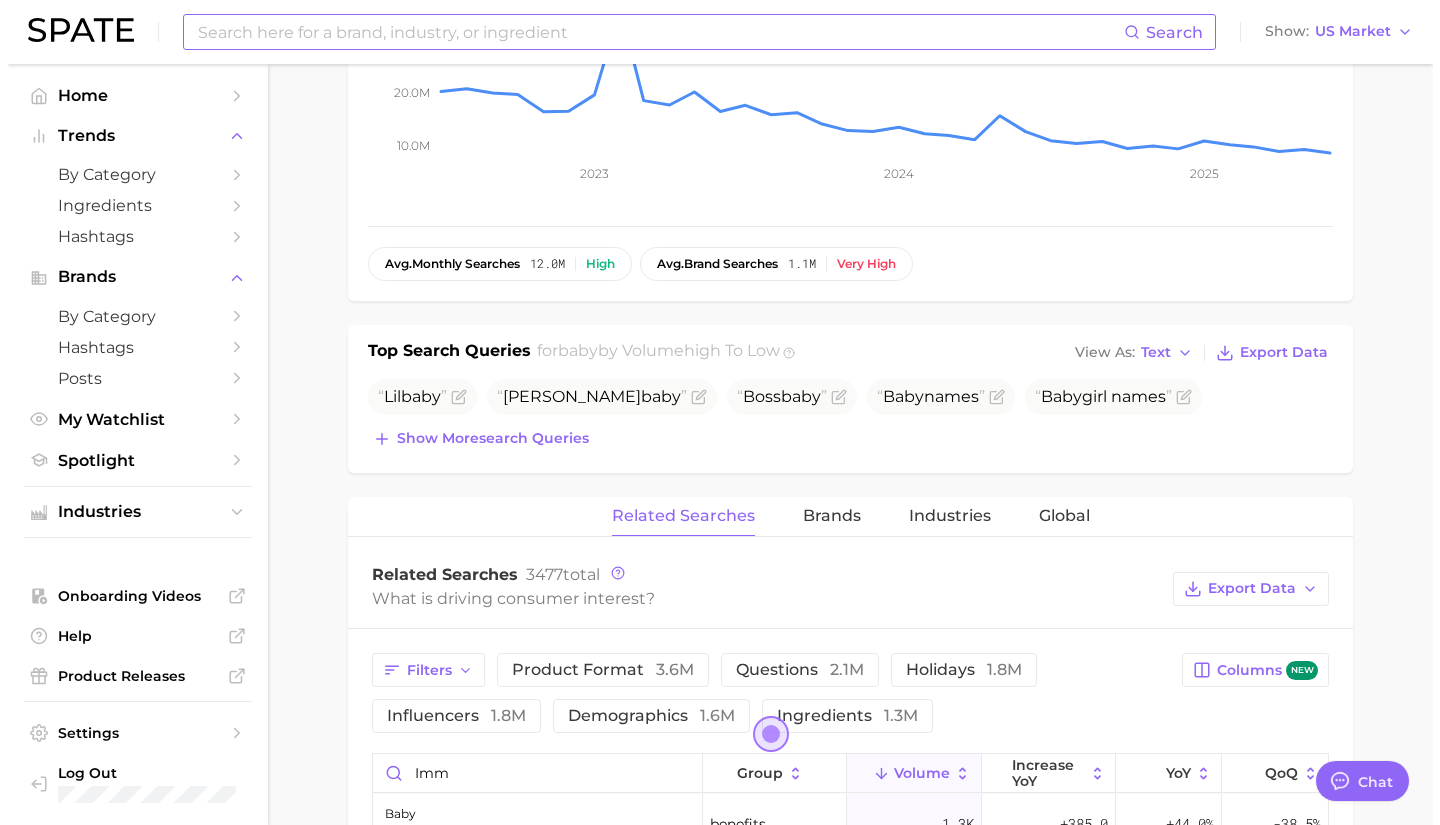 scroll, scrollTop: 834, scrollLeft: 0, axis: vertical 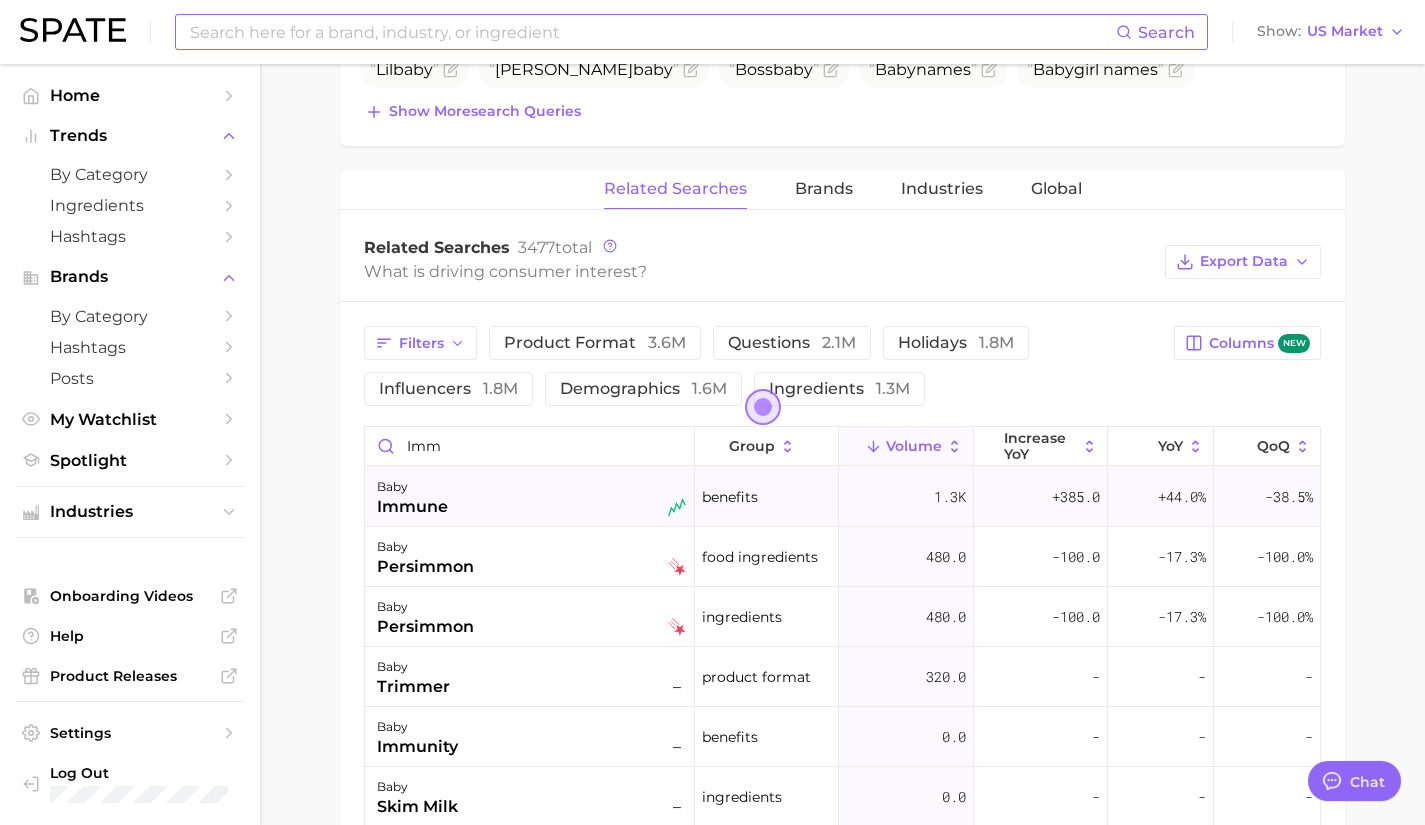 click on "baby immune" at bounding box center (531, 497) 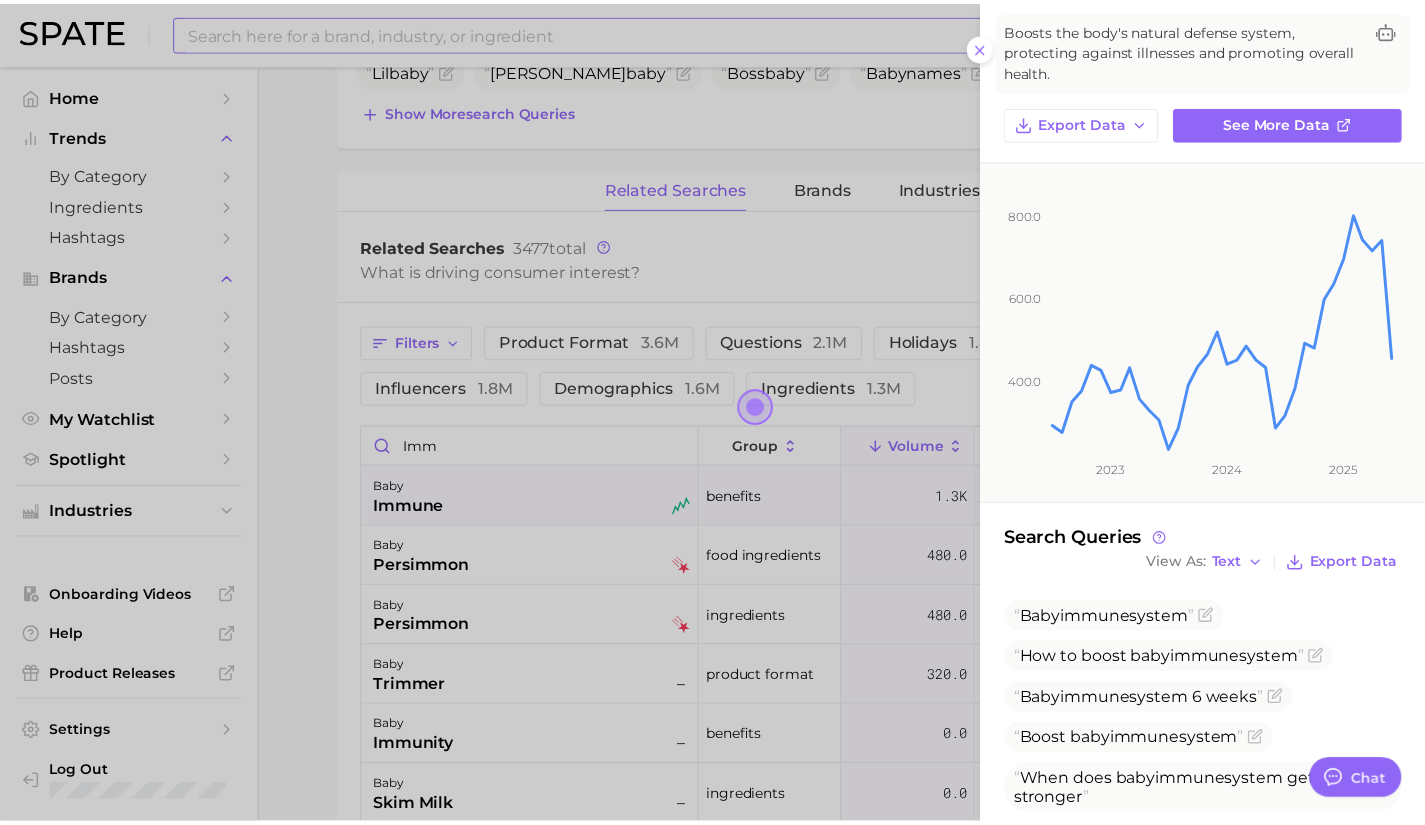 scroll, scrollTop: 120, scrollLeft: 0, axis: vertical 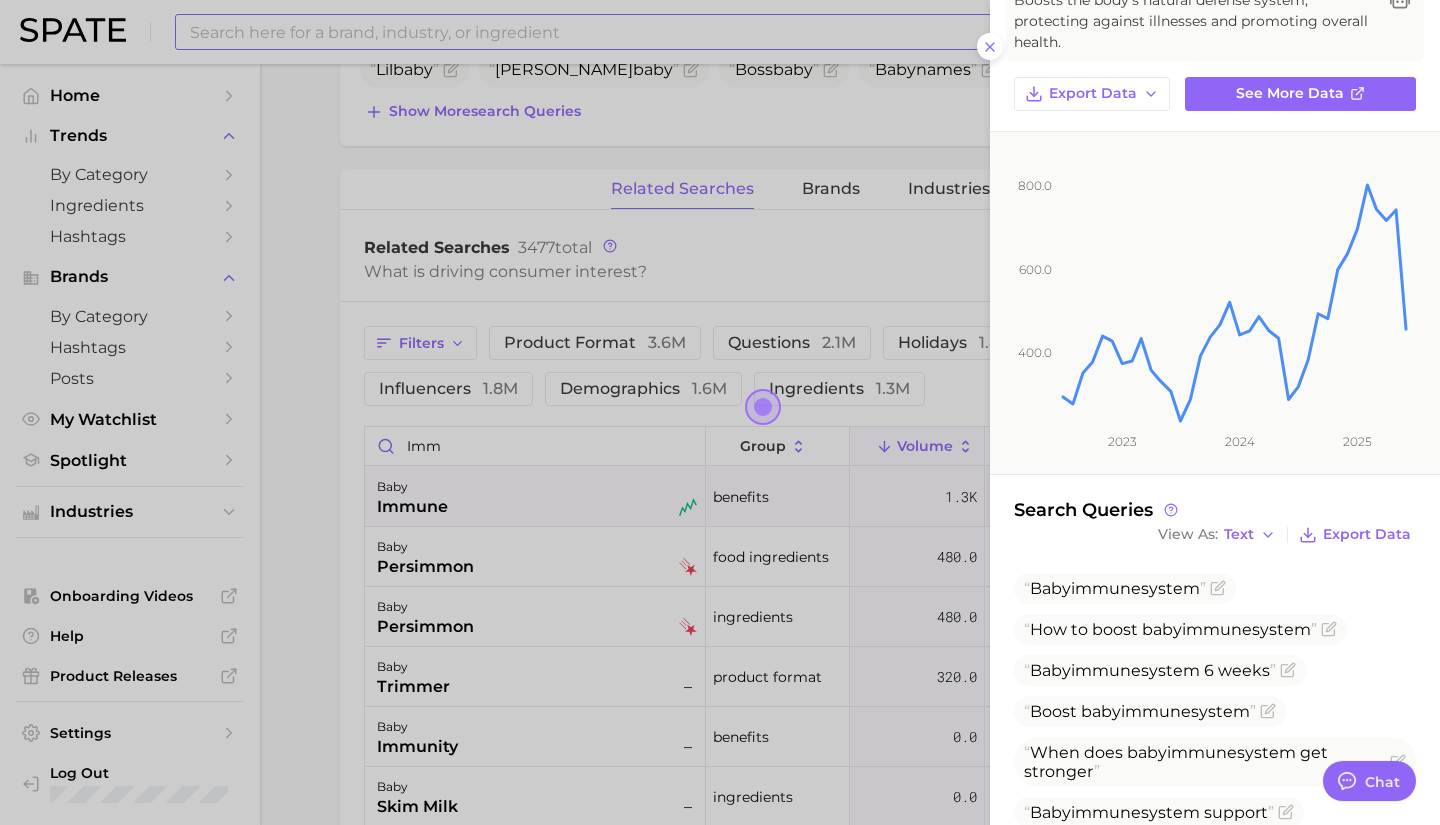 click at bounding box center (720, 412) 